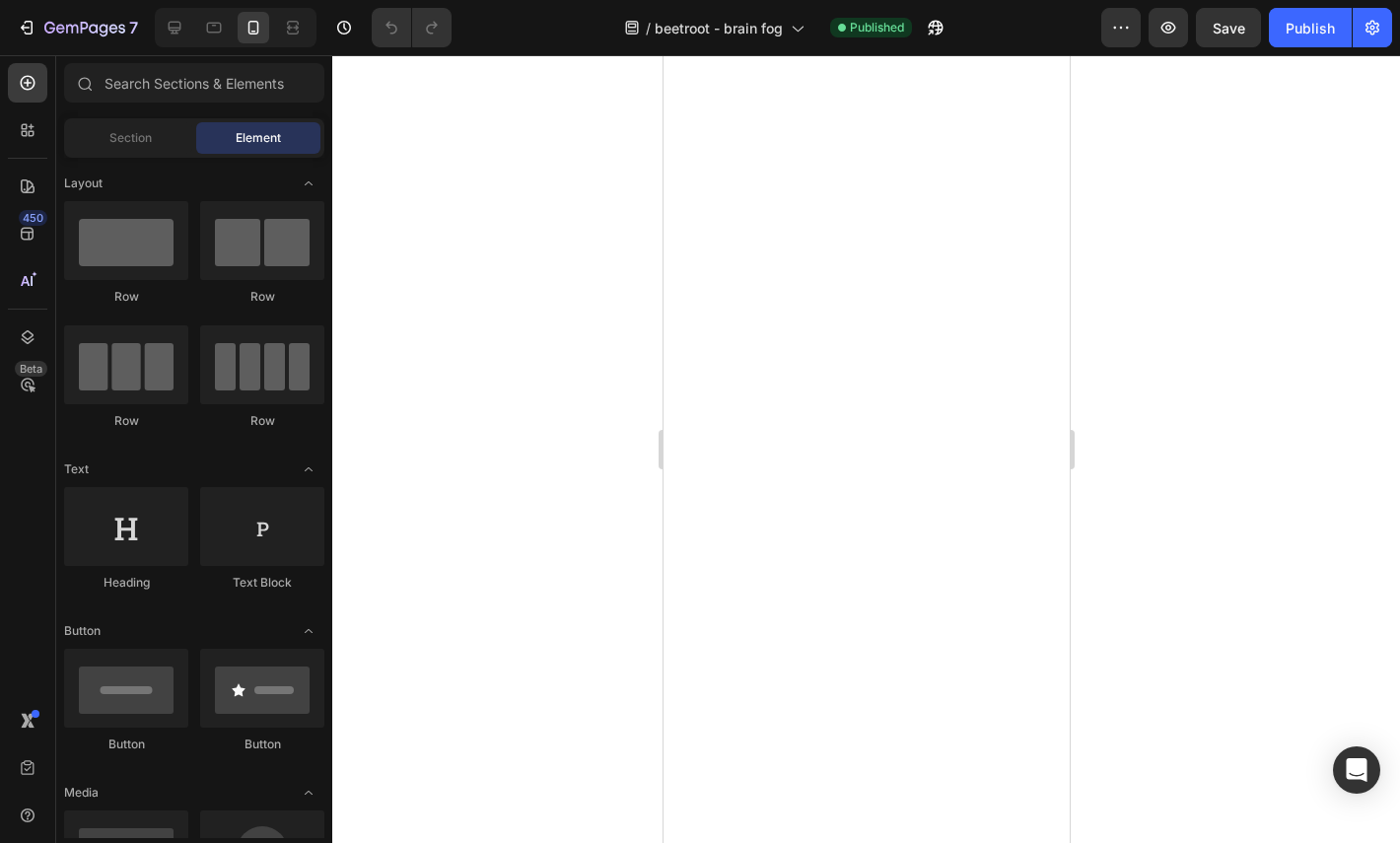 scroll, scrollTop: 0, scrollLeft: 0, axis: both 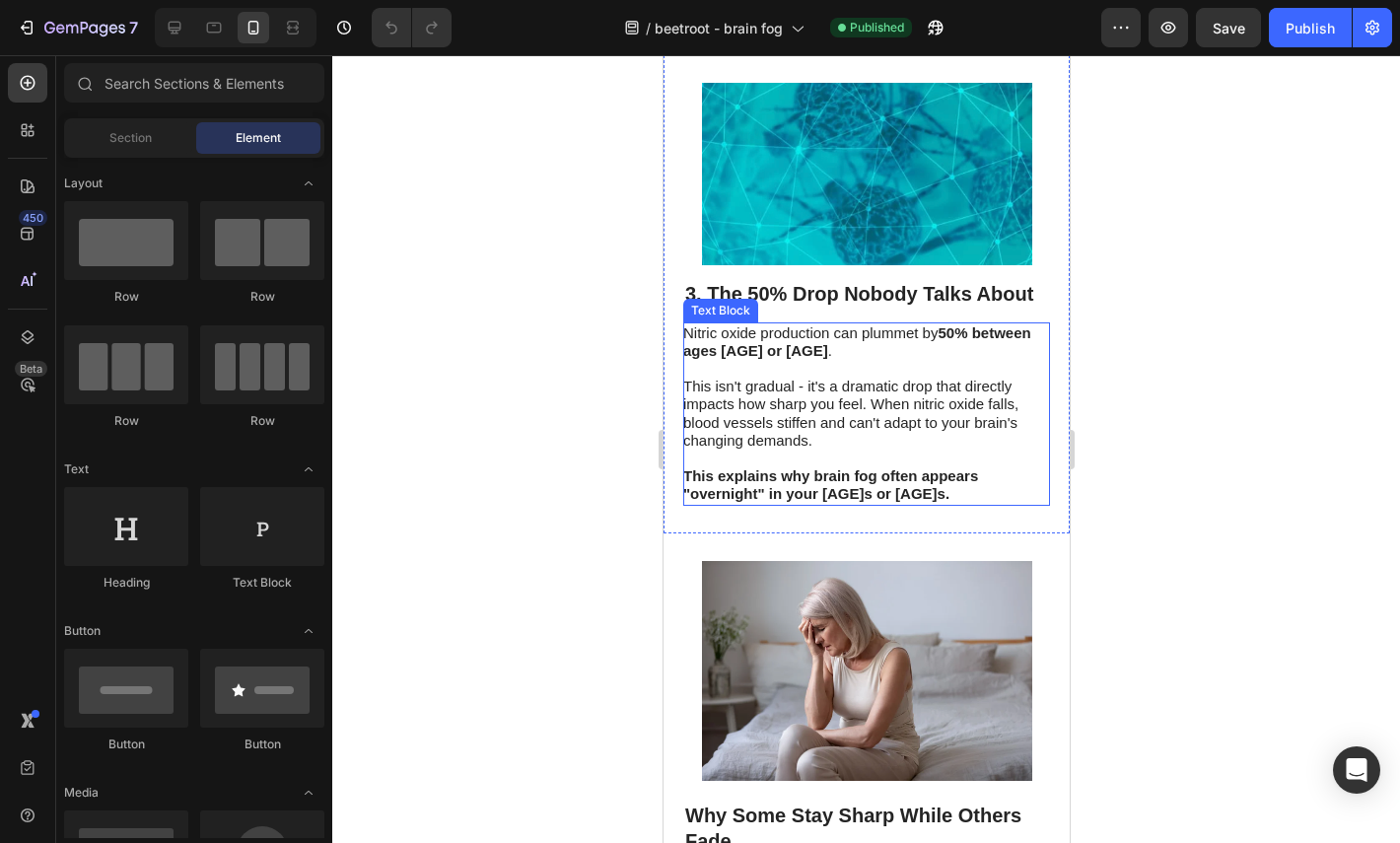 click on "This isn't gradual - it's a dramatic drop that directly impacts how sharp you feel. When nitric oxide falls, blood vessels stiffen and can't adapt to your brain's changing demands." at bounding box center (850, 413) 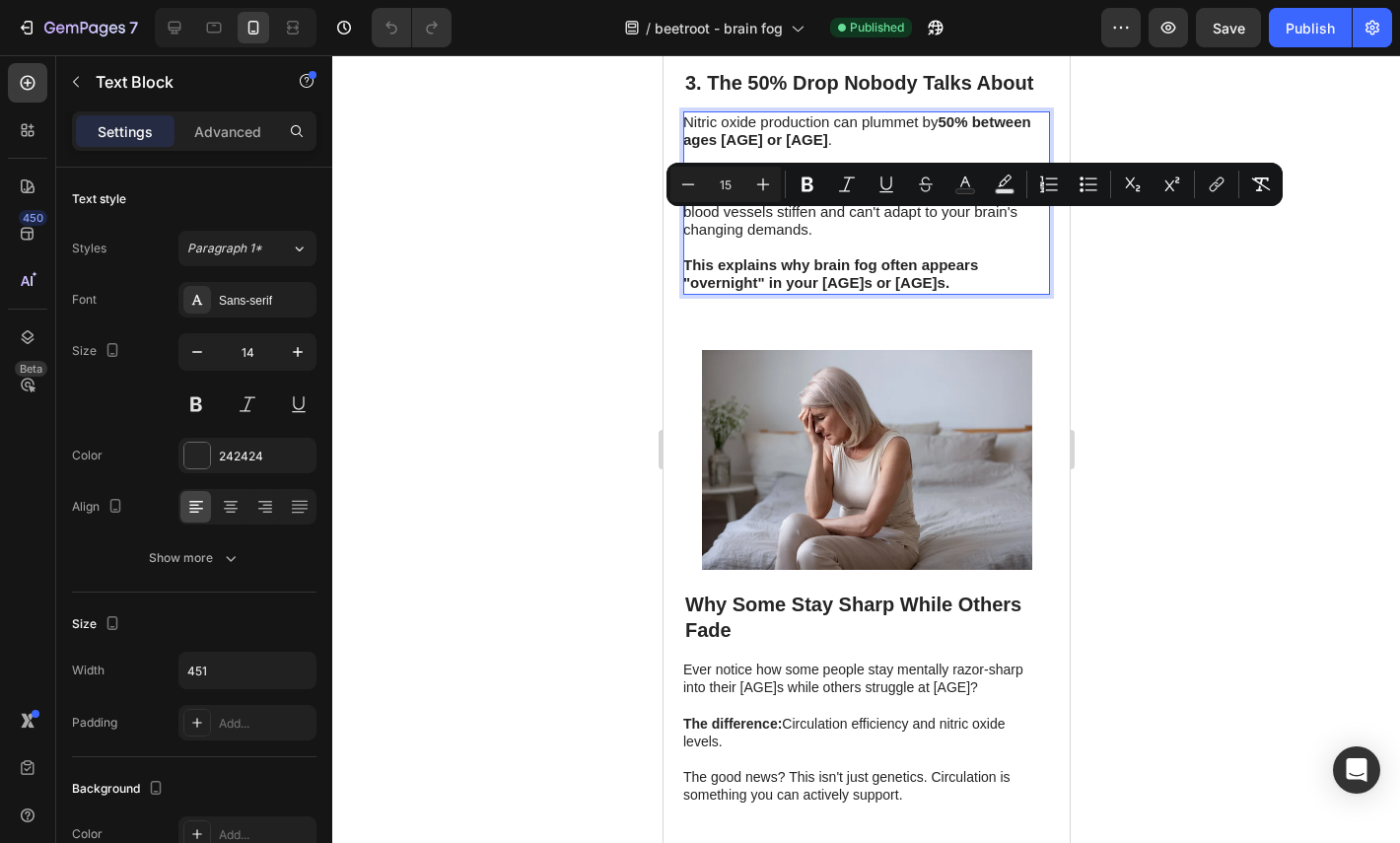 scroll, scrollTop: 1684, scrollLeft: 0, axis: vertical 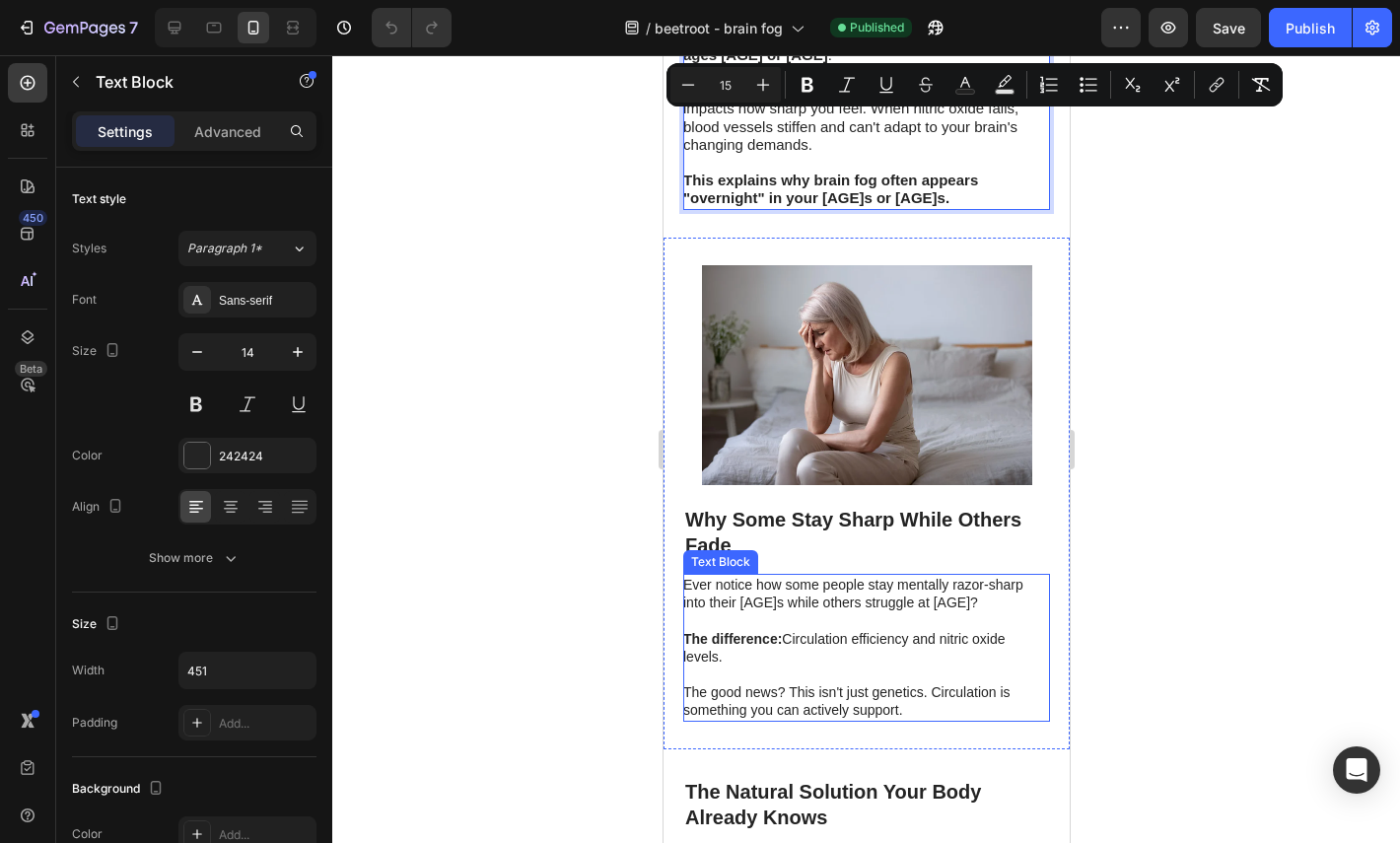 click on "Ever notice how some people stay mentally razor-sharp into their [AGE]s while others struggle at [AGE]?" at bounding box center (865, 594) 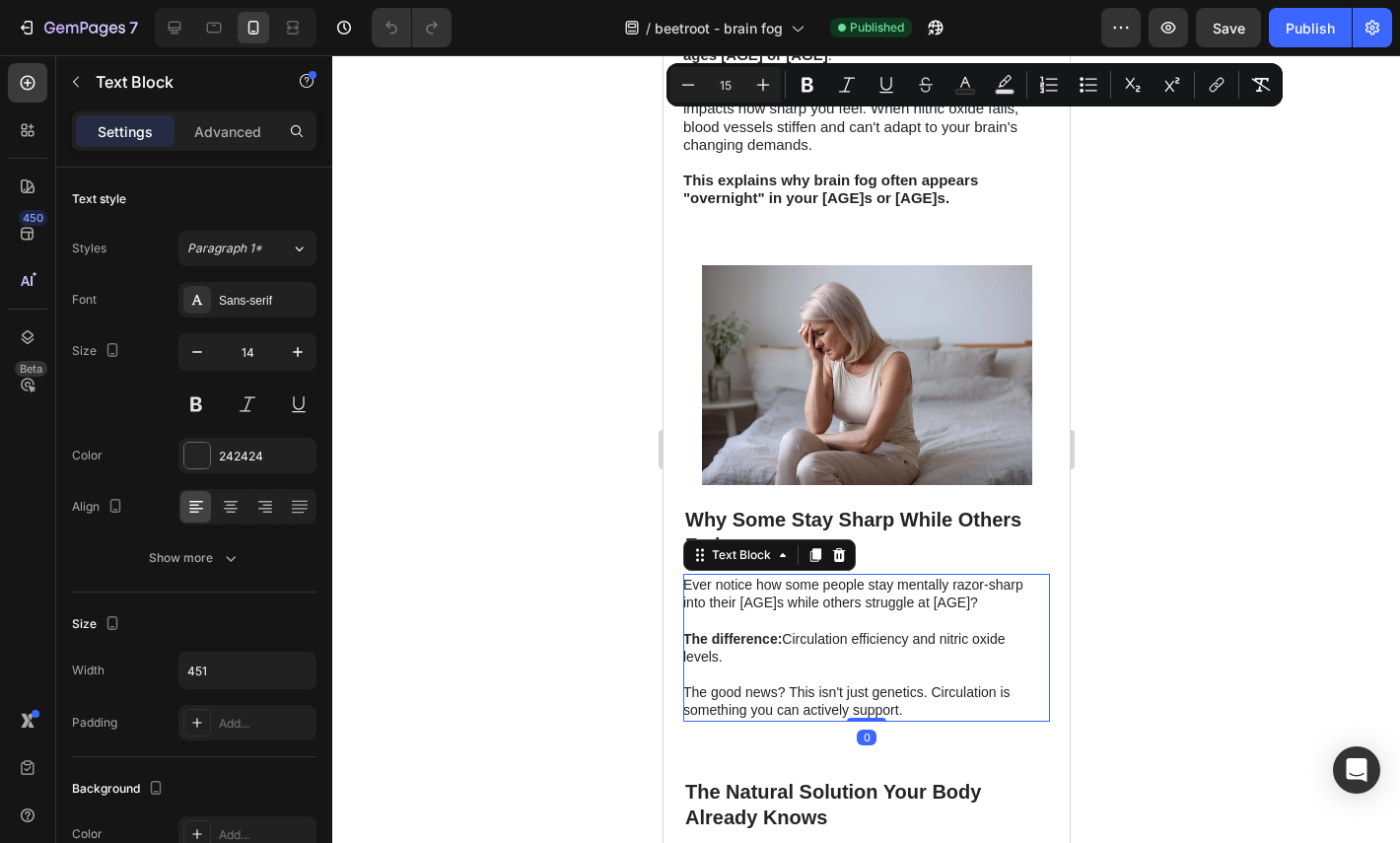 click on "Ever notice how some people stay mentally razor-sharp into their [AGE]s while others struggle at [AGE]?" at bounding box center (865, 594) 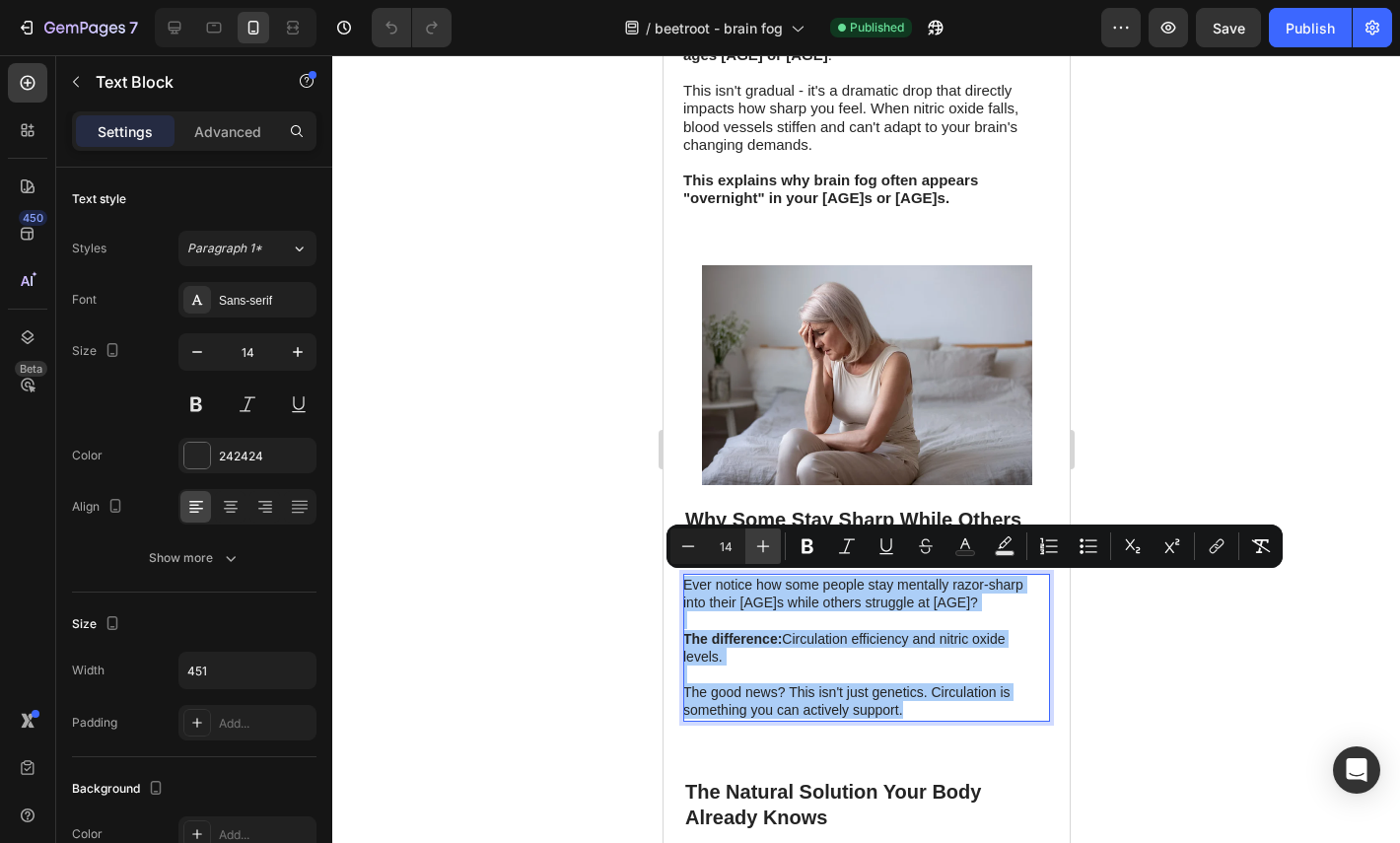 click 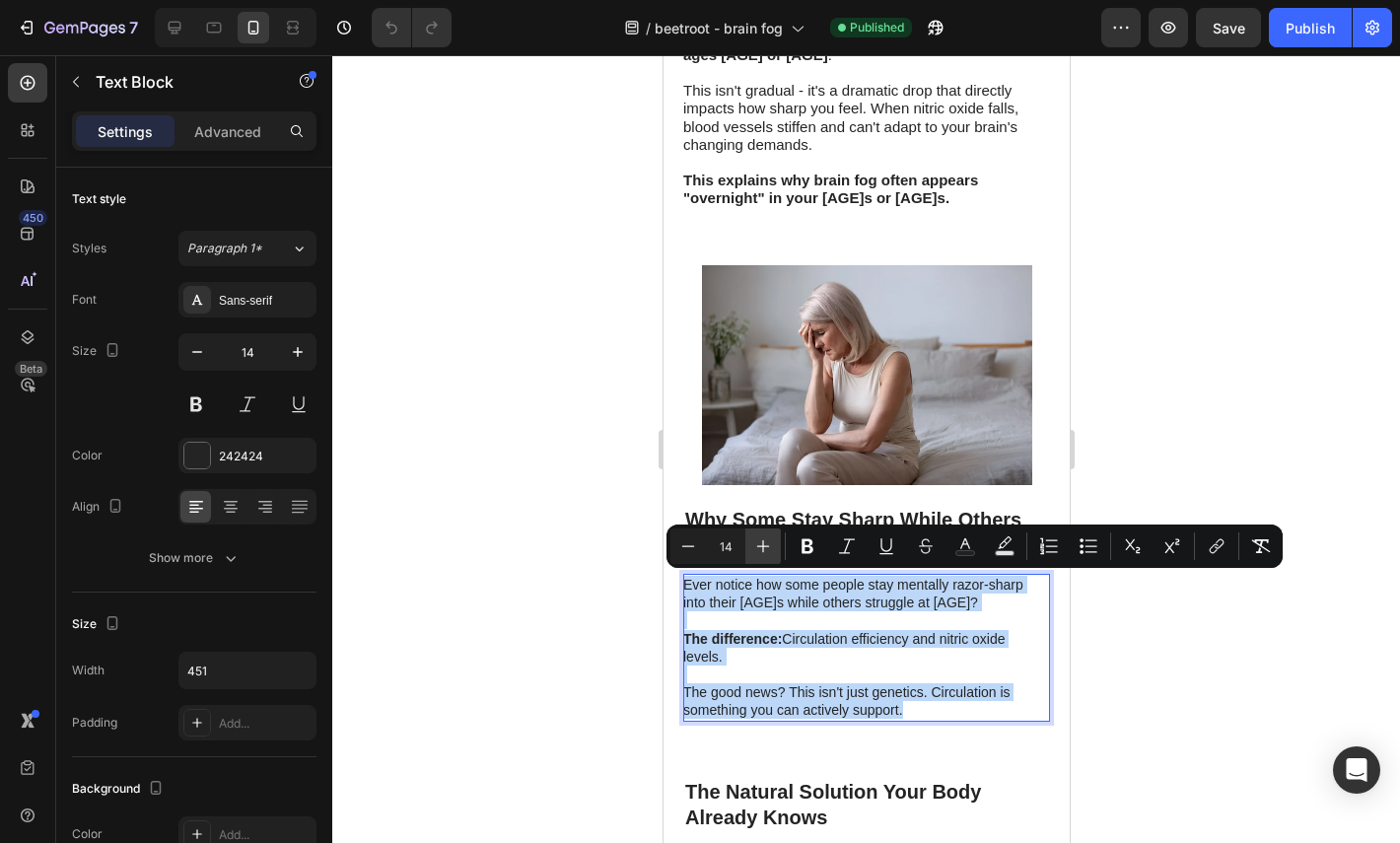 type on "15" 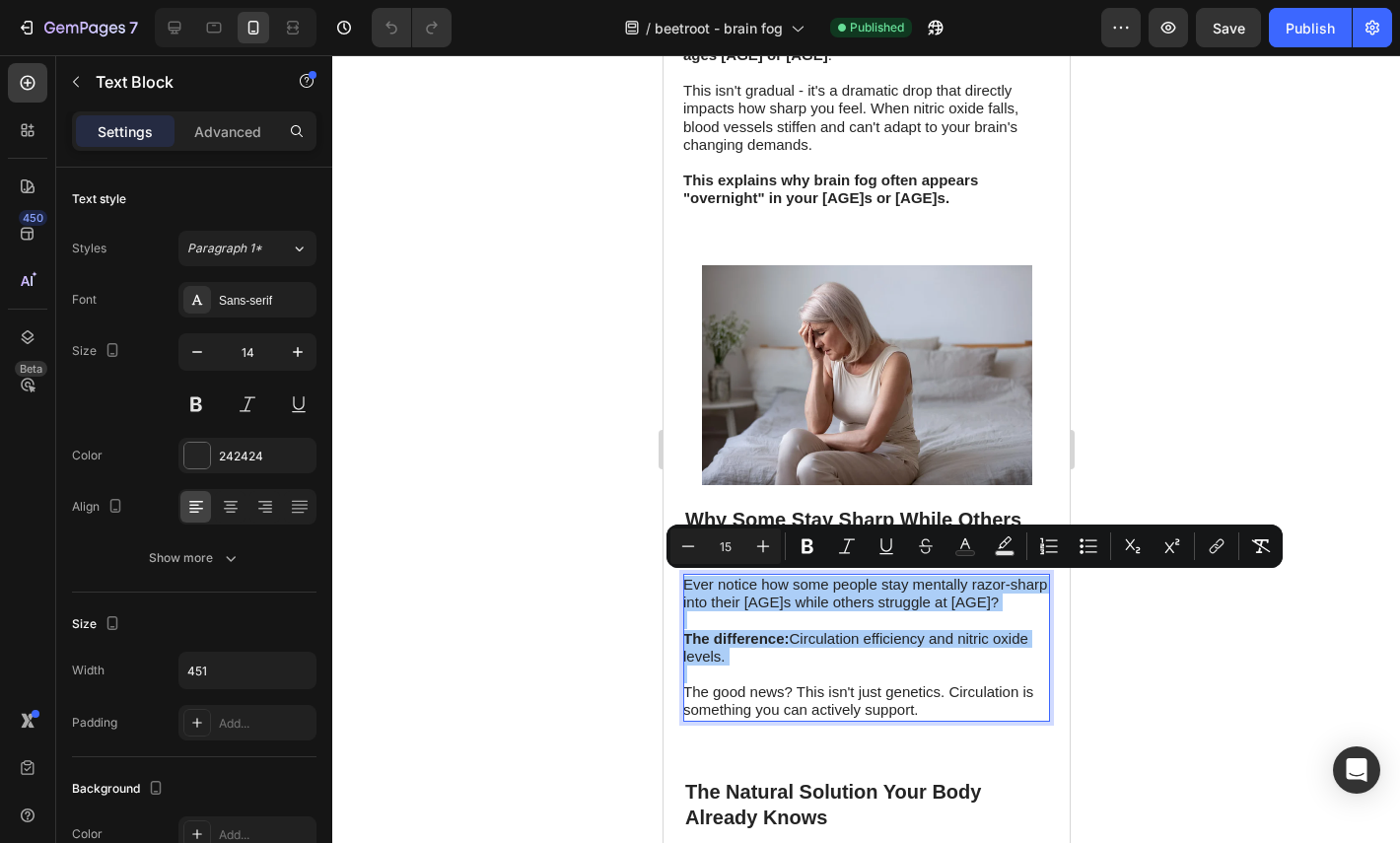click 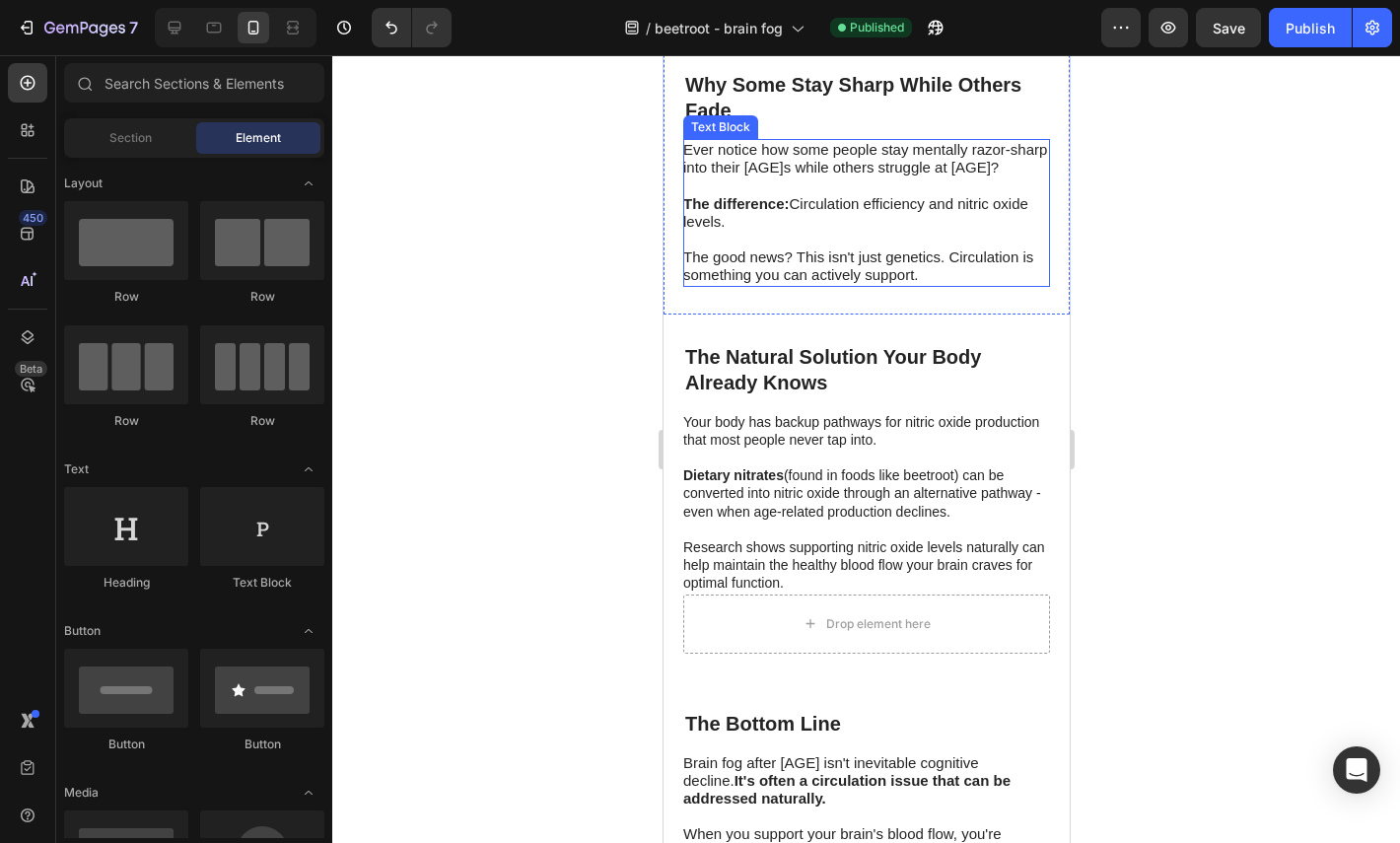 scroll, scrollTop: 2121, scrollLeft: 0, axis: vertical 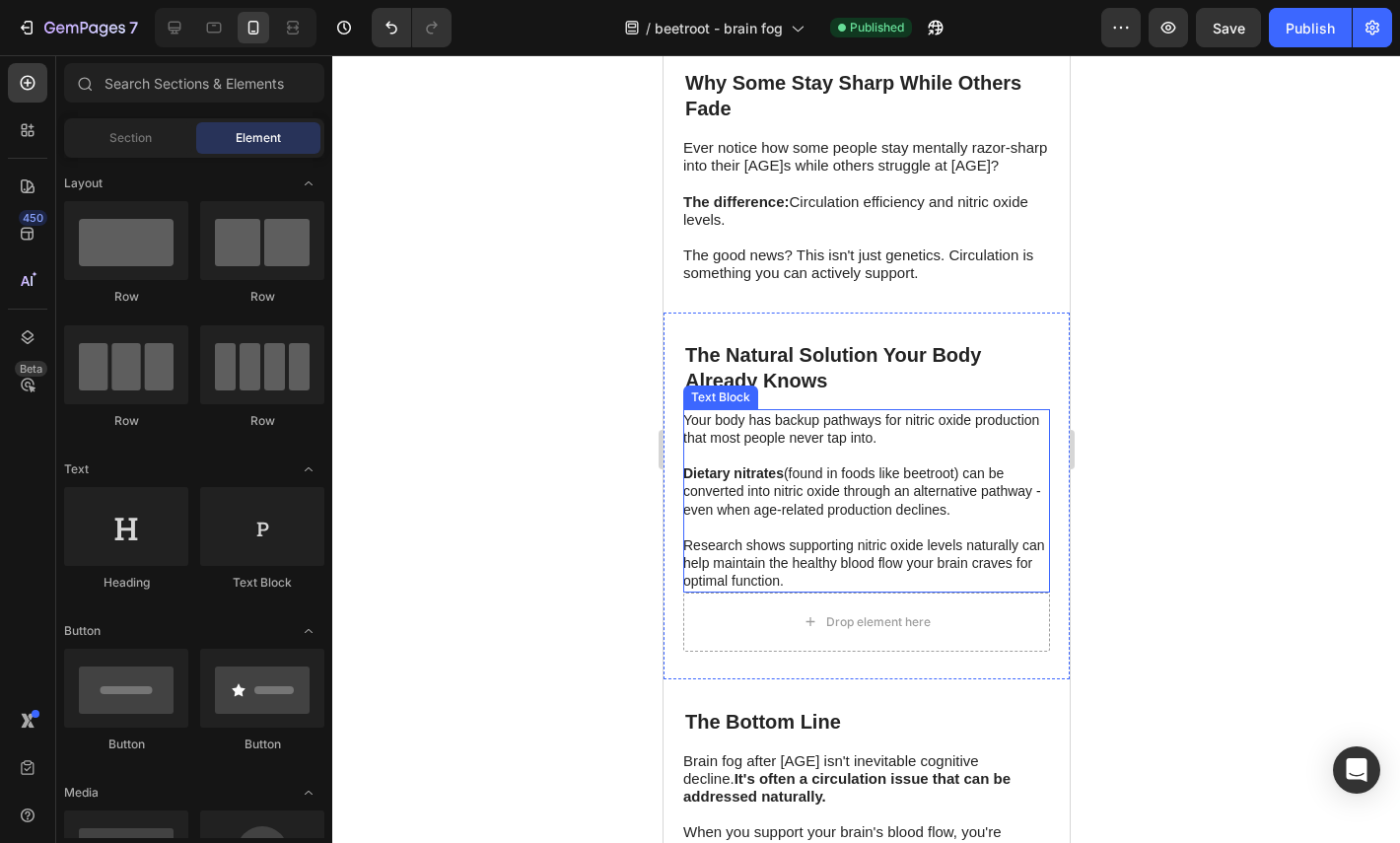 click at bounding box center (865, 527) 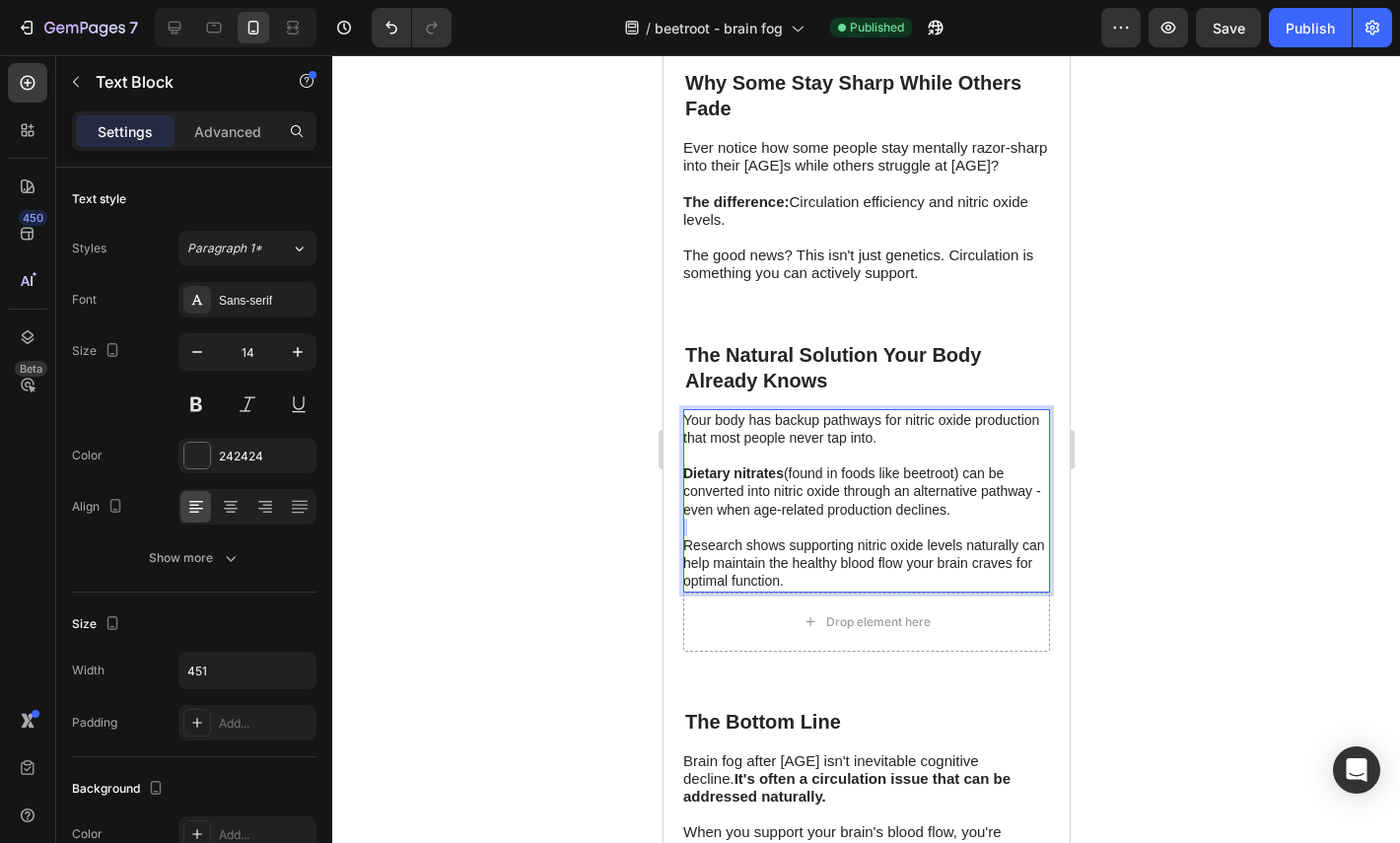 click at bounding box center (865, 527) 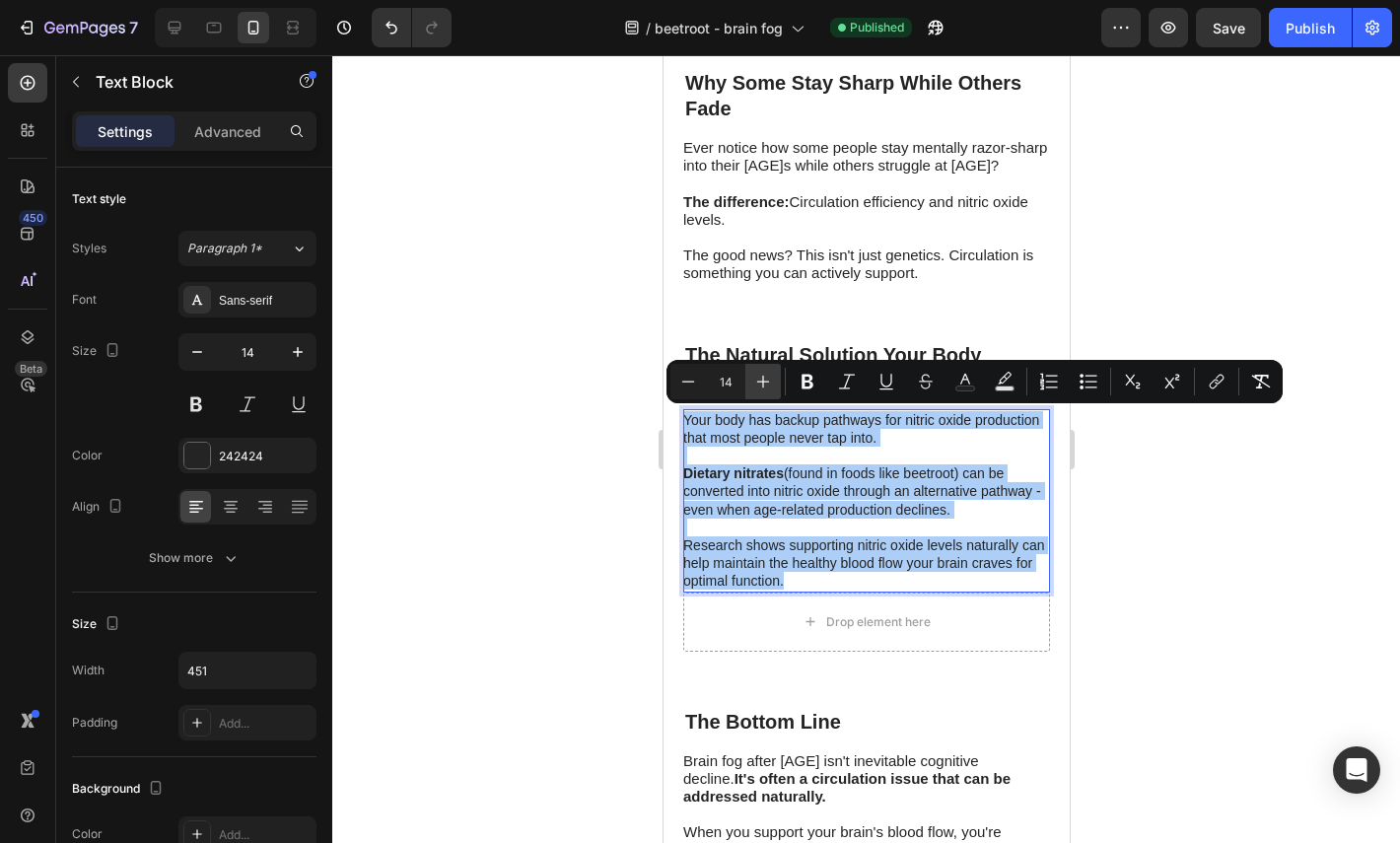 click 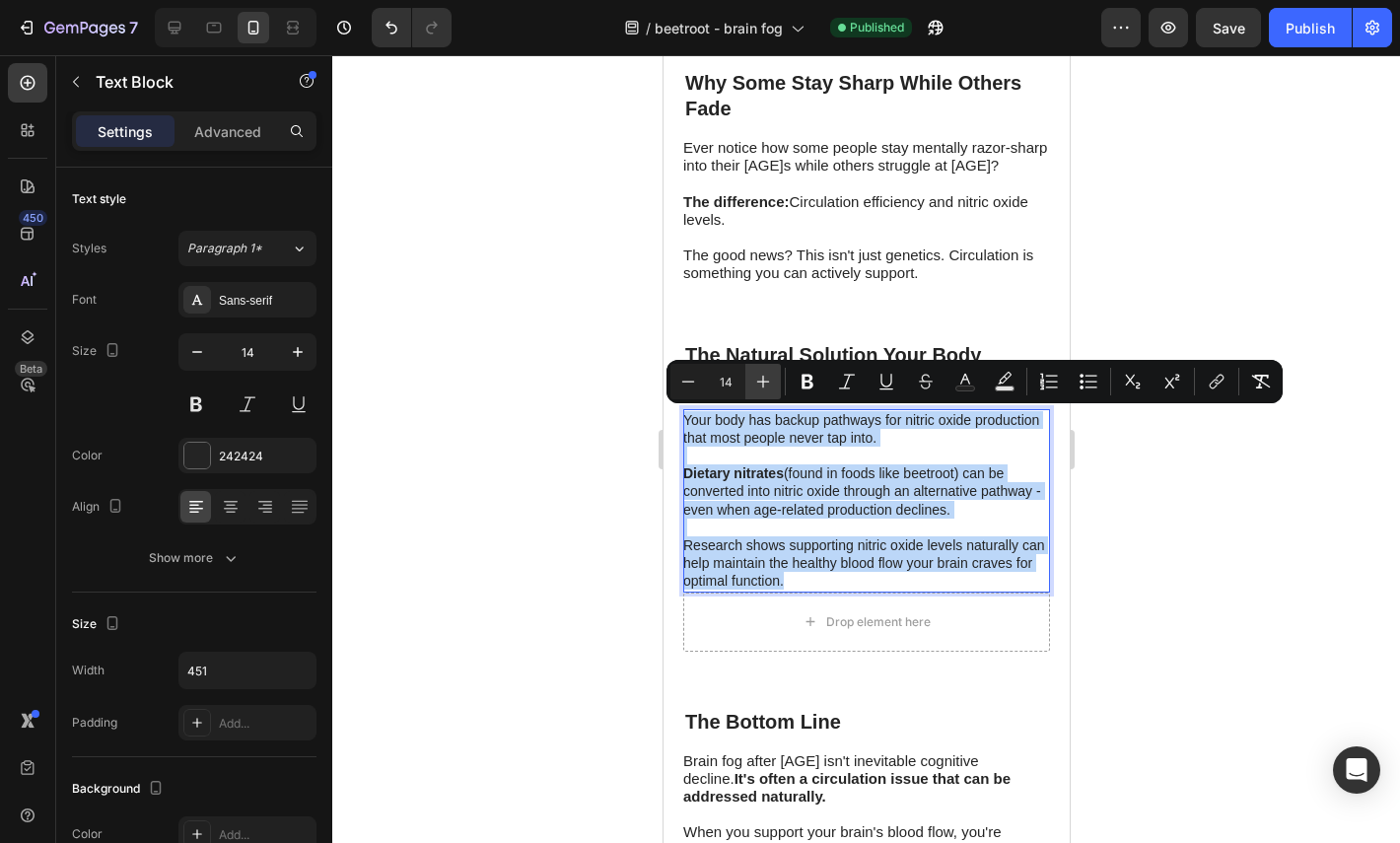 type on "15" 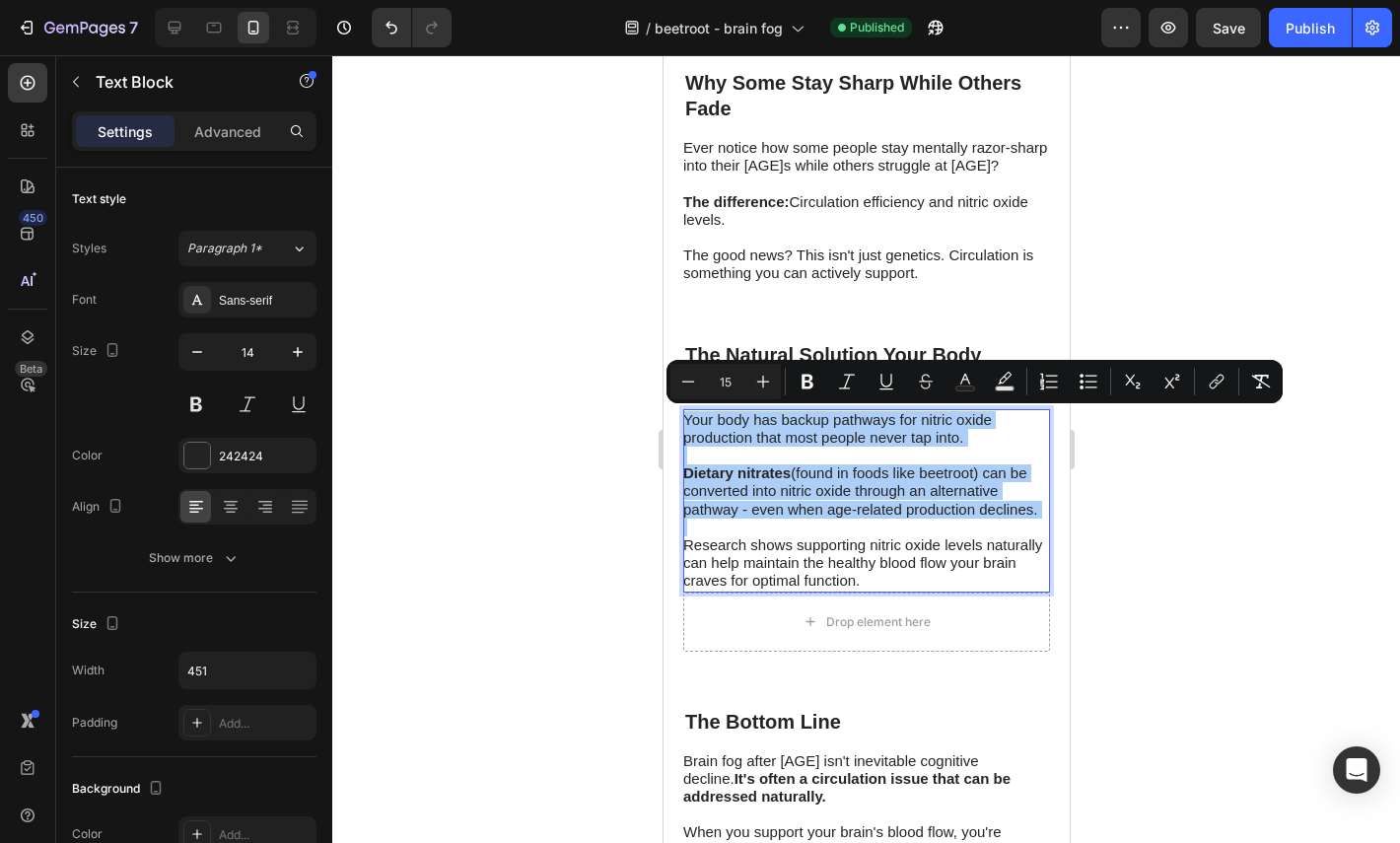 click 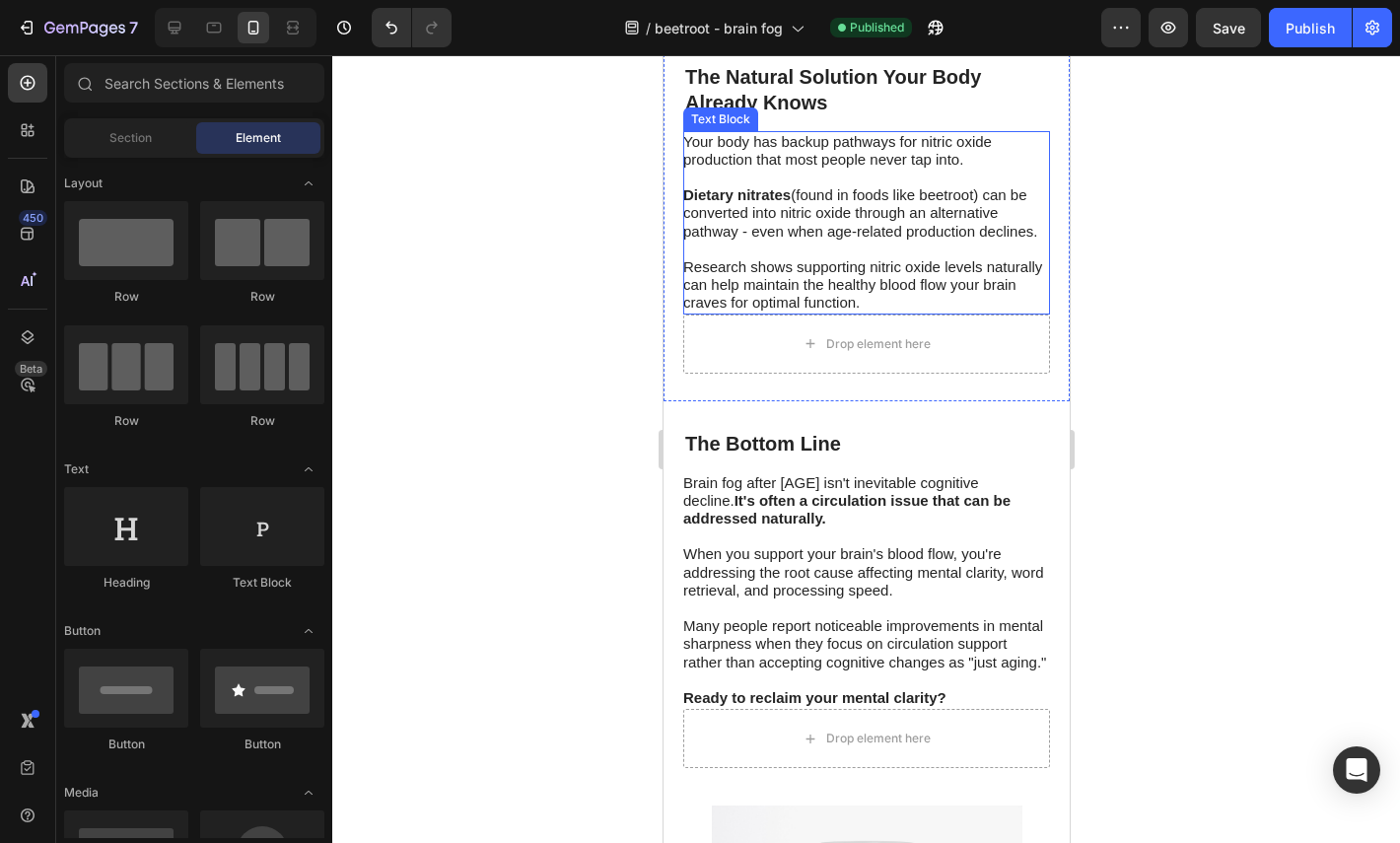 scroll, scrollTop: 2472, scrollLeft: 0, axis: vertical 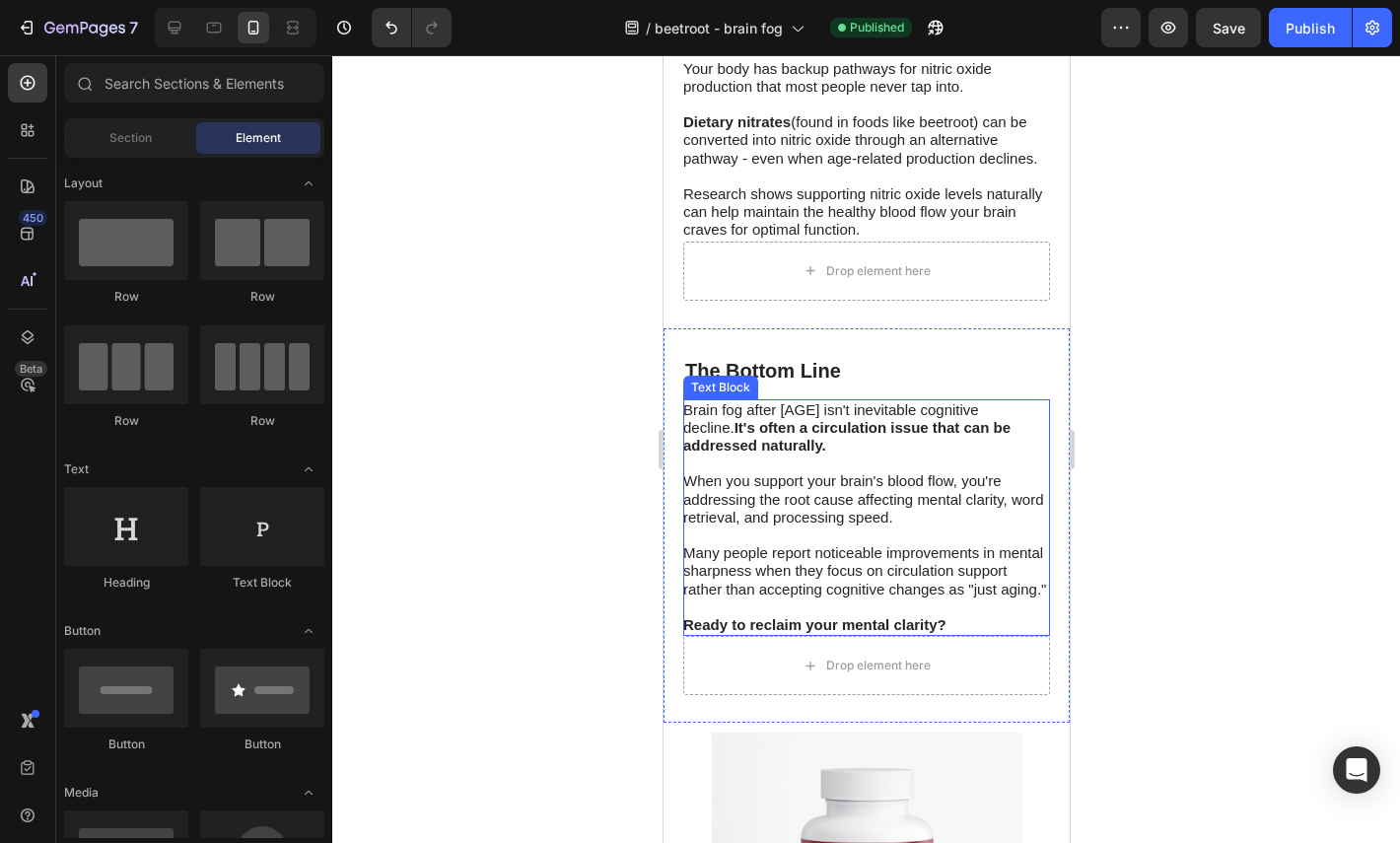 click on "When you support your brain's blood flow, you're addressing the root cause affecting mental clarity, word retrieval, and processing speed." at bounding box center (862, 498) 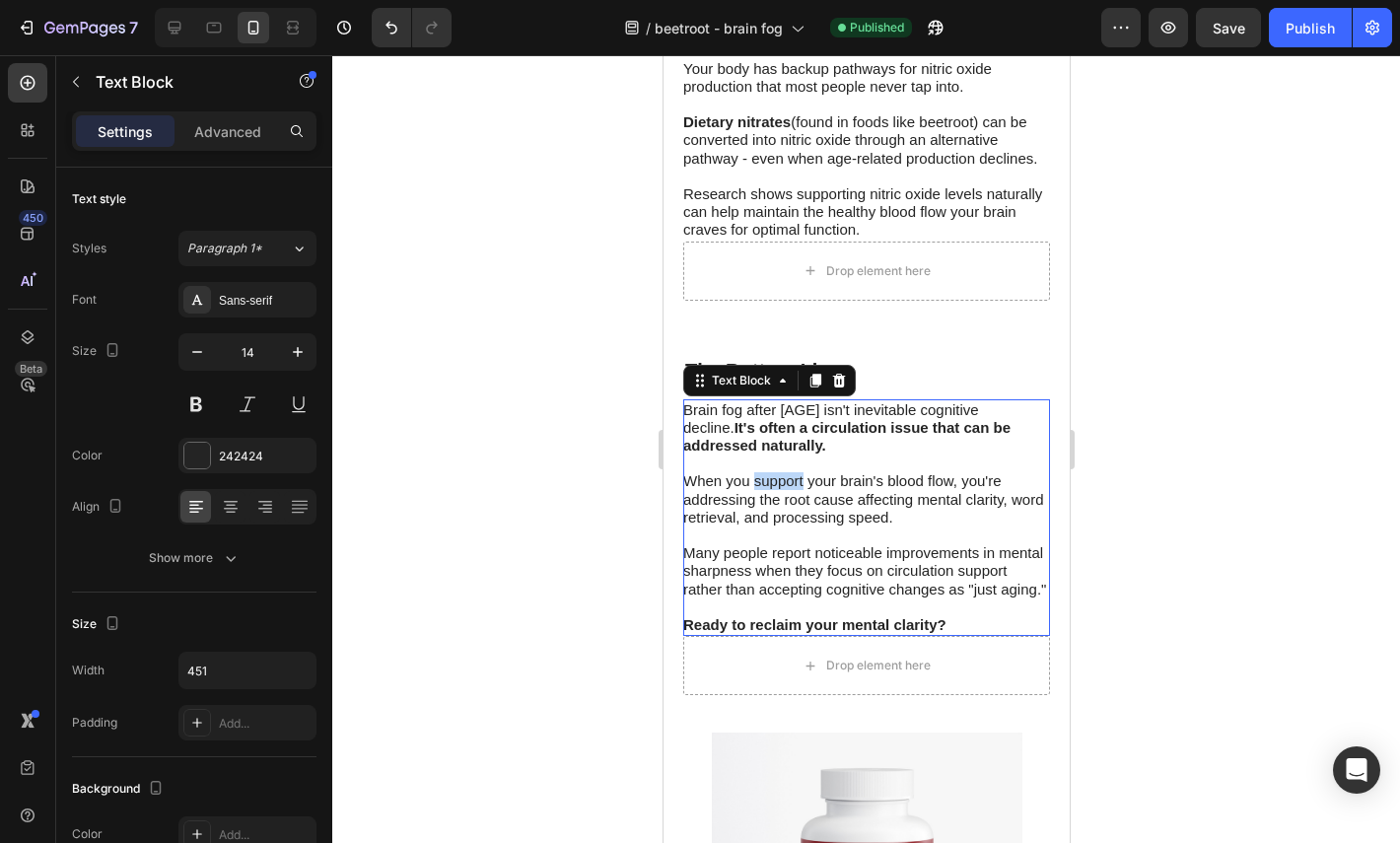 click on "When you support your brain's blood flow, you're addressing the root cause affecting mental clarity, word retrieval, and processing speed." at bounding box center [862, 498] 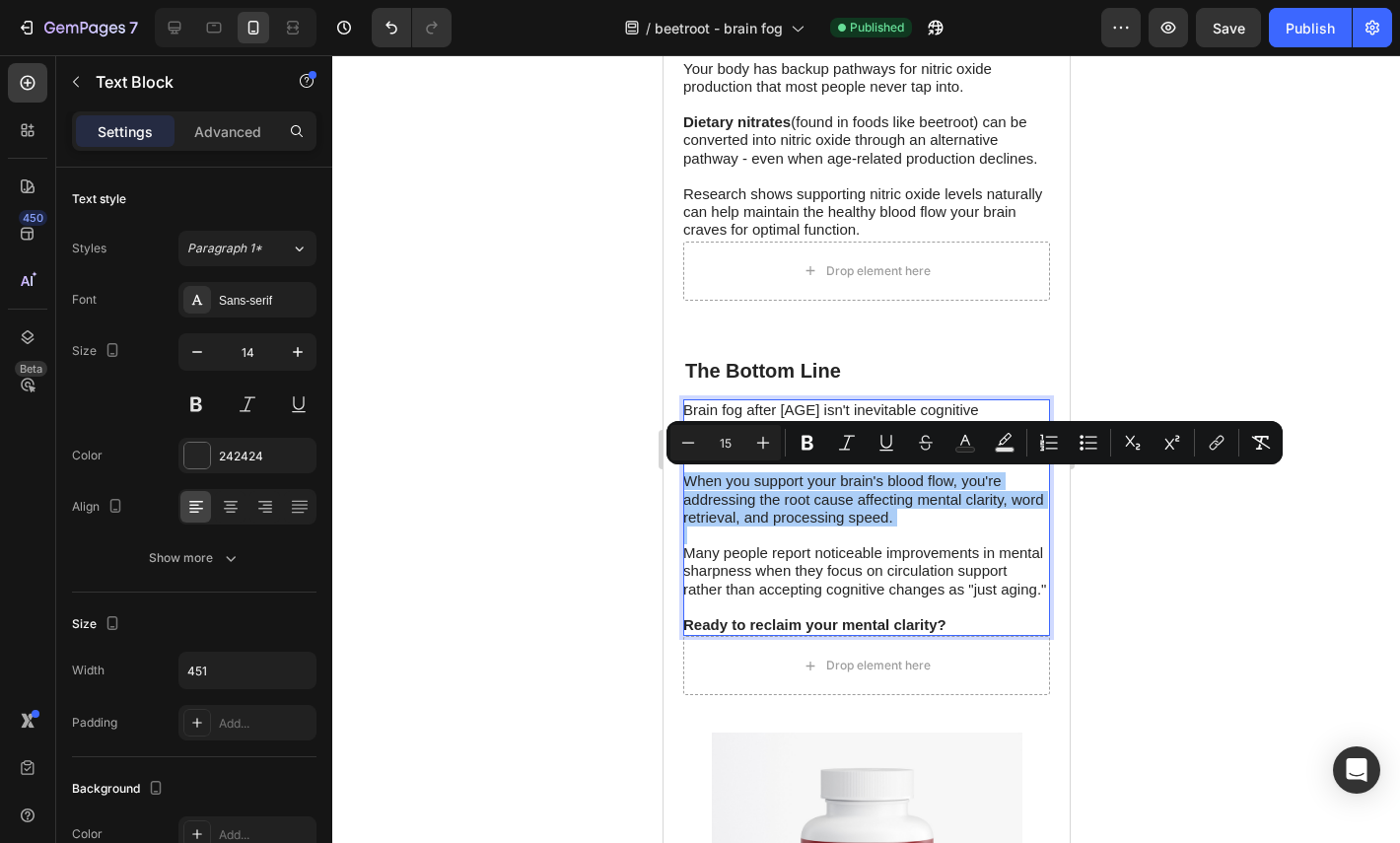 click 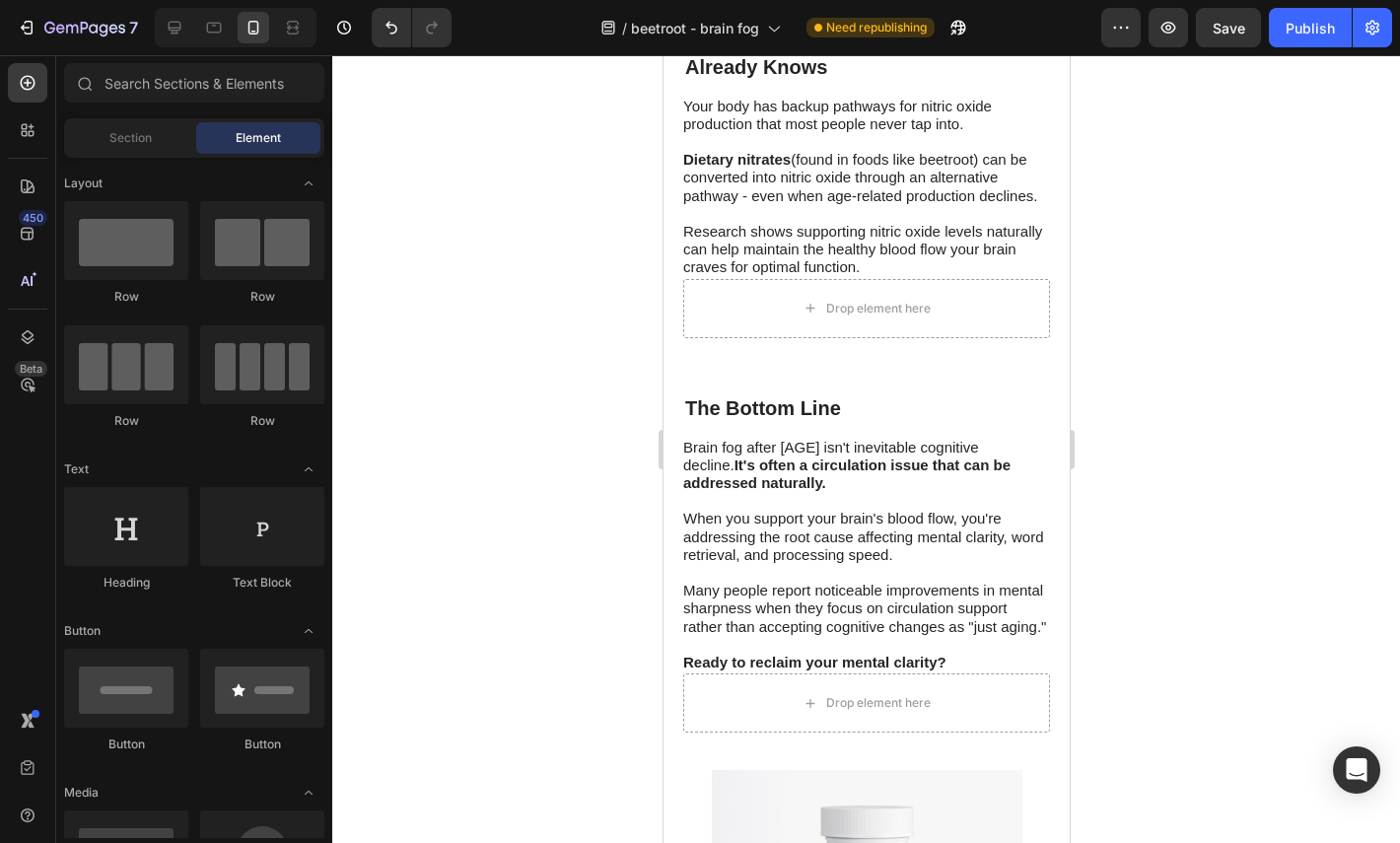 scroll, scrollTop: 2394, scrollLeft: 0, axis: vertical 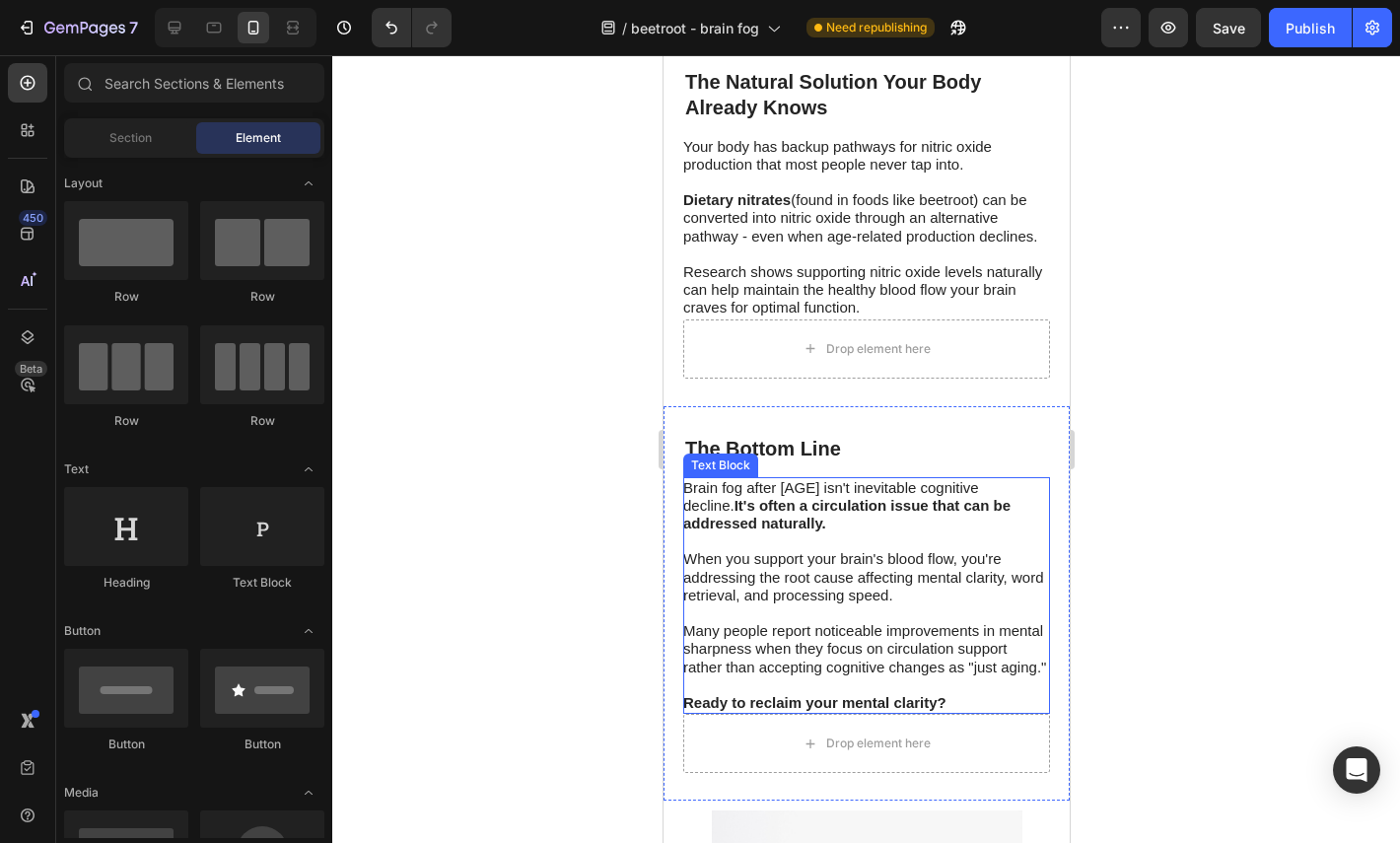 click on "Brain fog after [AGE] isn't inevitable cognitive decline. It's often a circulation issue that can be addressed naturally." at bounding box center (865, 515) 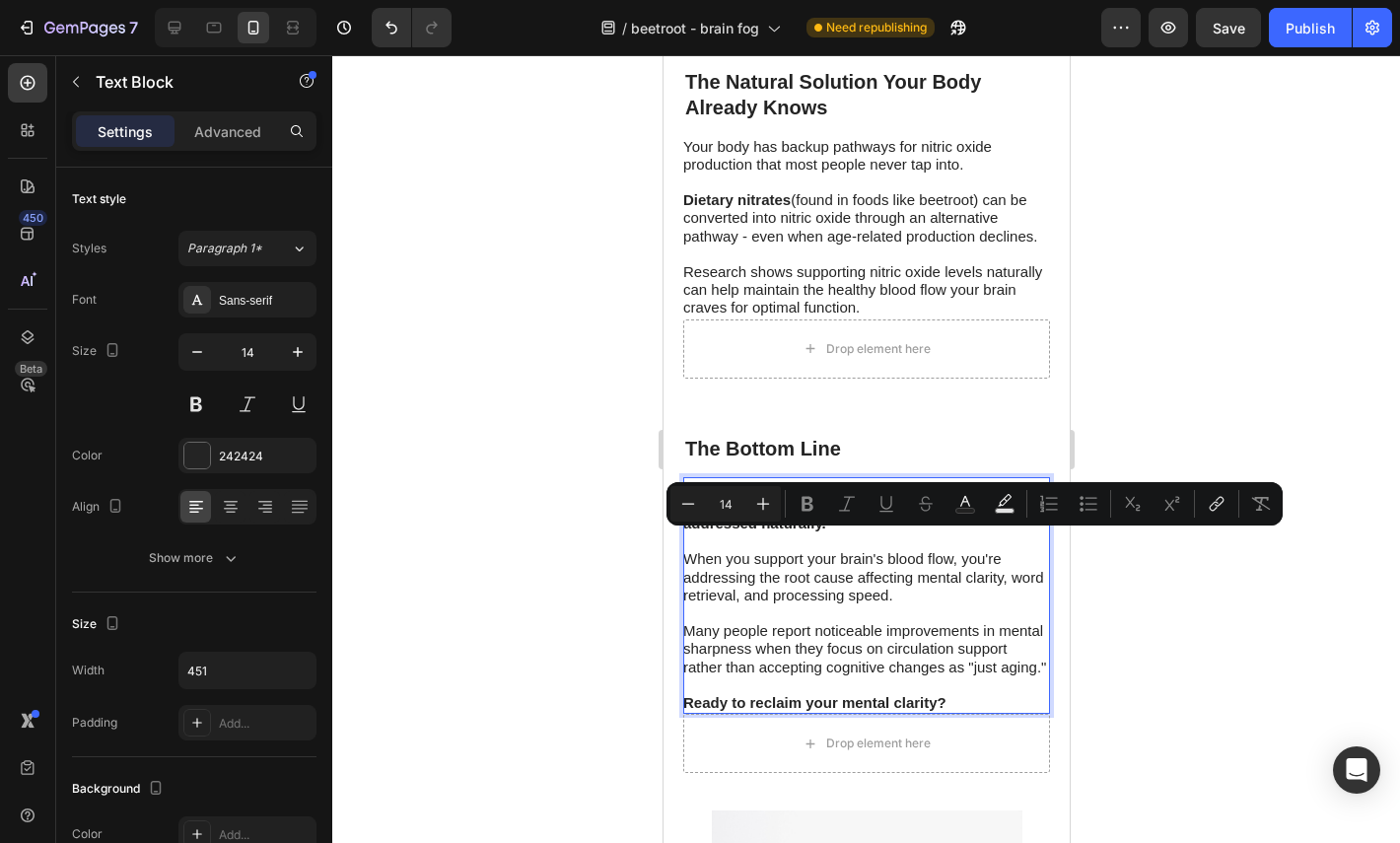click on "When you support your brain's blood flow, you're addressing the root cause affecting mental clarity, word retrieval, and processing speed." at bounding box center [862, 576] 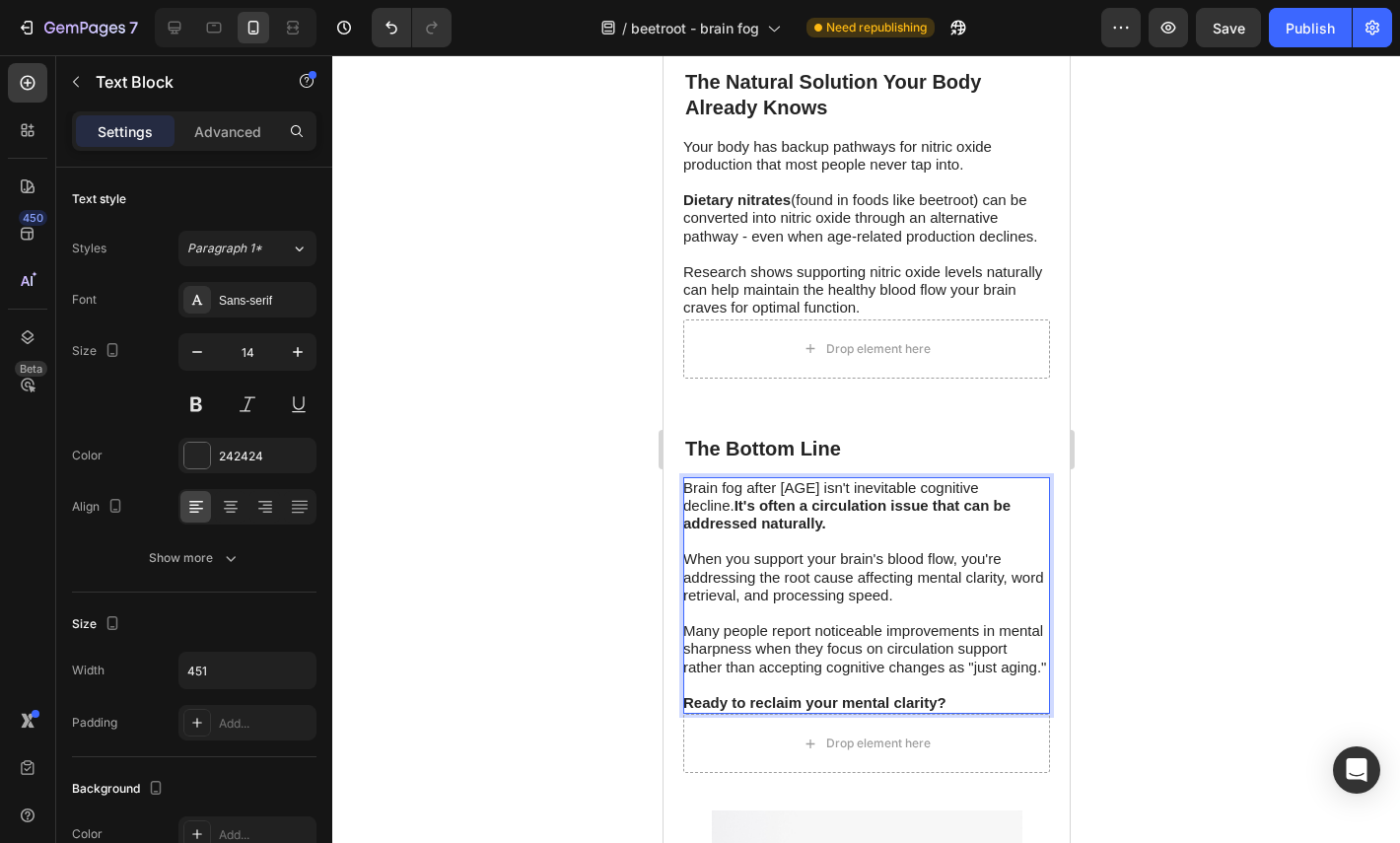 click on "When you support your brain's blood flow, you're addressing the root cause affecting mental clarity, word retrieval, and processing speed." at bounding box center [862, 576] 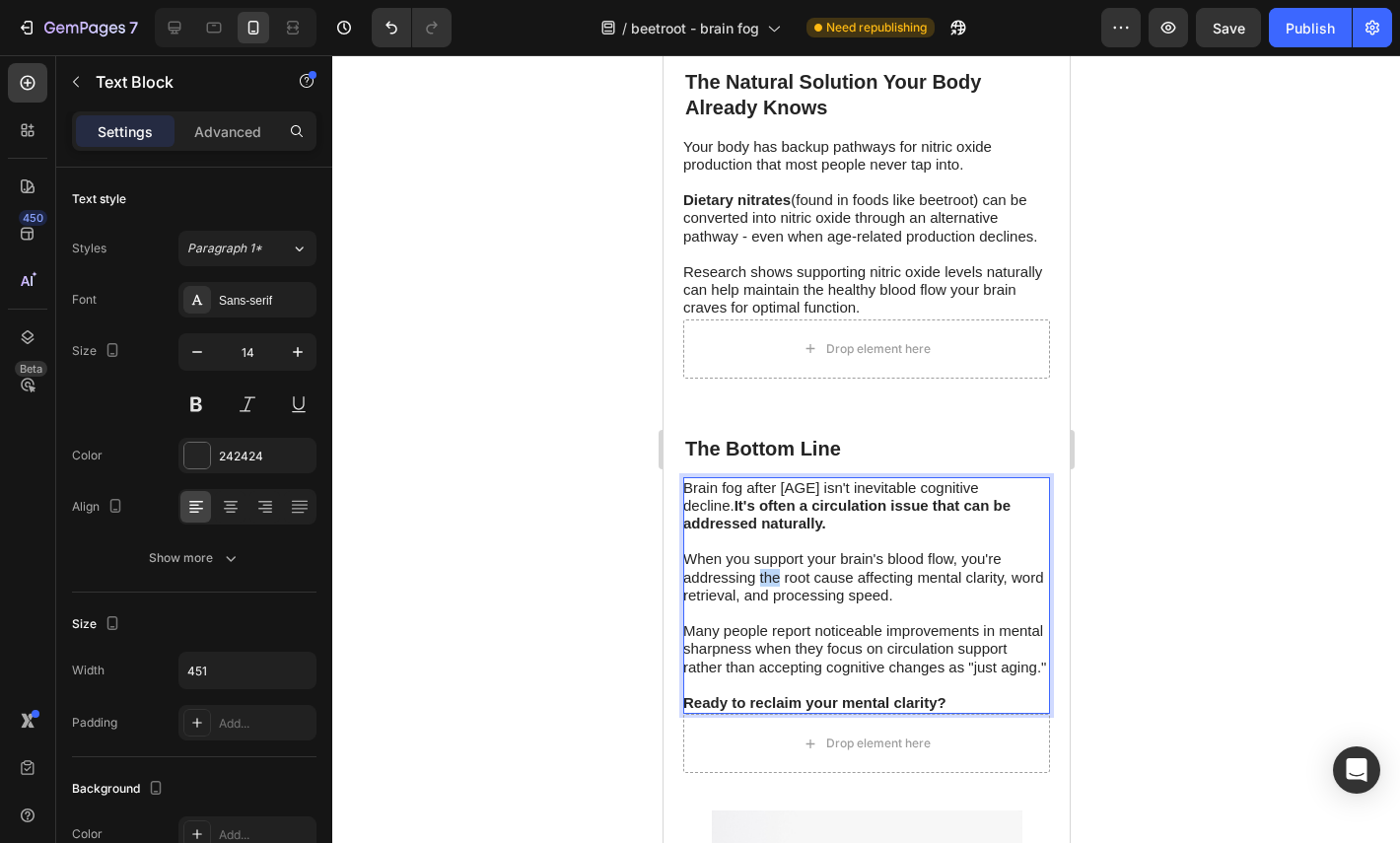 click on "When you support your brain's blood flow, you're addressing the root cause affecting mental clarity, word retrieval, and processing speed." at bounding box center [862, 576] 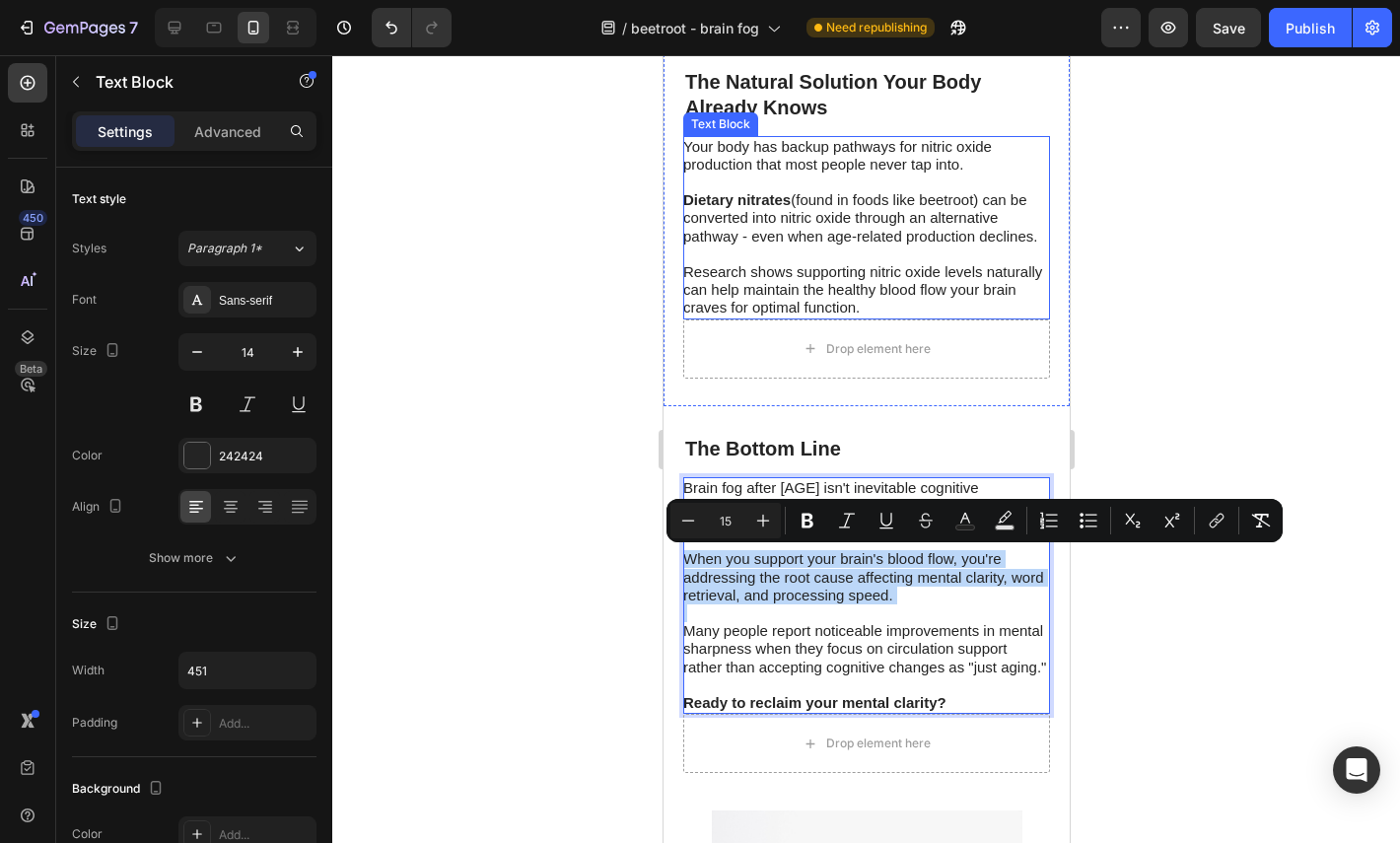 click on "Dietary nitrates  (found in foods like beetroot) can be converted into nitric oxide through an alternative pathway - even when age-related production declines." at bounding box center (859, 217) 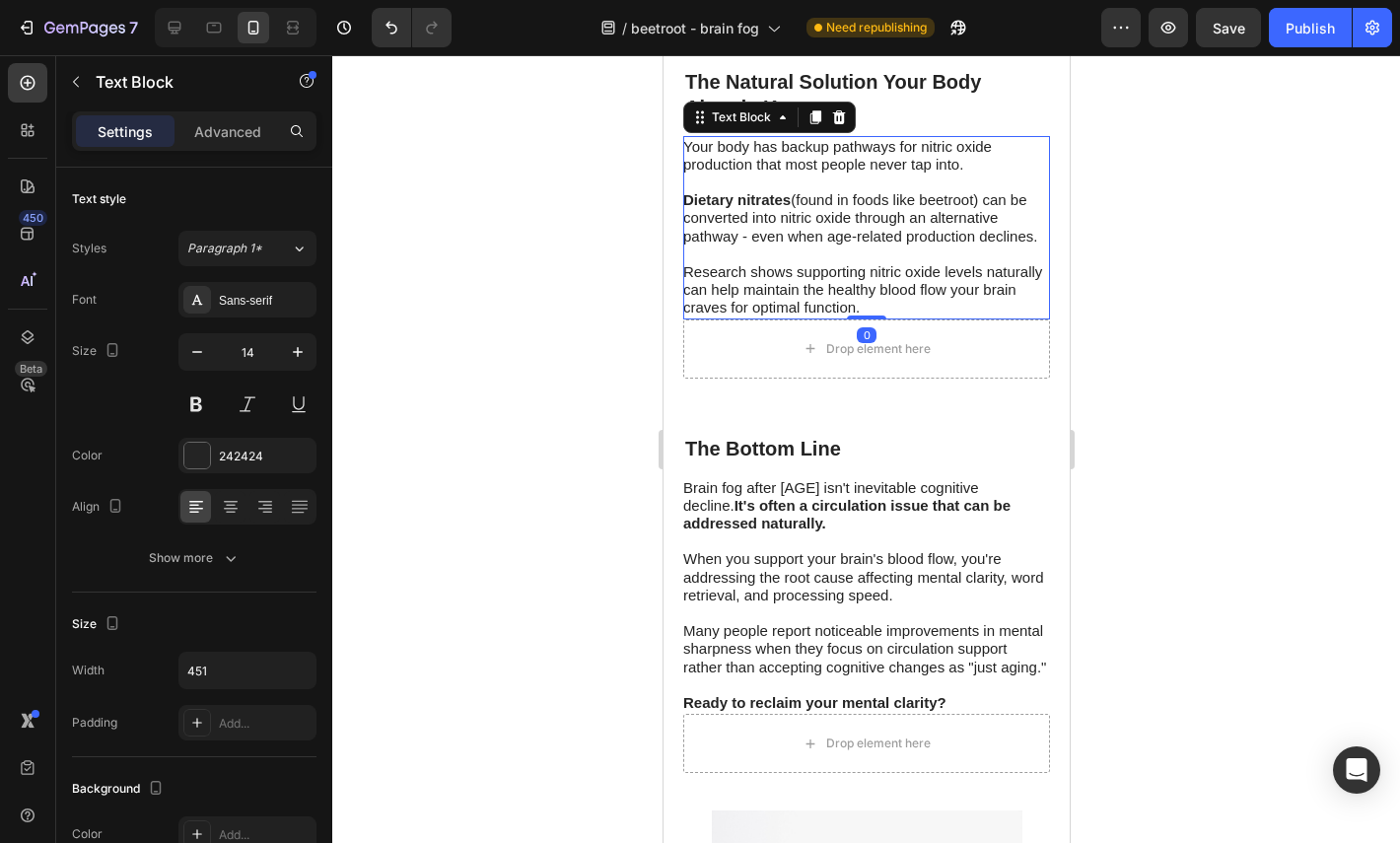 click on "Dietary nitrates  (found in foods like beetroot) can be converted into nitric oxide through an alternative pathway - even when age-related production declines." at bounding box center (859, 217) 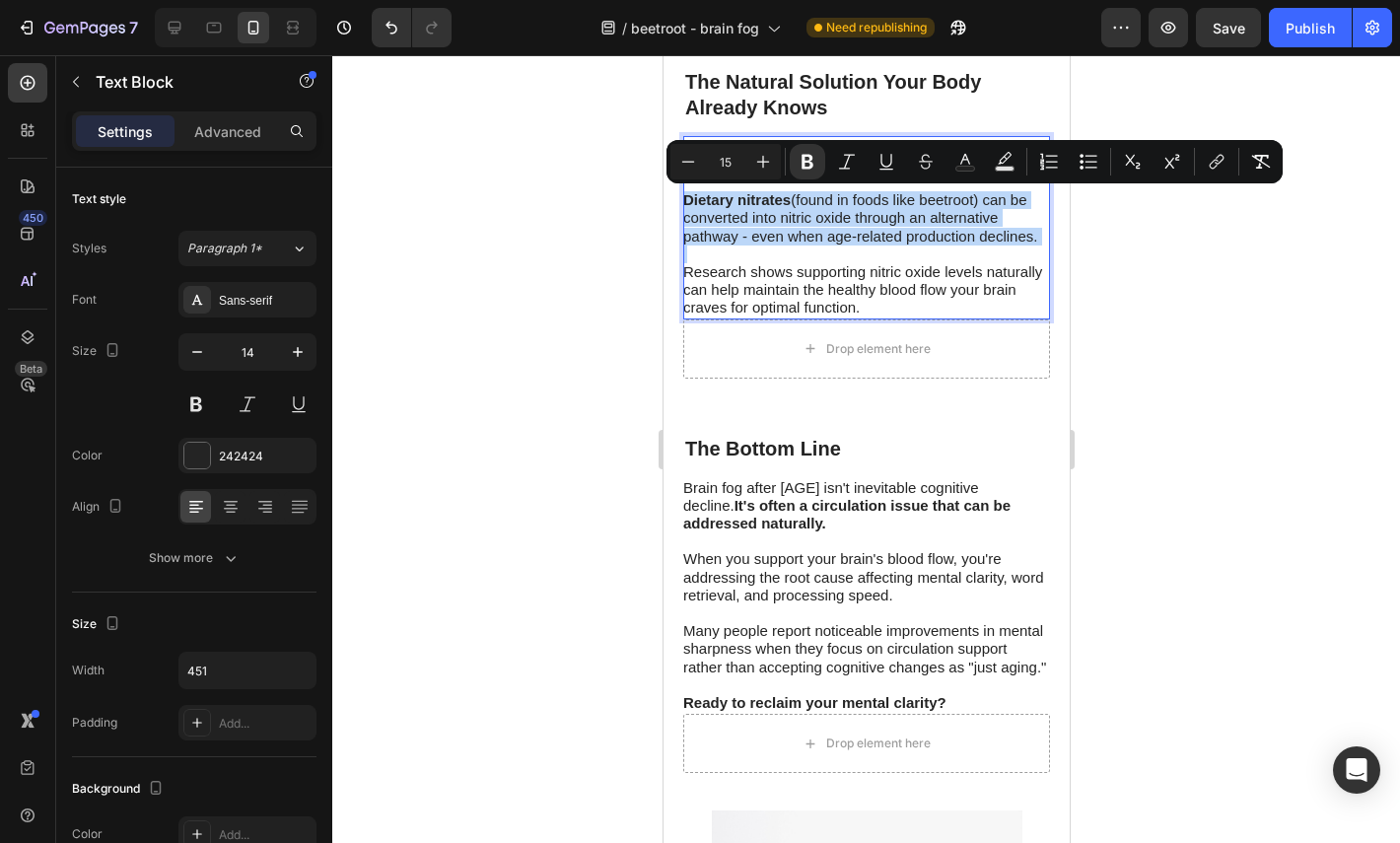click on "Dietary nitrates  (found in foods like beetroot) can be converted into nitric oxide through an alternative pathway - even when age-related production declines." at bounding box center (859, 217) 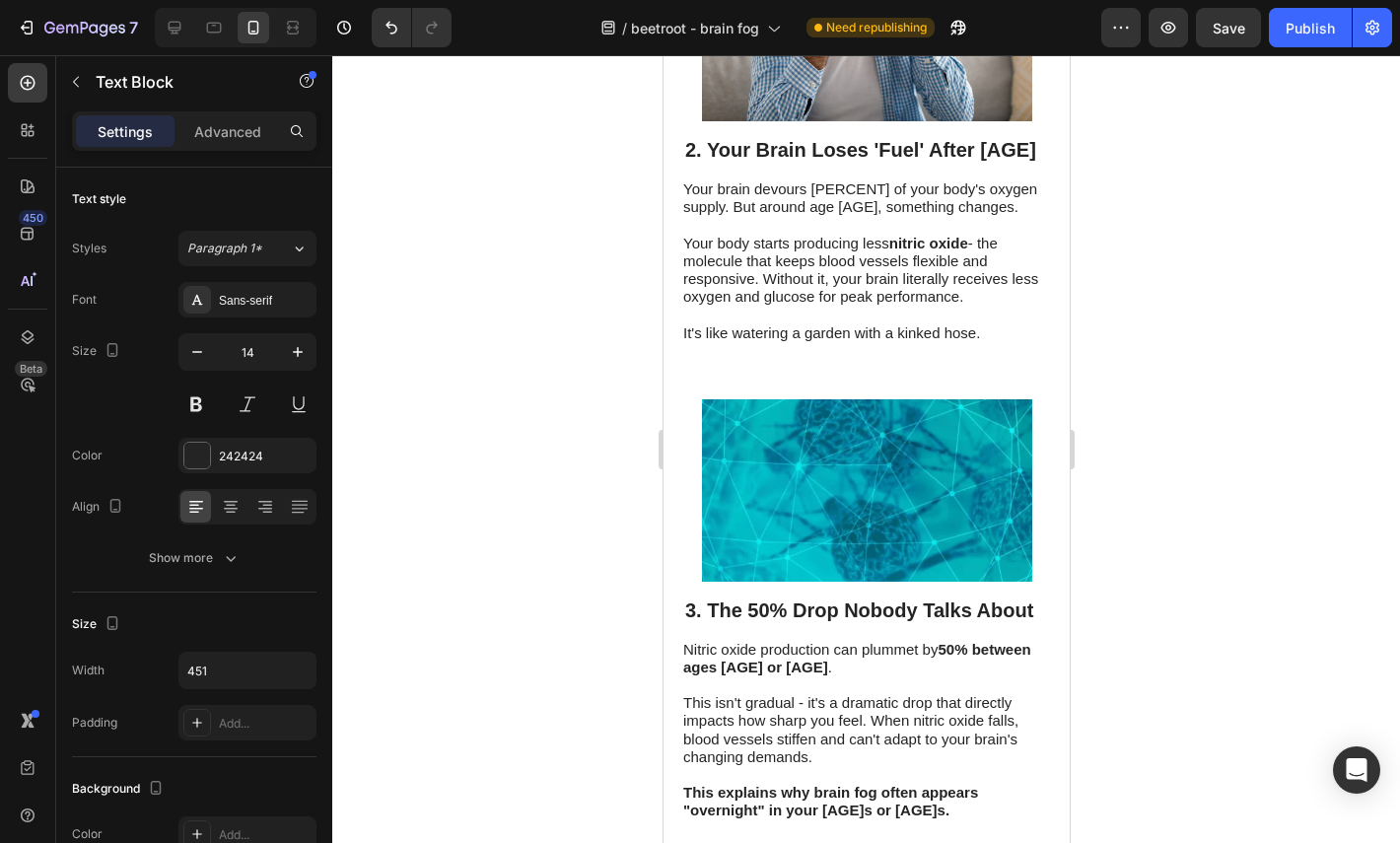 scroll, scrollTop: 1113, scrollLeft: 0, axis: vertical 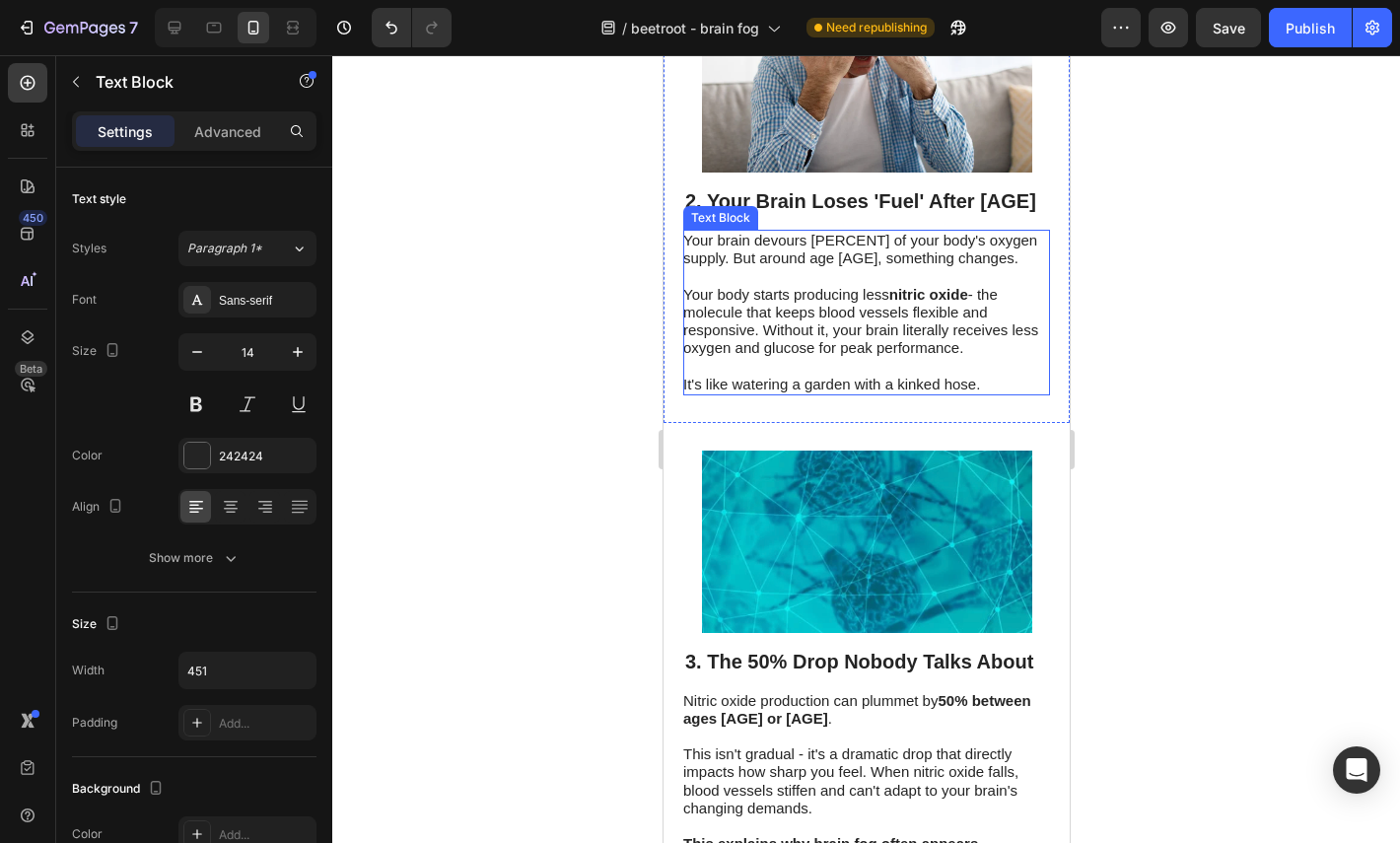 click at bounding box center [865, 277] 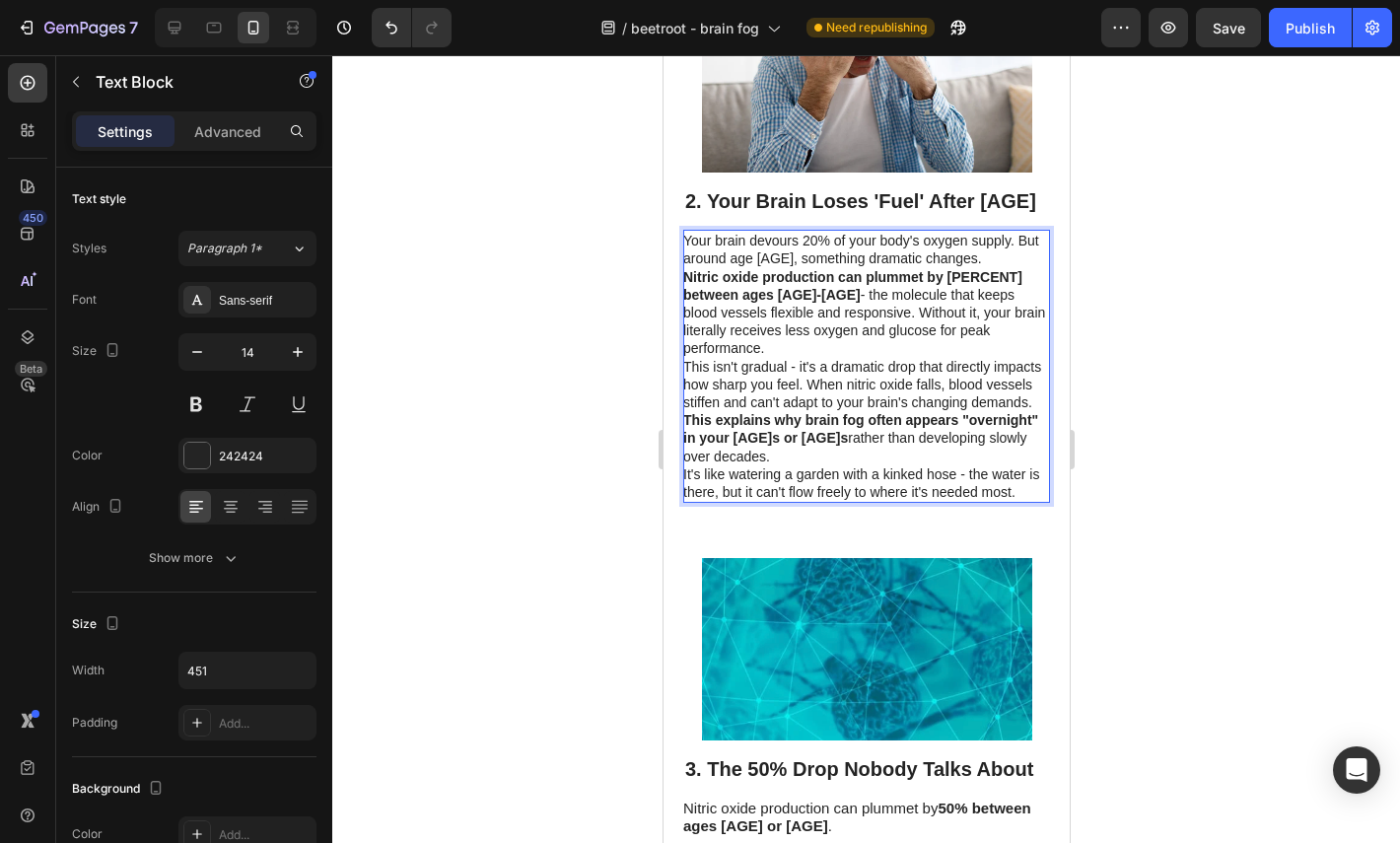 click on "Your brain devours 20% of your body's oxygen supply. But around age [AGE], something dramatic changes." at bounding box center [865, 249] 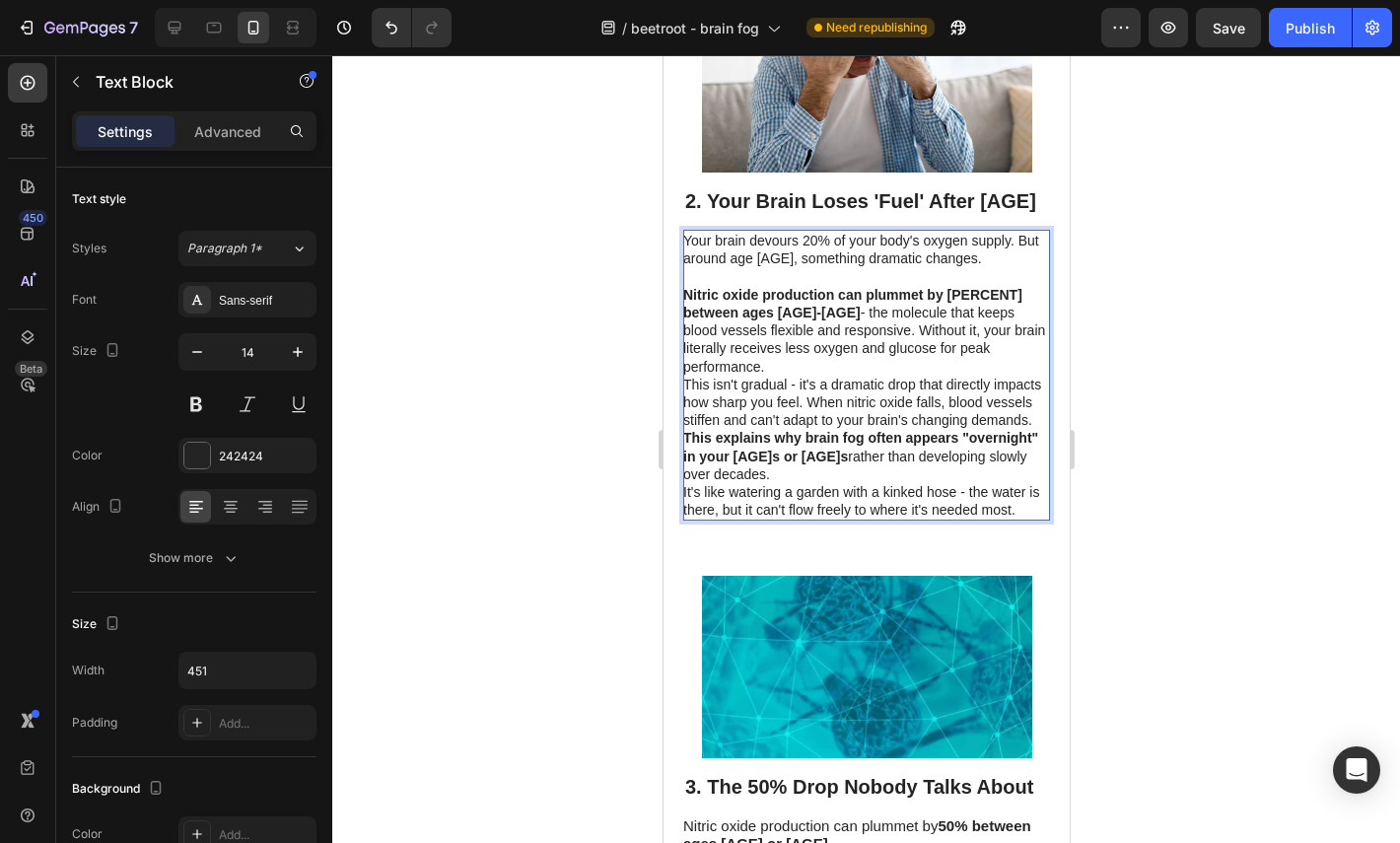 click on "Nitric oxide production can plummet by 50% between ages [AGE] or [AGE] - the molecule that keeps blood vessels flexible and responsive. Without it, your brain literally receives less oxygen and glucose for peak performance." at bounding box center (865, 330) 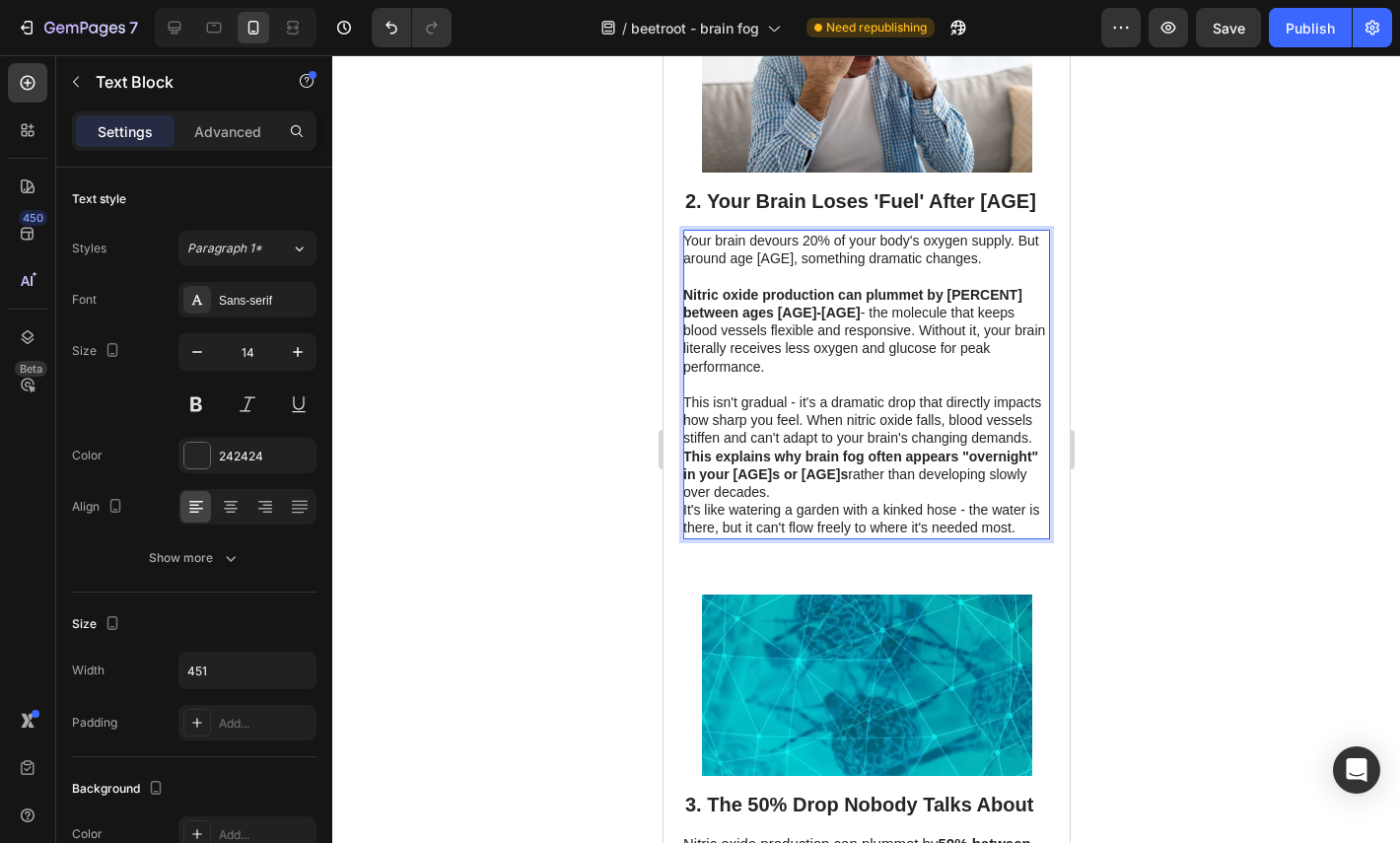 click on "This explains why brain fog often appears "overnight" in your [AGE]s or [AGE]s rather than developing slowly over decades." at bounding box center (865, 474) 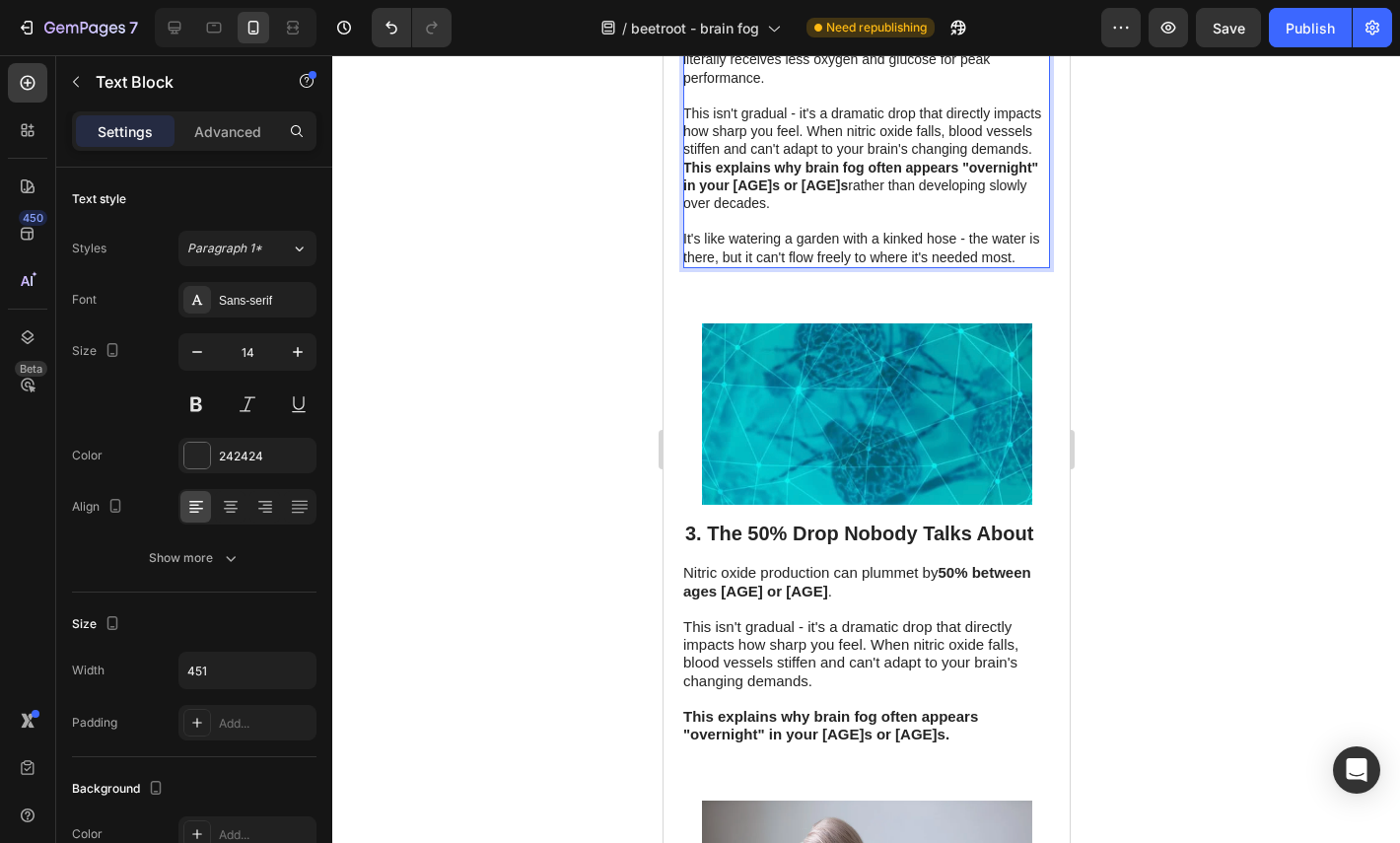 scroll, scrollTop: 1345, scrollLeft: 0, axis: vertical 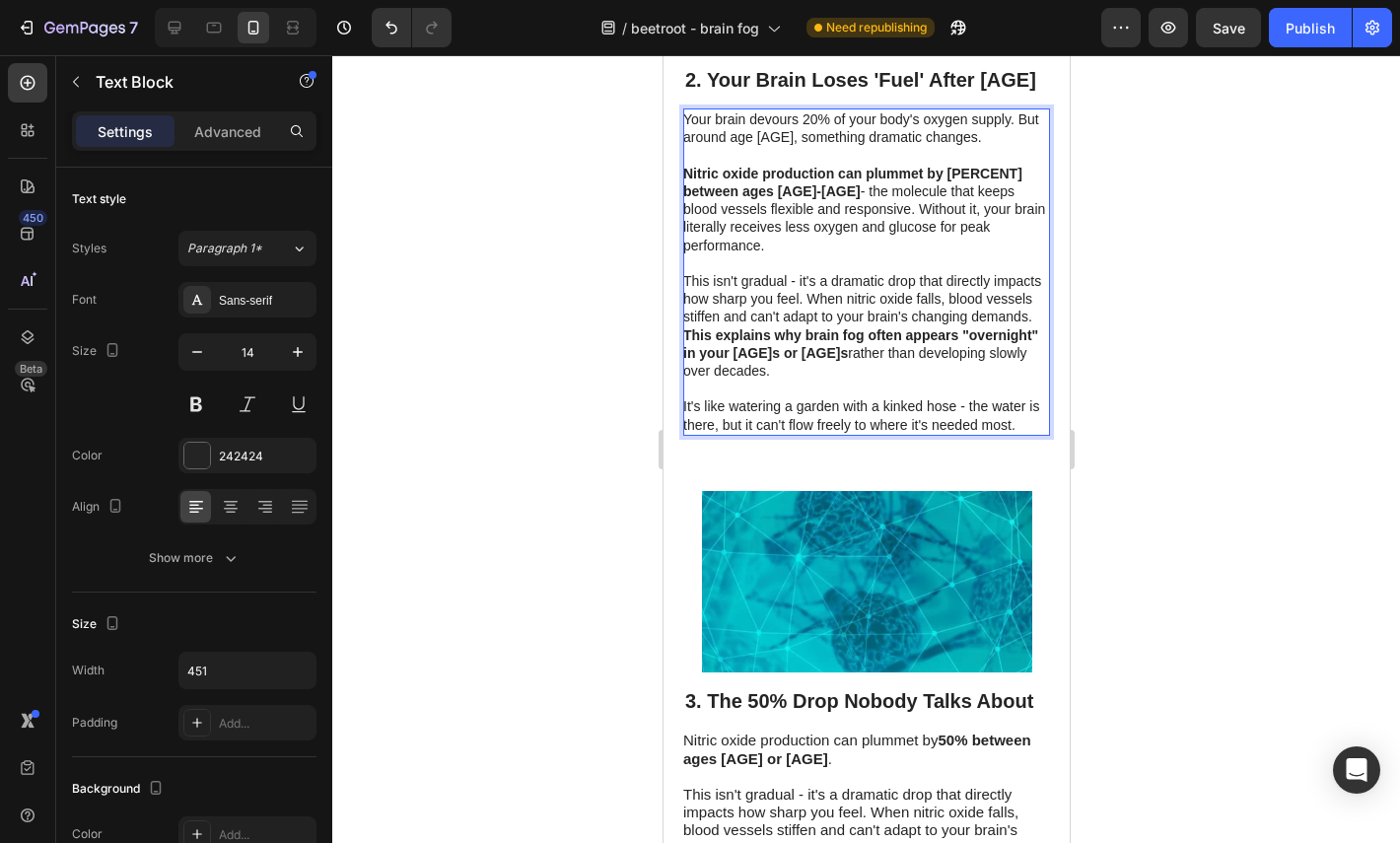 click on "This explains why brain fog often appears "overnight" in your [AGE]s or [AGE]s" at bounding box center (860, 344) 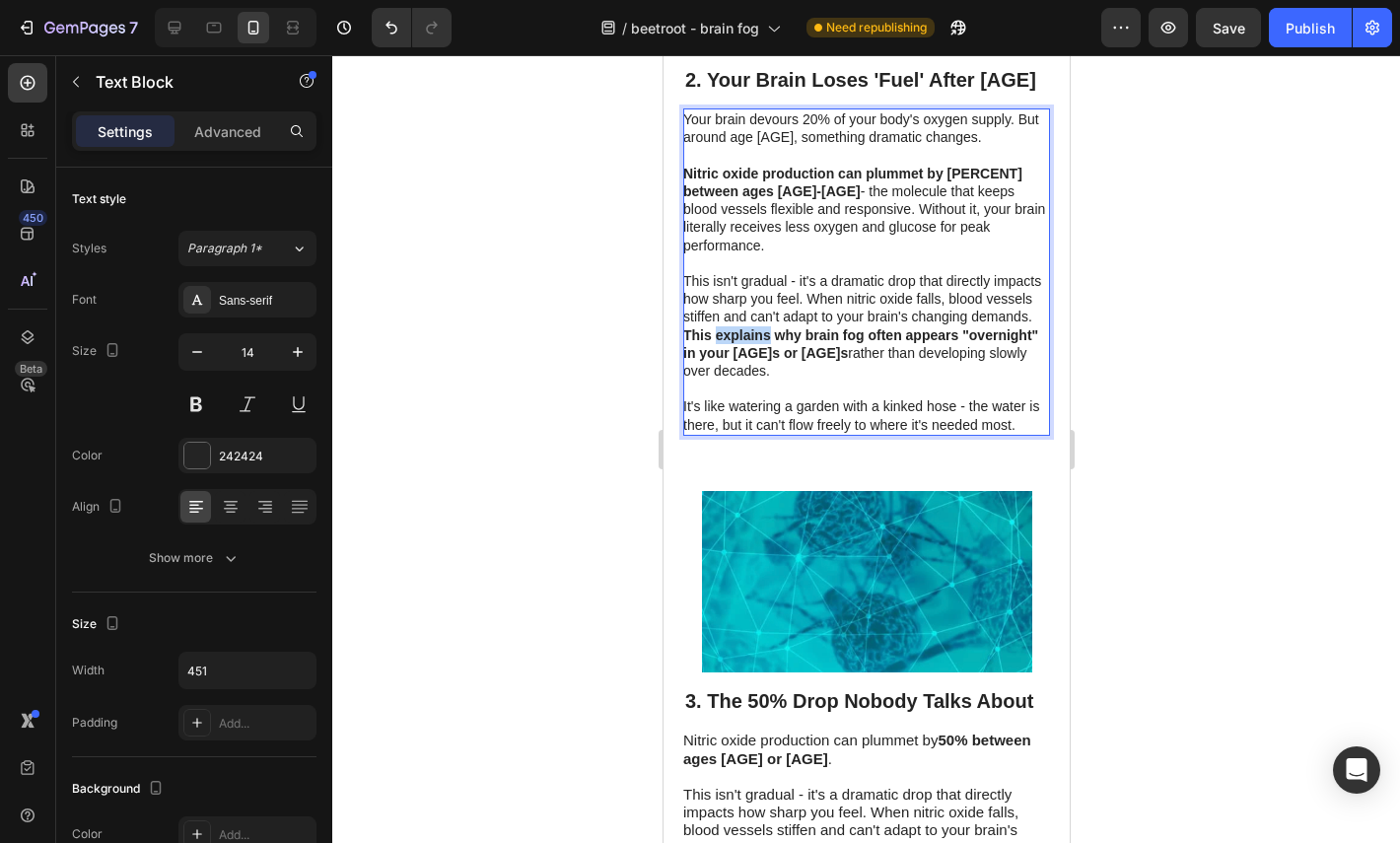 click on "This explains why brain fog often appears "overnight" in your [AGE]s or [AGE]s" at bounding box center (860, 344) 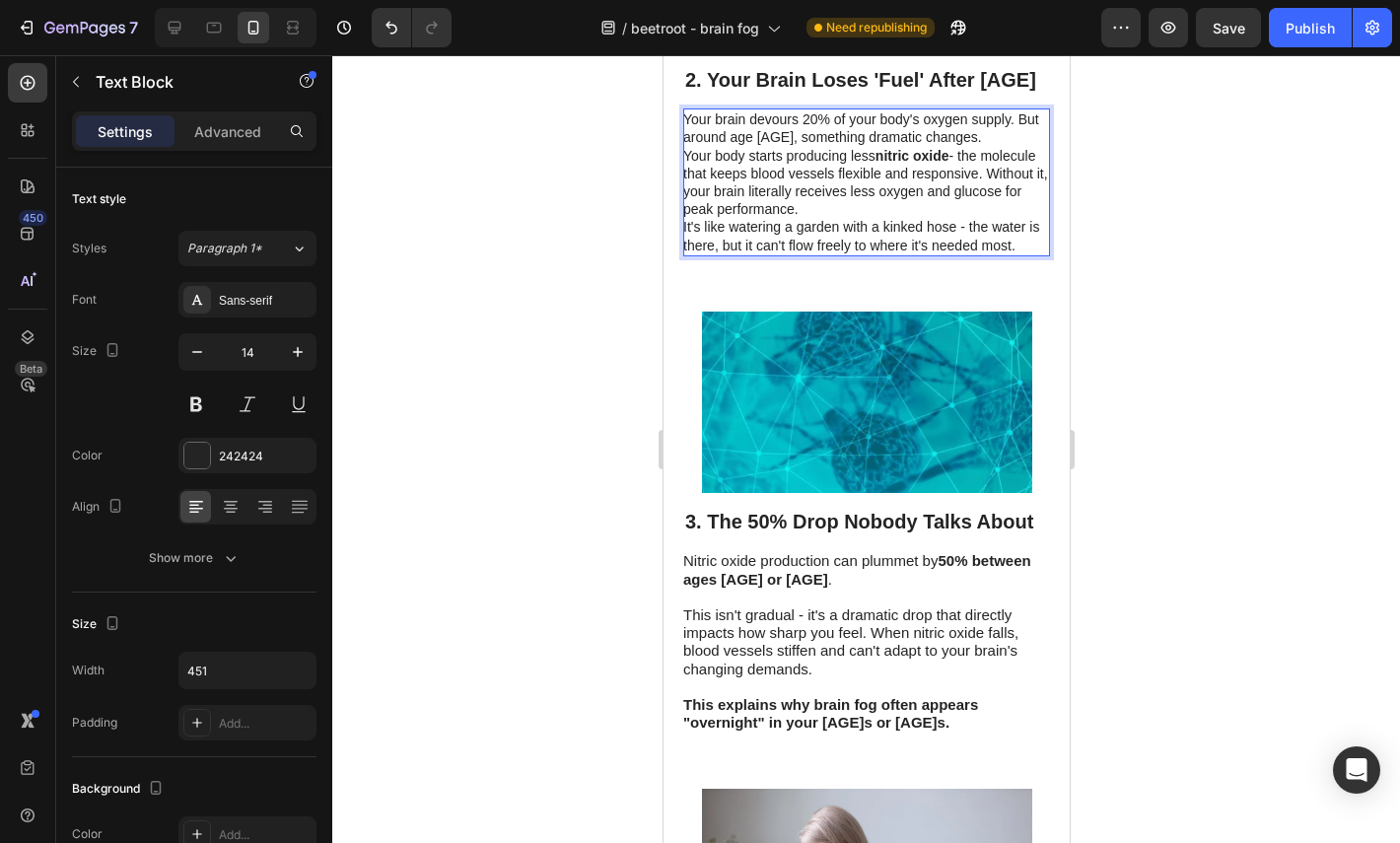 click on "Your brain devours 20% of your body's oxygen supply. But around age [AGE], something dramatic changes." at bounding box center [865, 128] 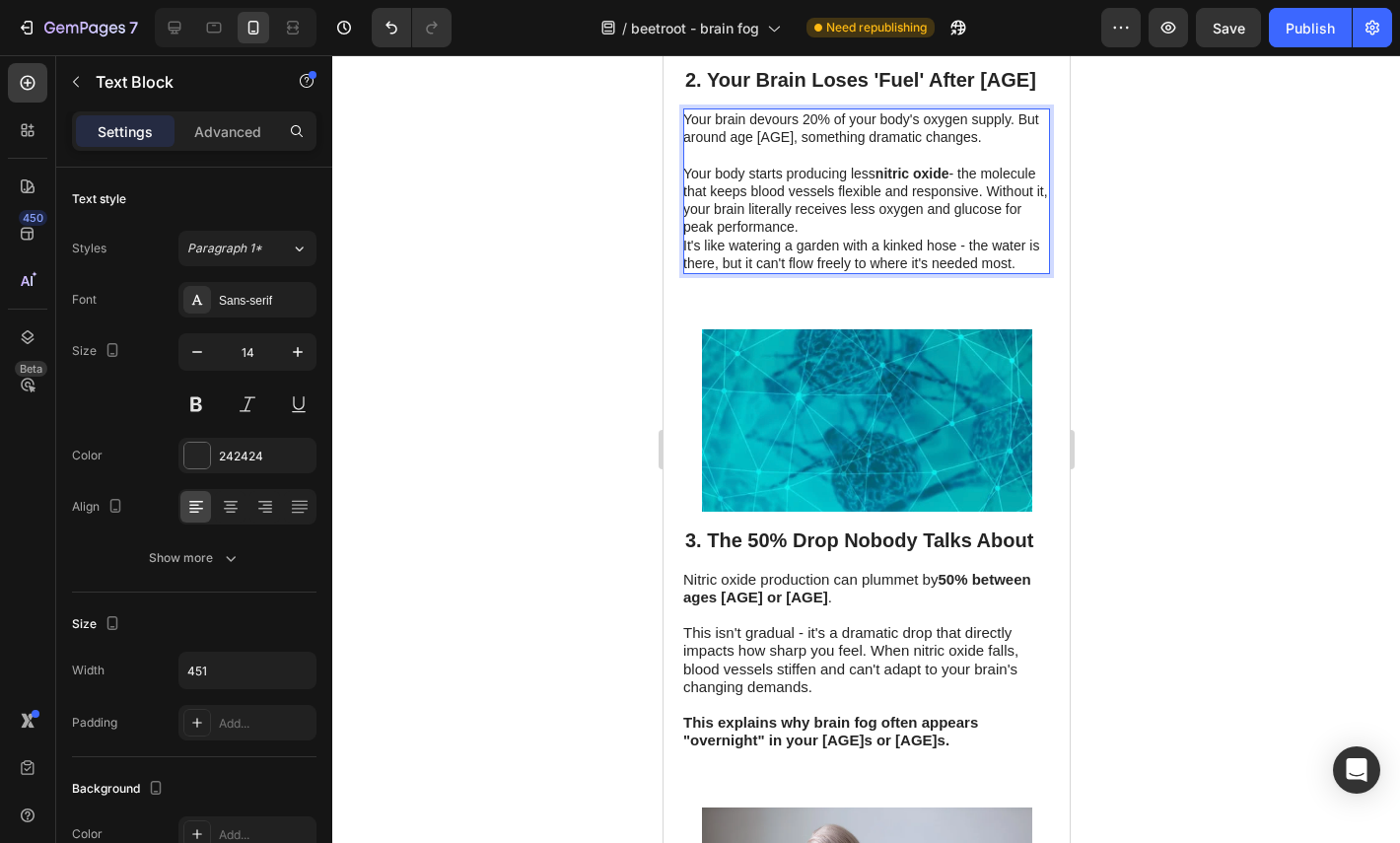 click on "Your body starts producing less nitric oxide - the molecule that keeps blood vessels flexible and responsive. Without it, your brain literally receives less oxygen and glucose for peak performance." at bounding box center (865, 200) 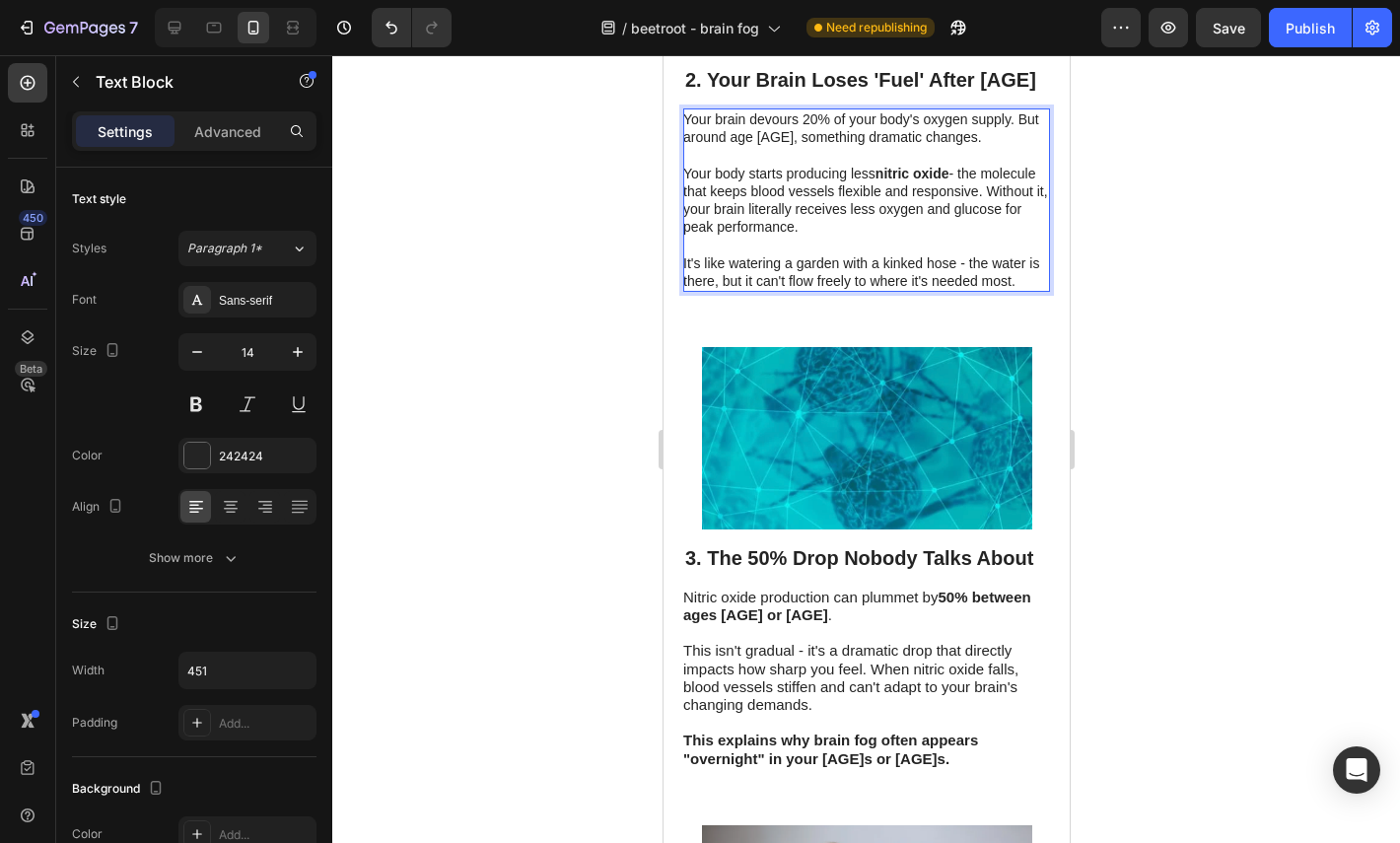 click 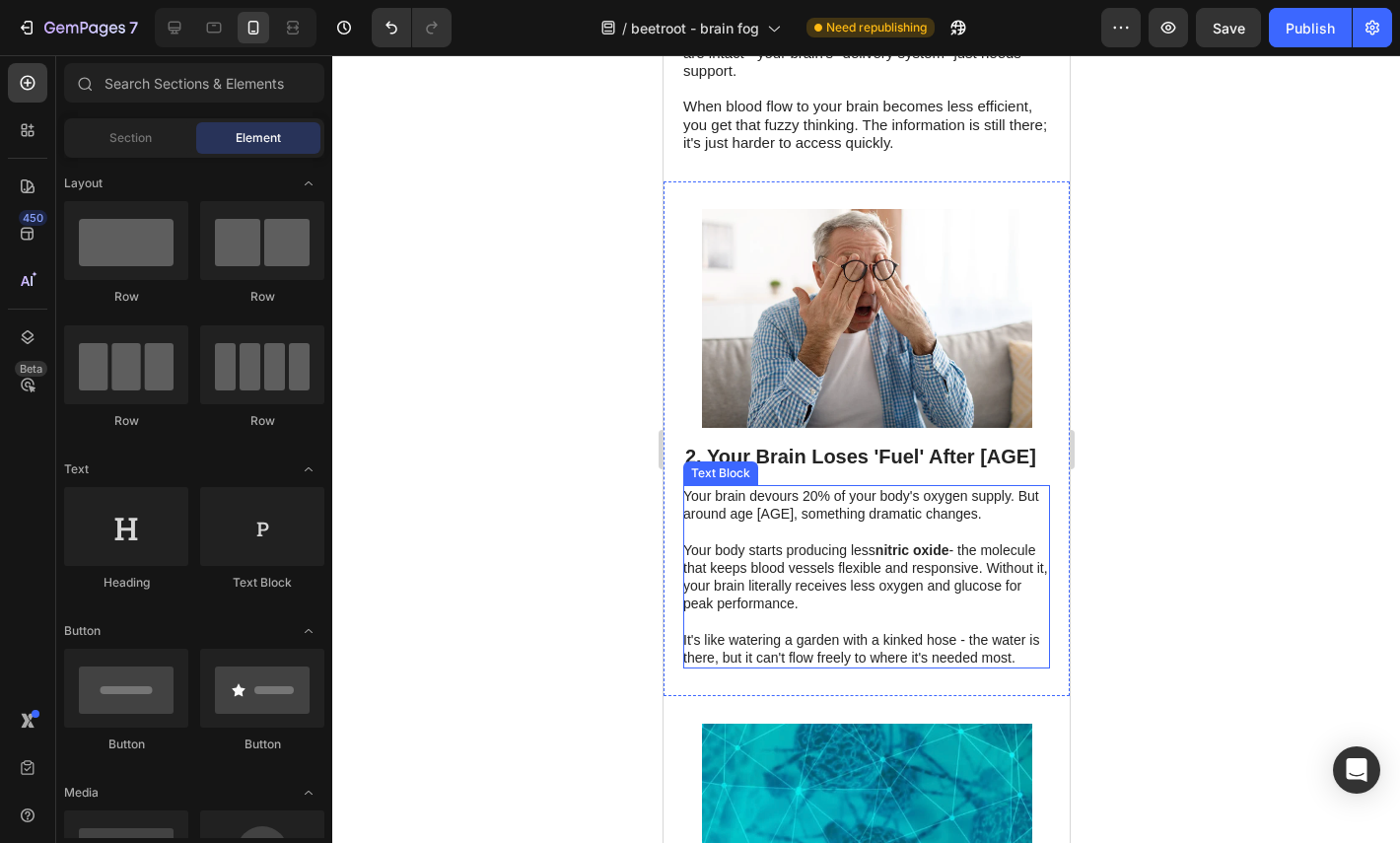 scroll, scrollTop: 766, scrollLeft: 0, axis: vertical 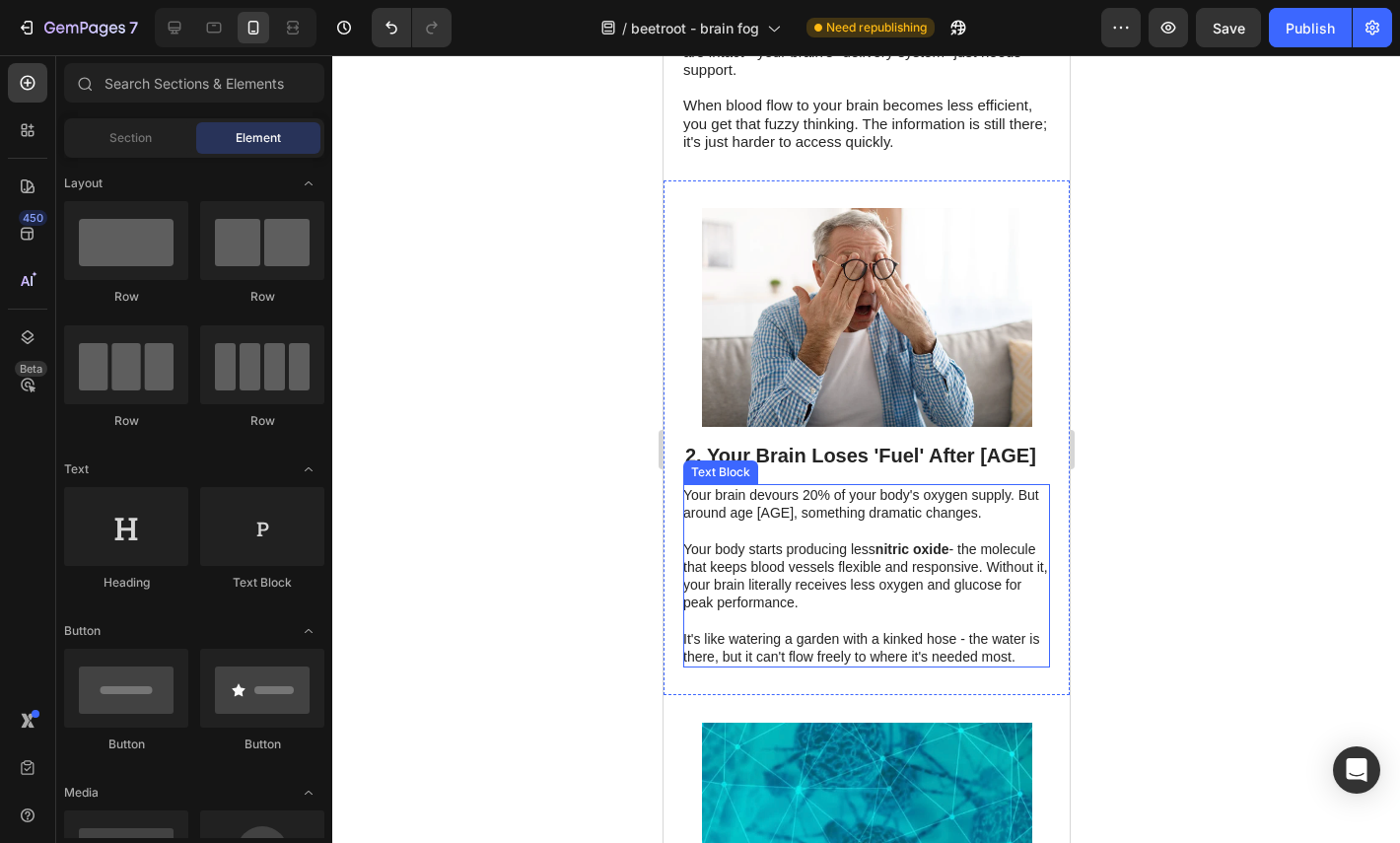 click at bounding box center [865, 531] 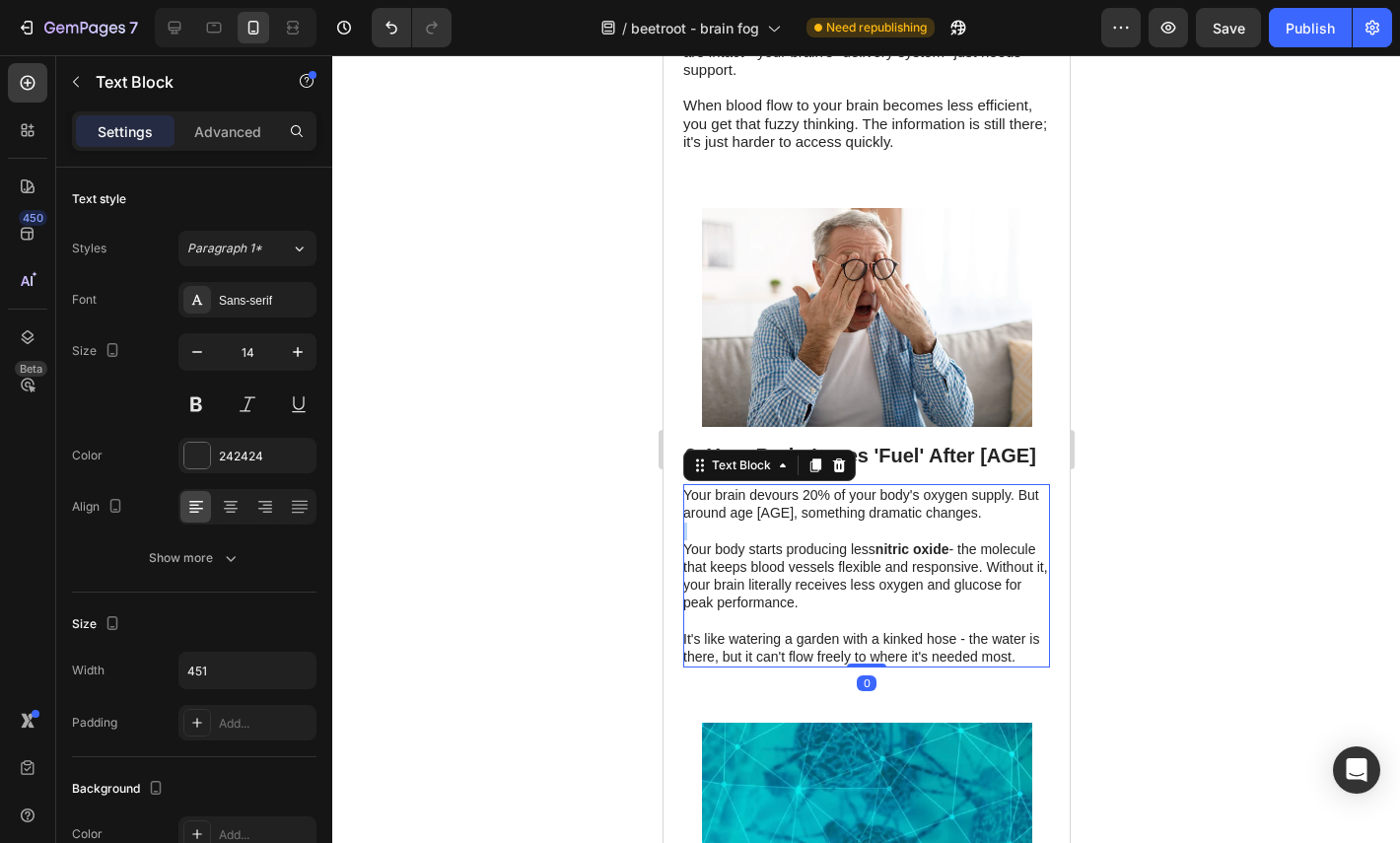 click at bounding box center [865, 531] 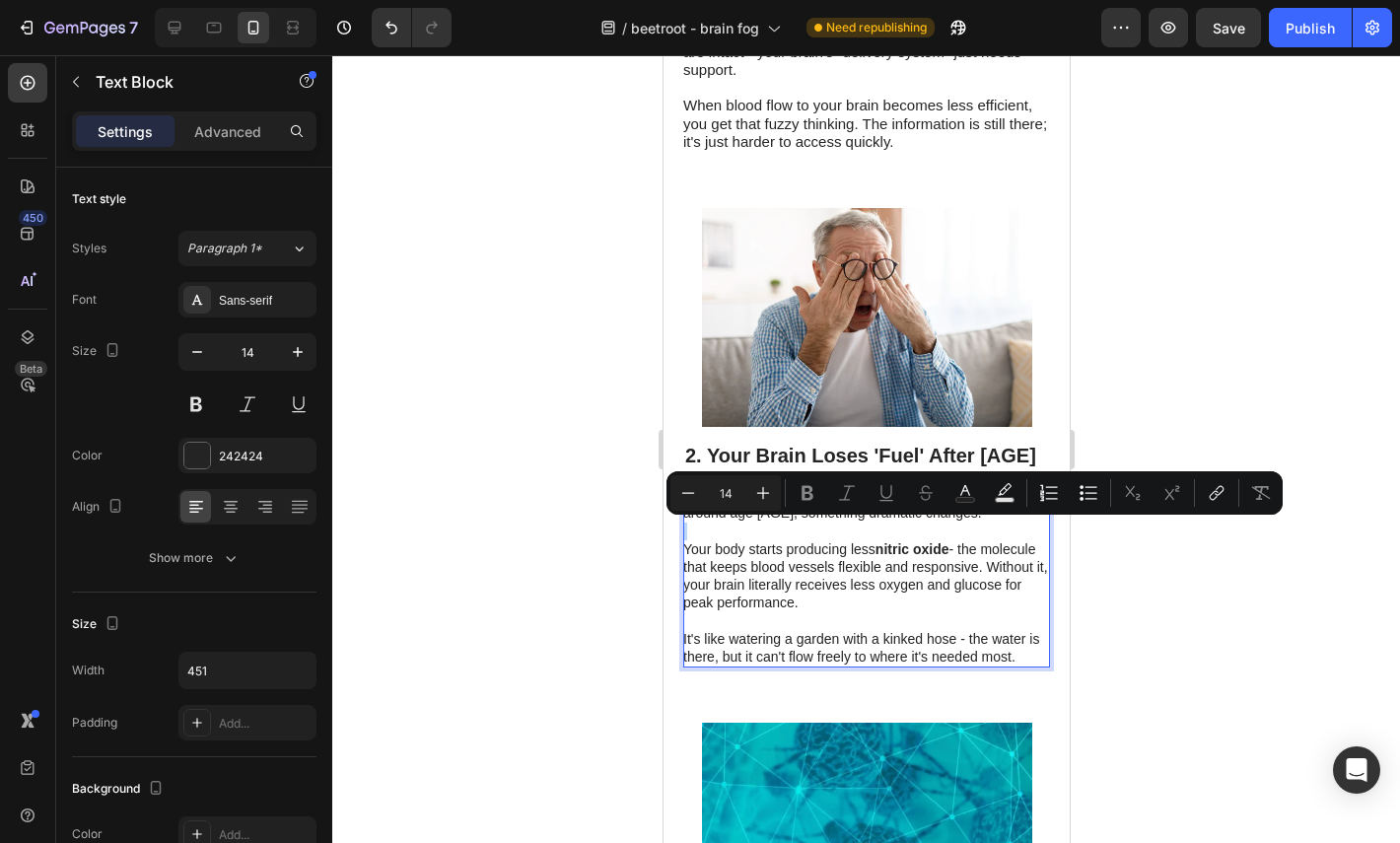 click on "Your body starts producing less nitric oxide - the molecule that keeps blood vessels flexible and responsive. Without it, your brain literally receives less oxygen and glucose for peak performance." at bounding box center (865, 576) 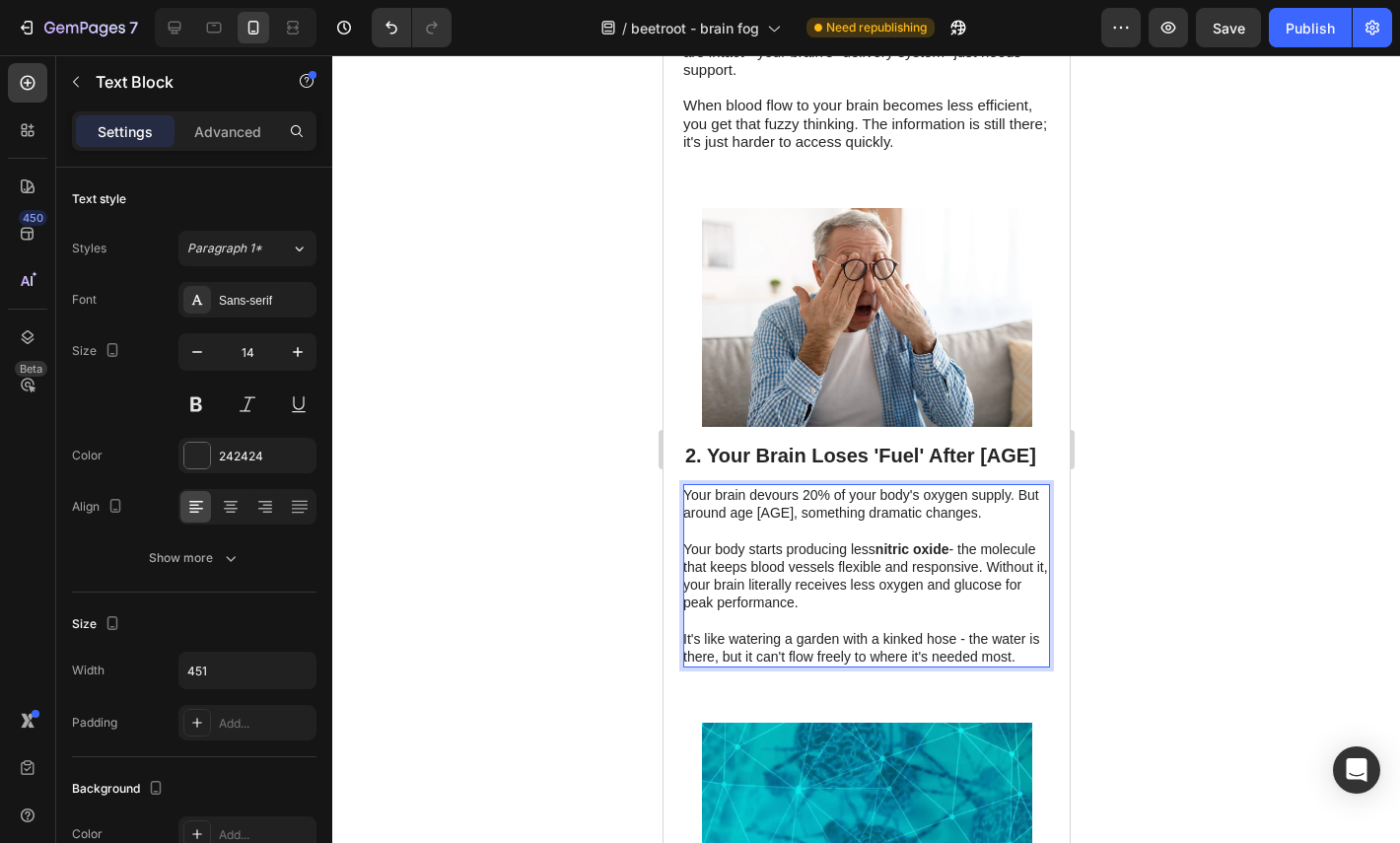click on "Your body starts producing less nitric oxide - the molecule that keeps blood vessels flexible and responsive. Without it, your brain literally receives less oxygen and glucose for peak performance." at bounding box center [865, 576] 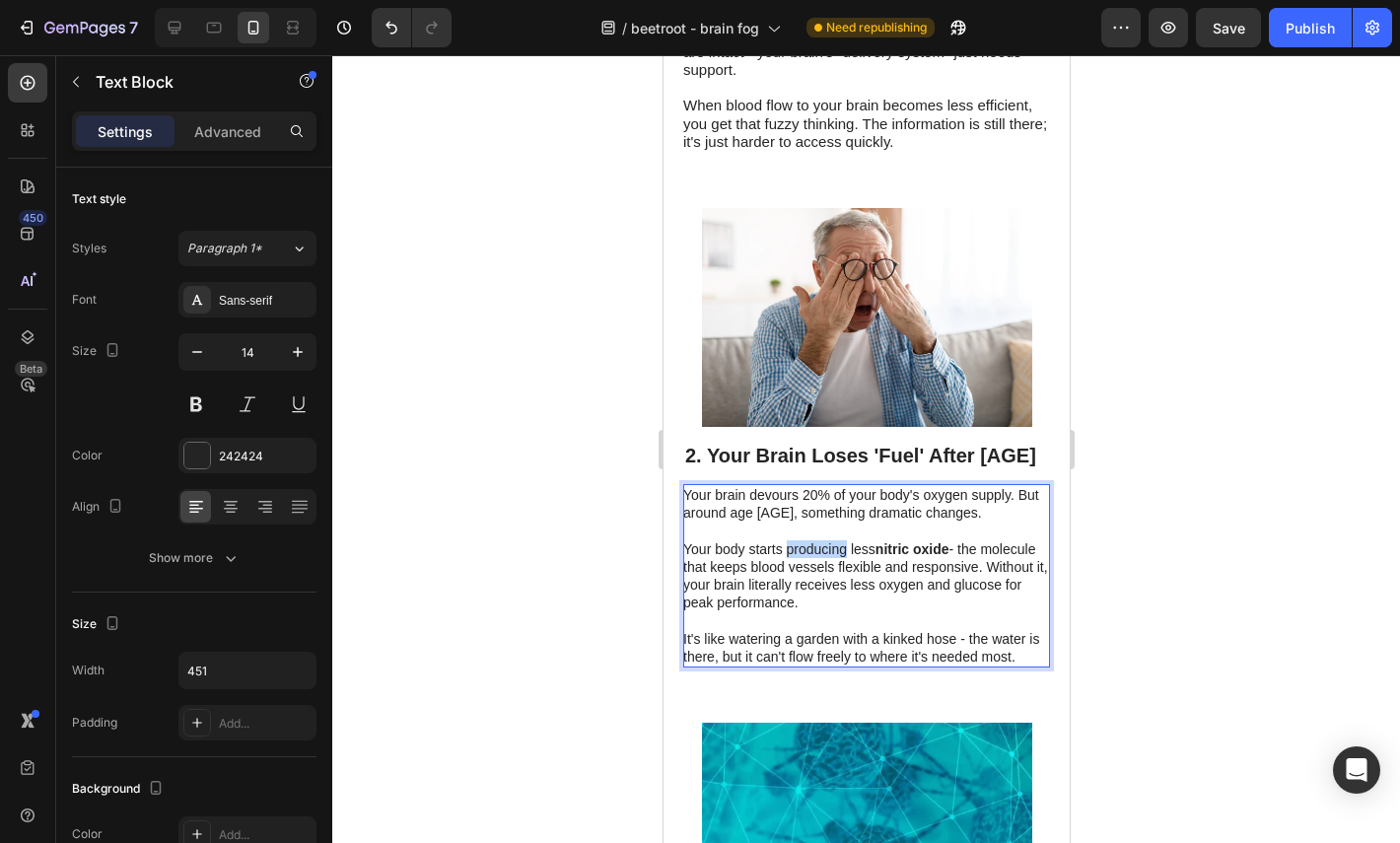 click on "Your body starts producing less nitric oxide - the molecule that keeps blood vessels flexible and responsive. Without it, your brain literally receives less oxygen and glucose for peak performance." at bounding box center (865, 576) 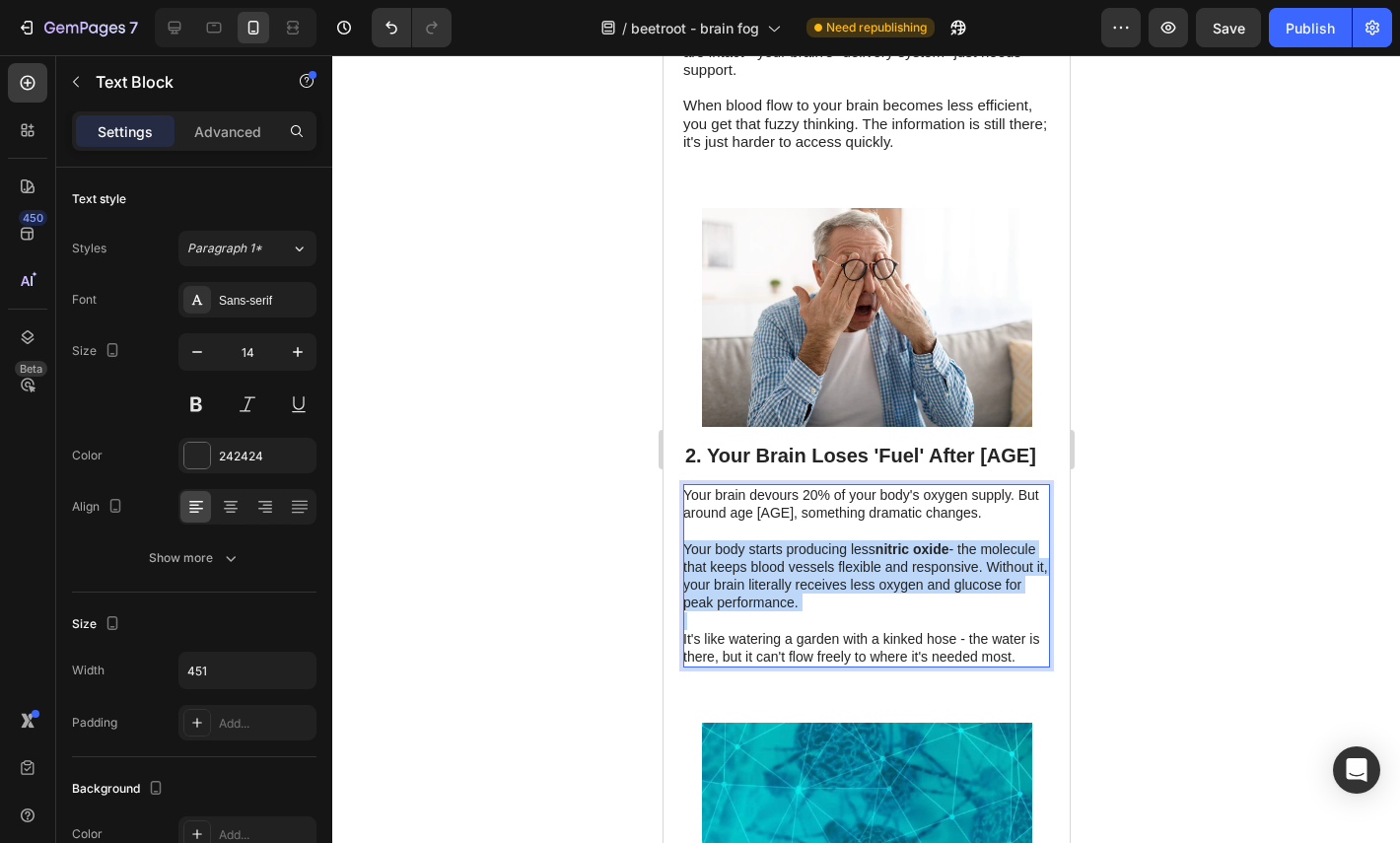 click on "Your body starts producing less nitric oxide - the molecule that keeps blood vessels flexible and responsive. Without it, your brain literally receives less oxygen and glucose for peak performance." at bounding box center (865, 576) 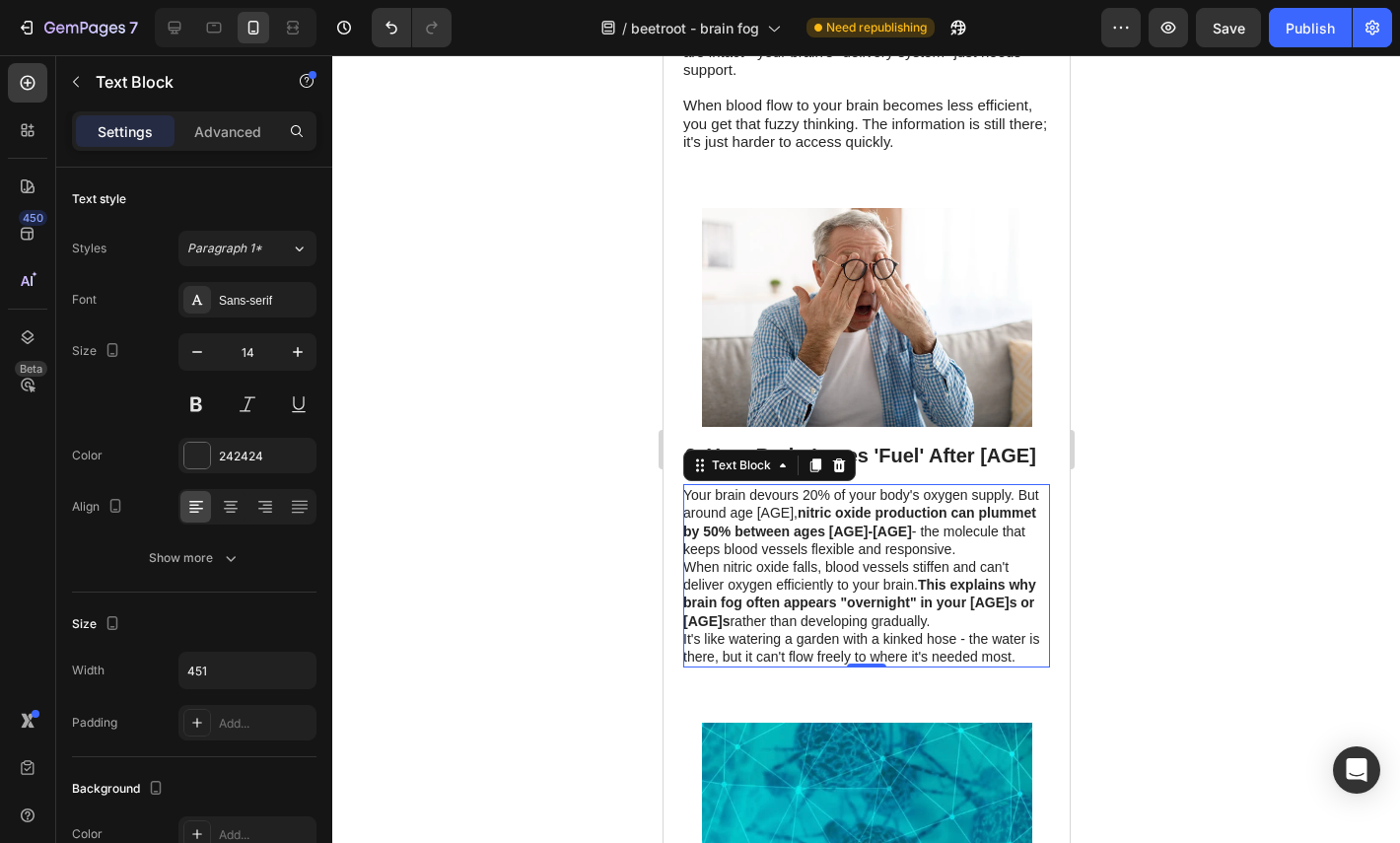 click 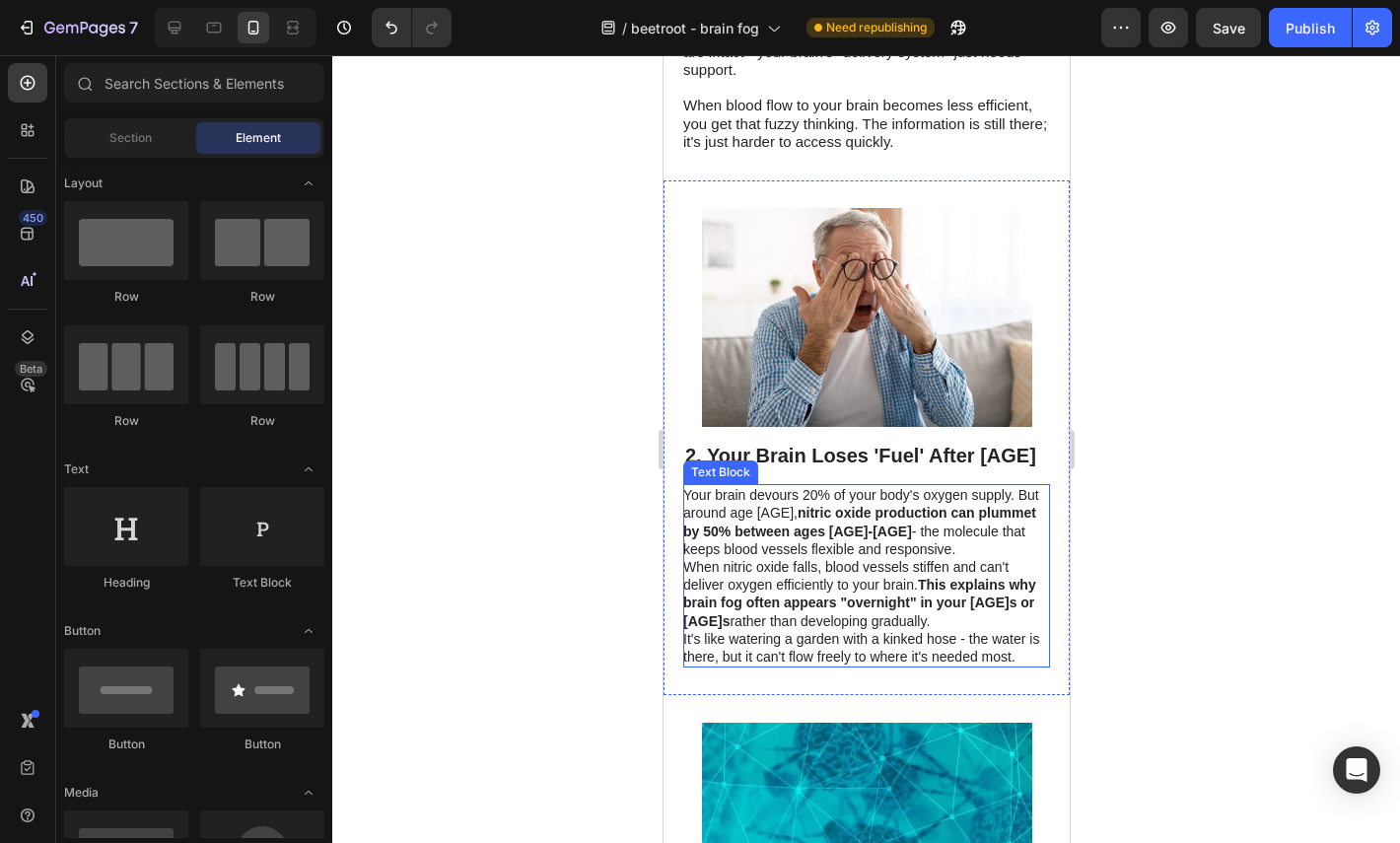 click on "Your brain devours 20% of your body's oxygen supply. But around age [AGE], nitric oxide production can plummet by 50% between ages [AGE] or [AGE] - the molecule that keeps blood vessels flexible and responsive." at bounding box center (865, 522) 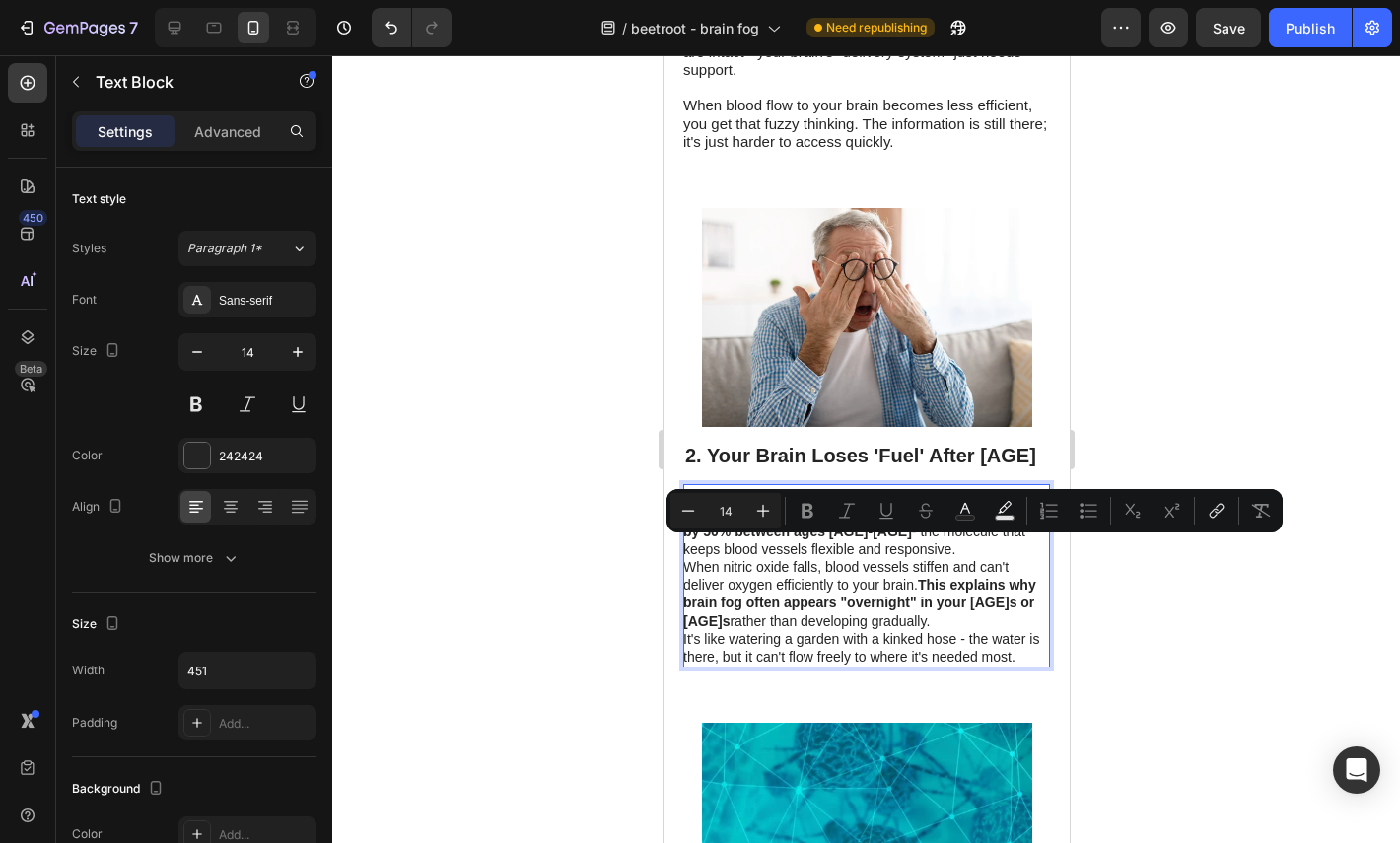 click on "Your brain devours 20% of your body's oxygen supply. But around age [AGE], nitric oxide production can plummet by 50% between ages [AGE] or [AGE] - the molecule that keeps blood vessels flexible and responsive." at bounding box center (865, 522) 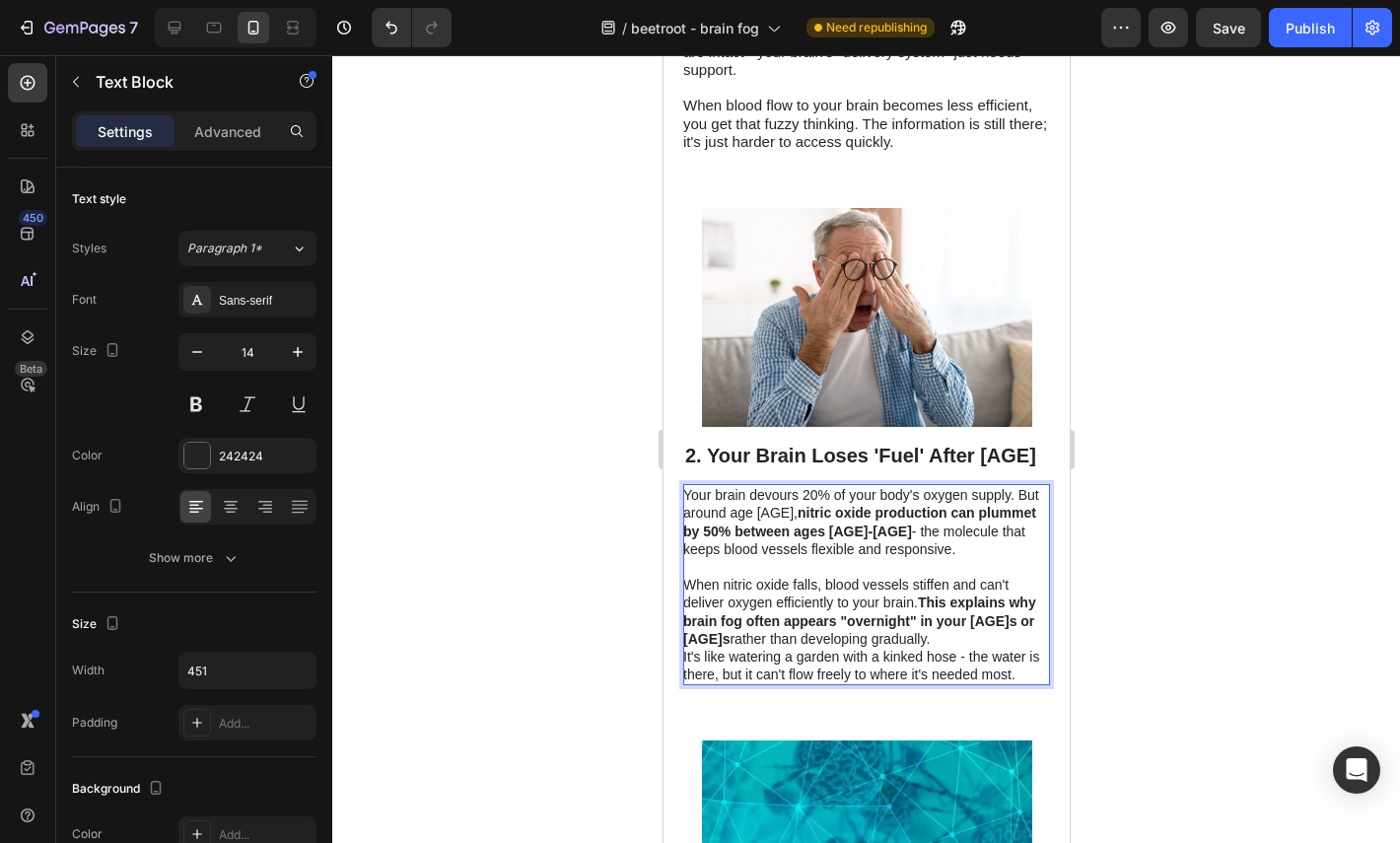 click on "When nitric oxide falls, blood vessels stiffen and can't deliver oxygen efficiently to your brain. This explains why brain fog often appears "overnight" in your [AGE]s or [AGE]s rather than developing gradually." at bounding box center [865, 611] 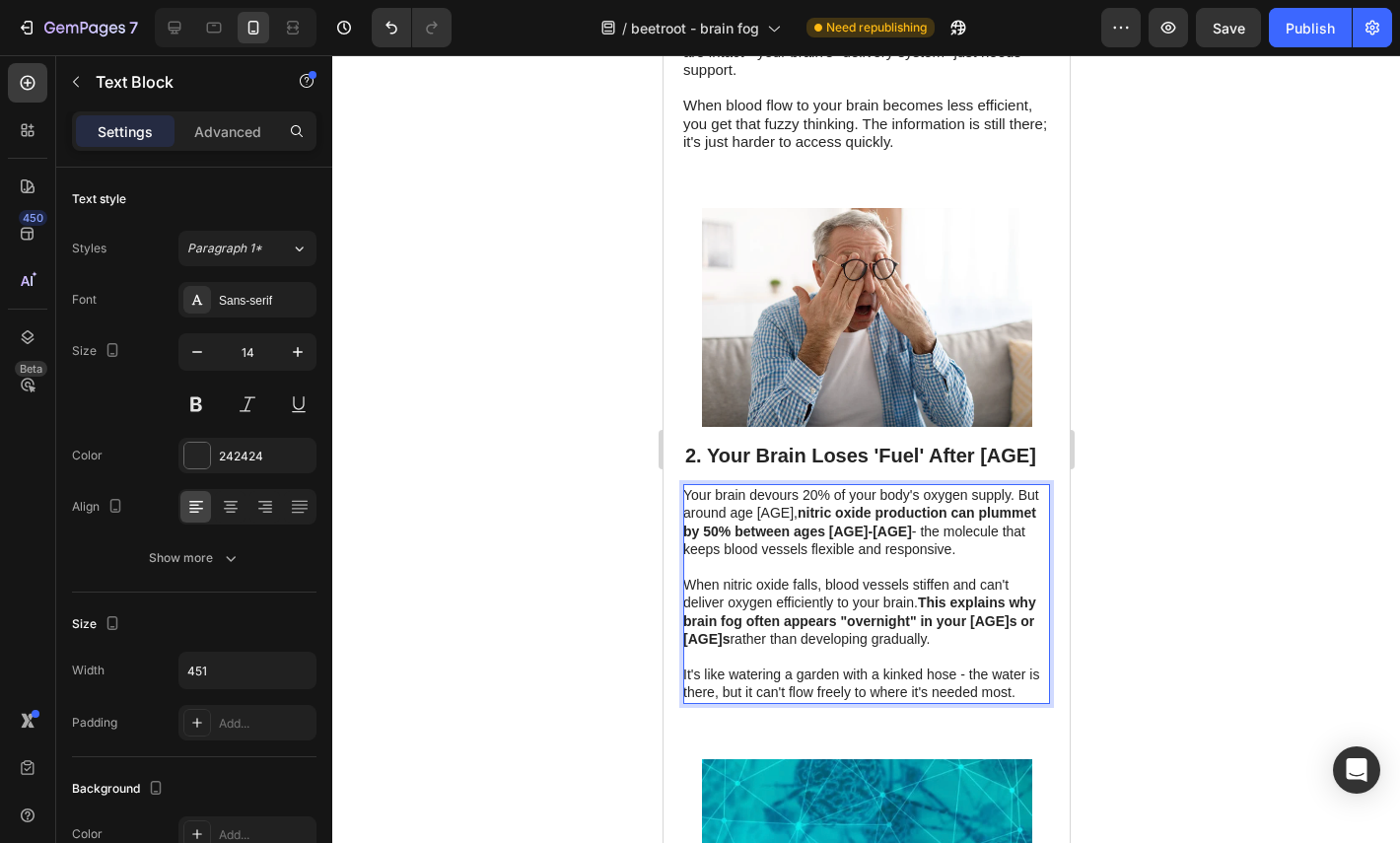 click 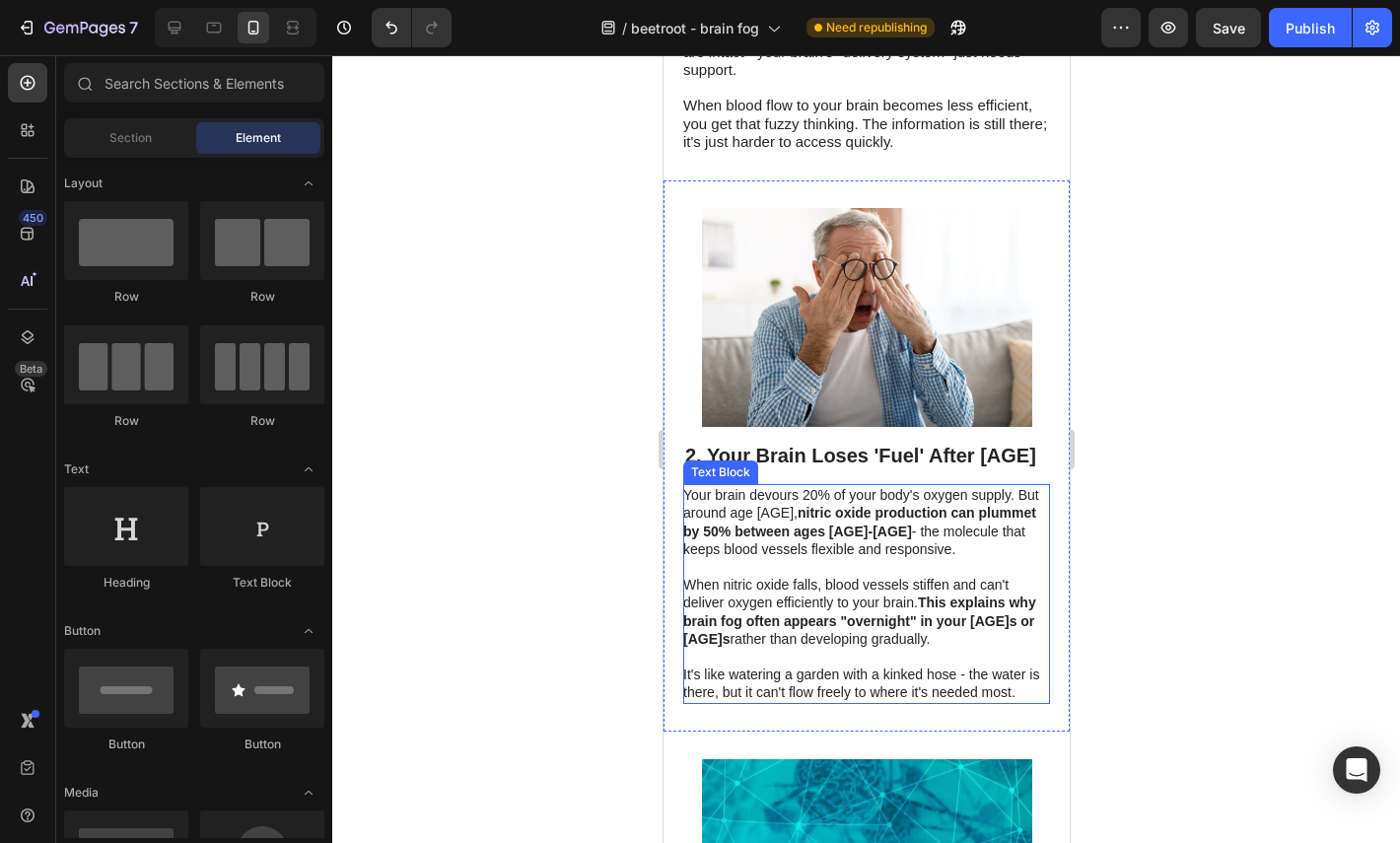 click on "nitric oxide production can plummet by 50% between ages [AGE]-[AGE]" at bounding box center [859, 522] 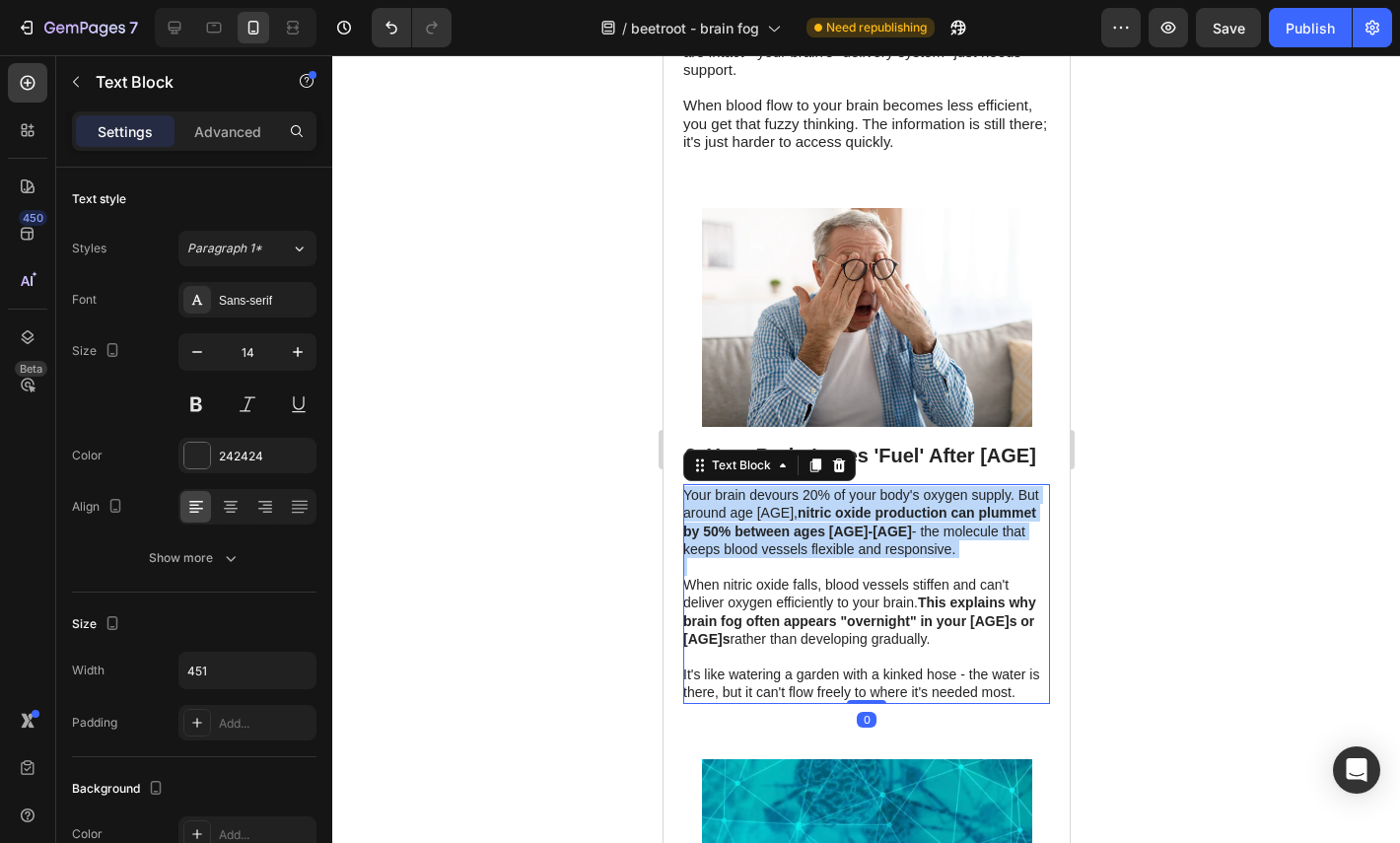 click on "nitric oxide production can plummet by 50% between ages [AGE]-[AGE]" at bounding box center (859, 522) 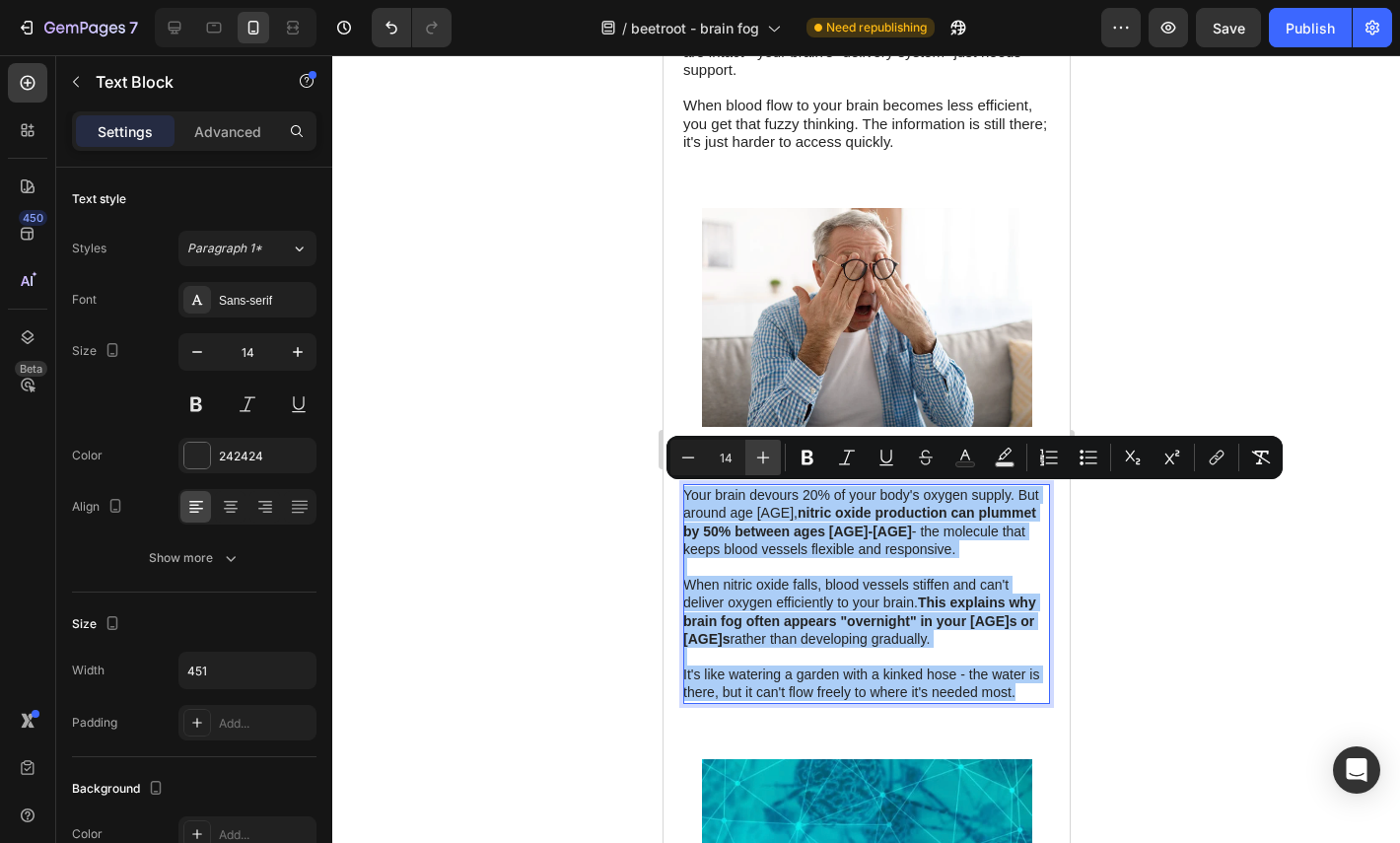 click 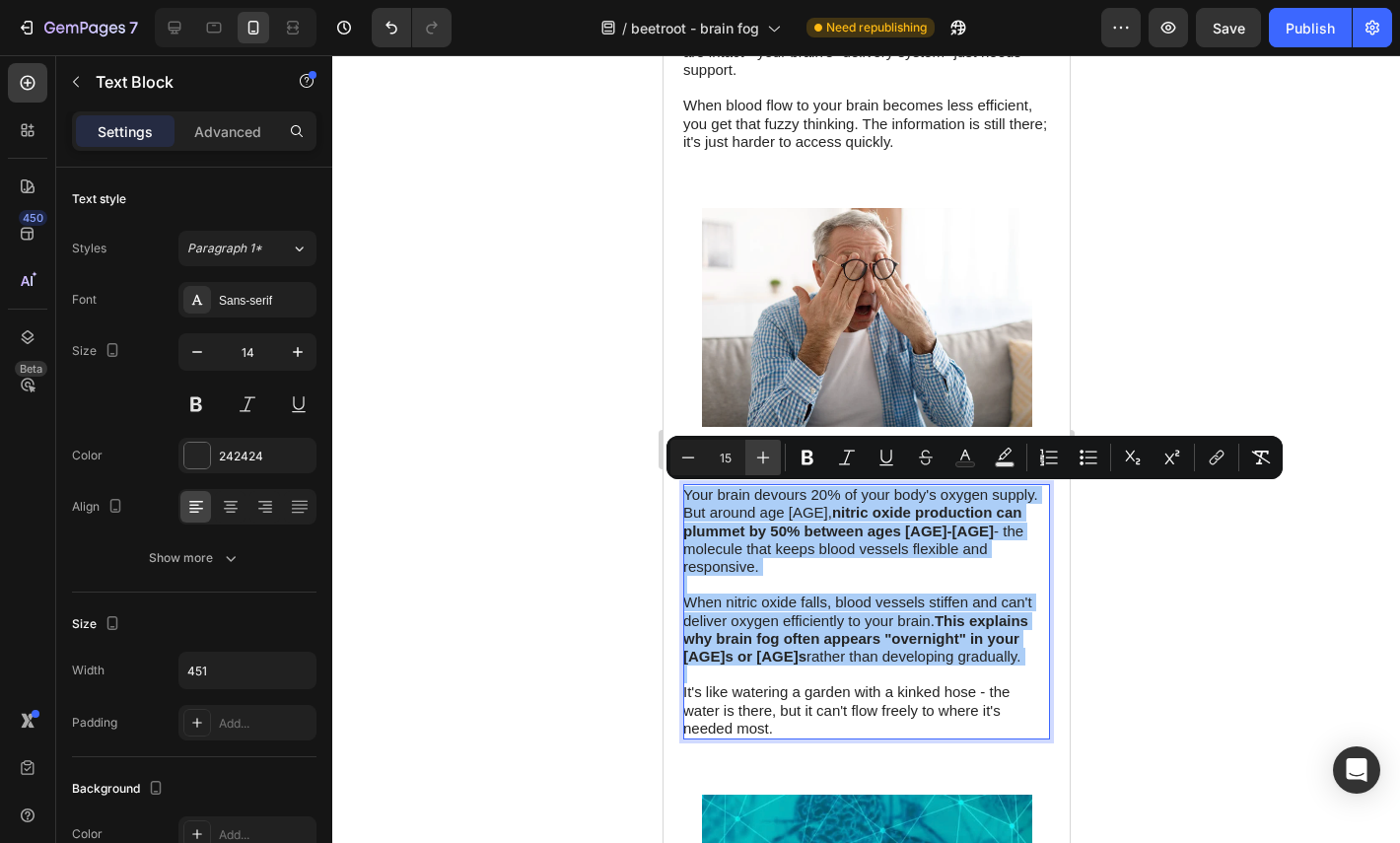 click 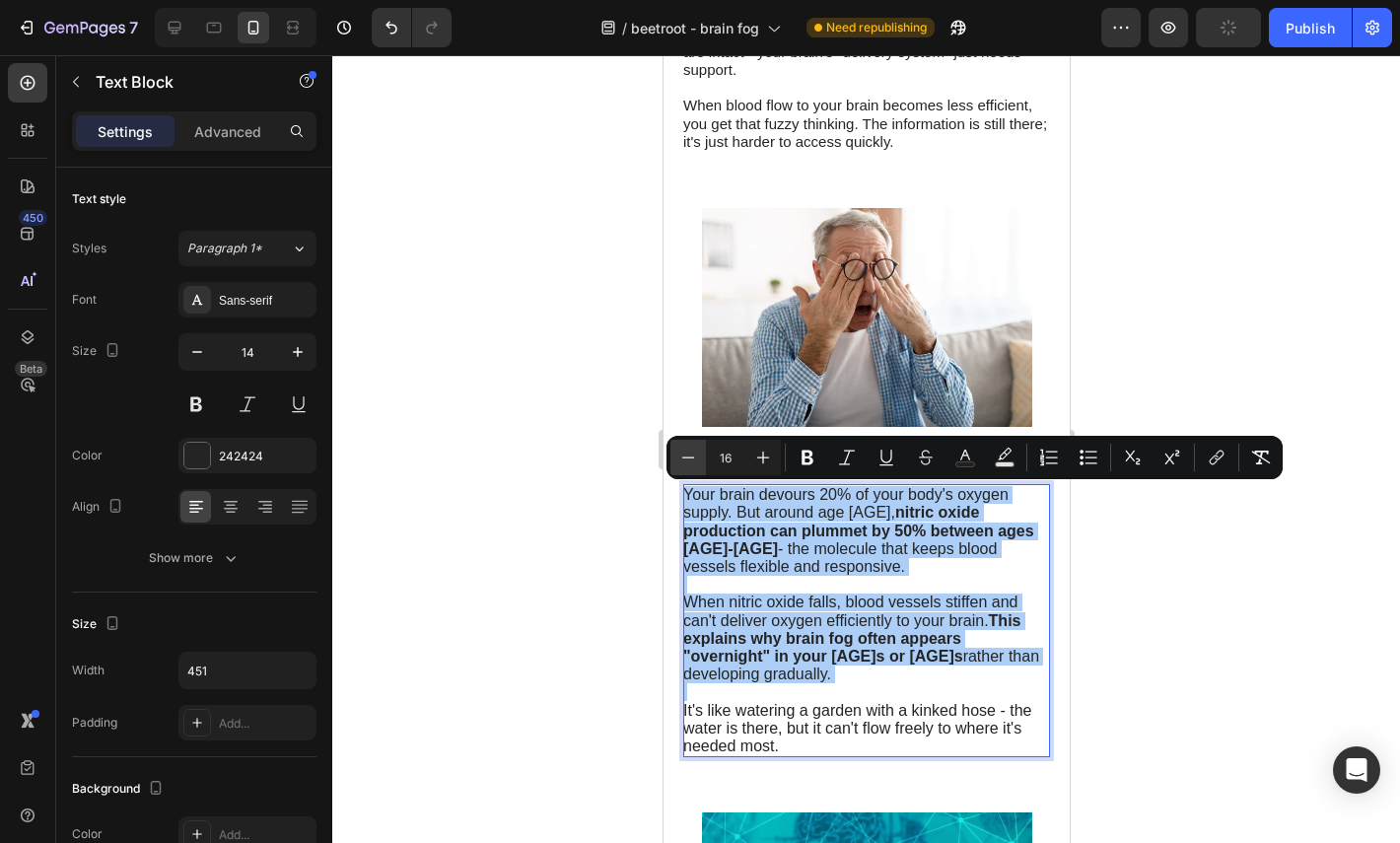 click 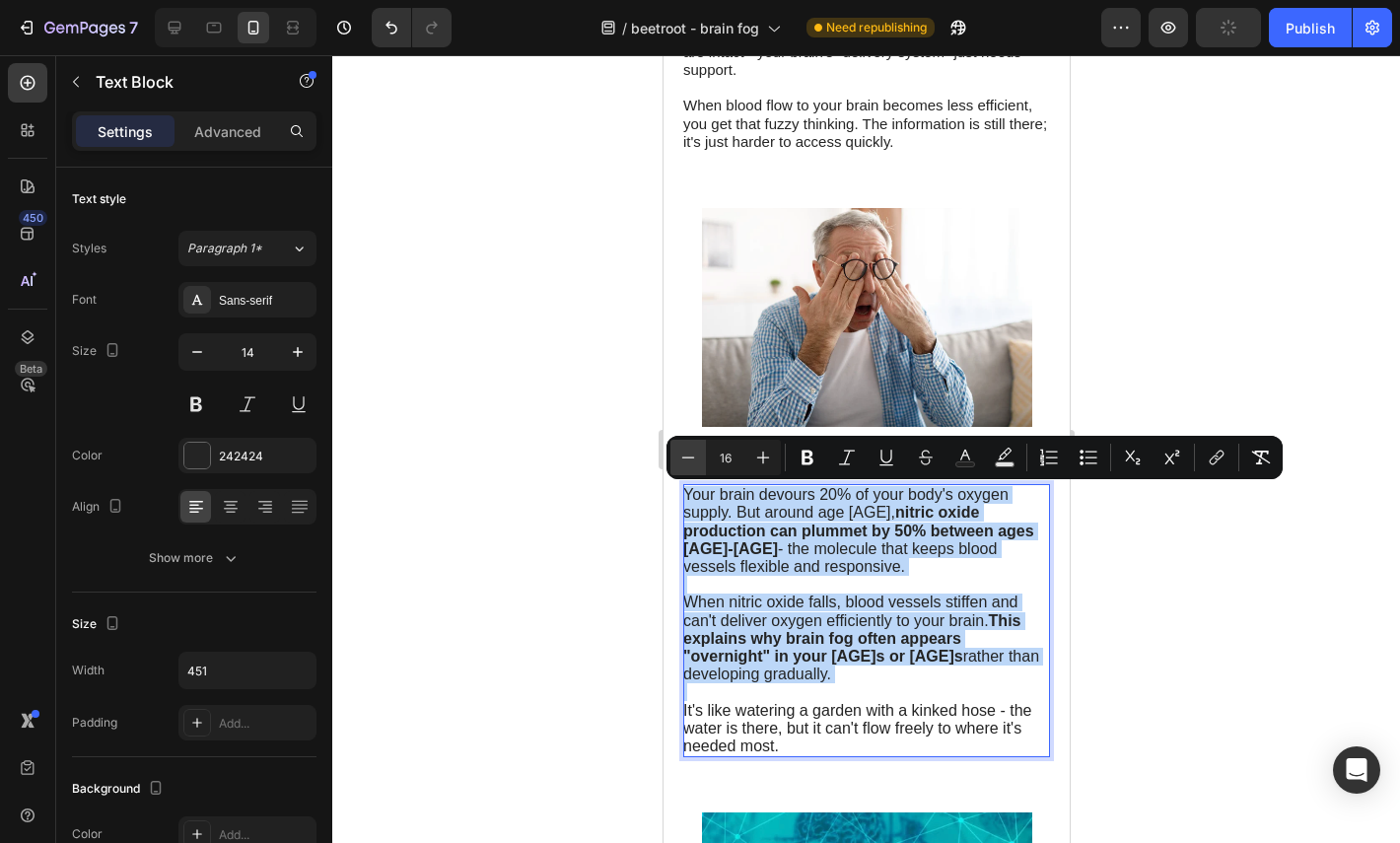 type on "15" 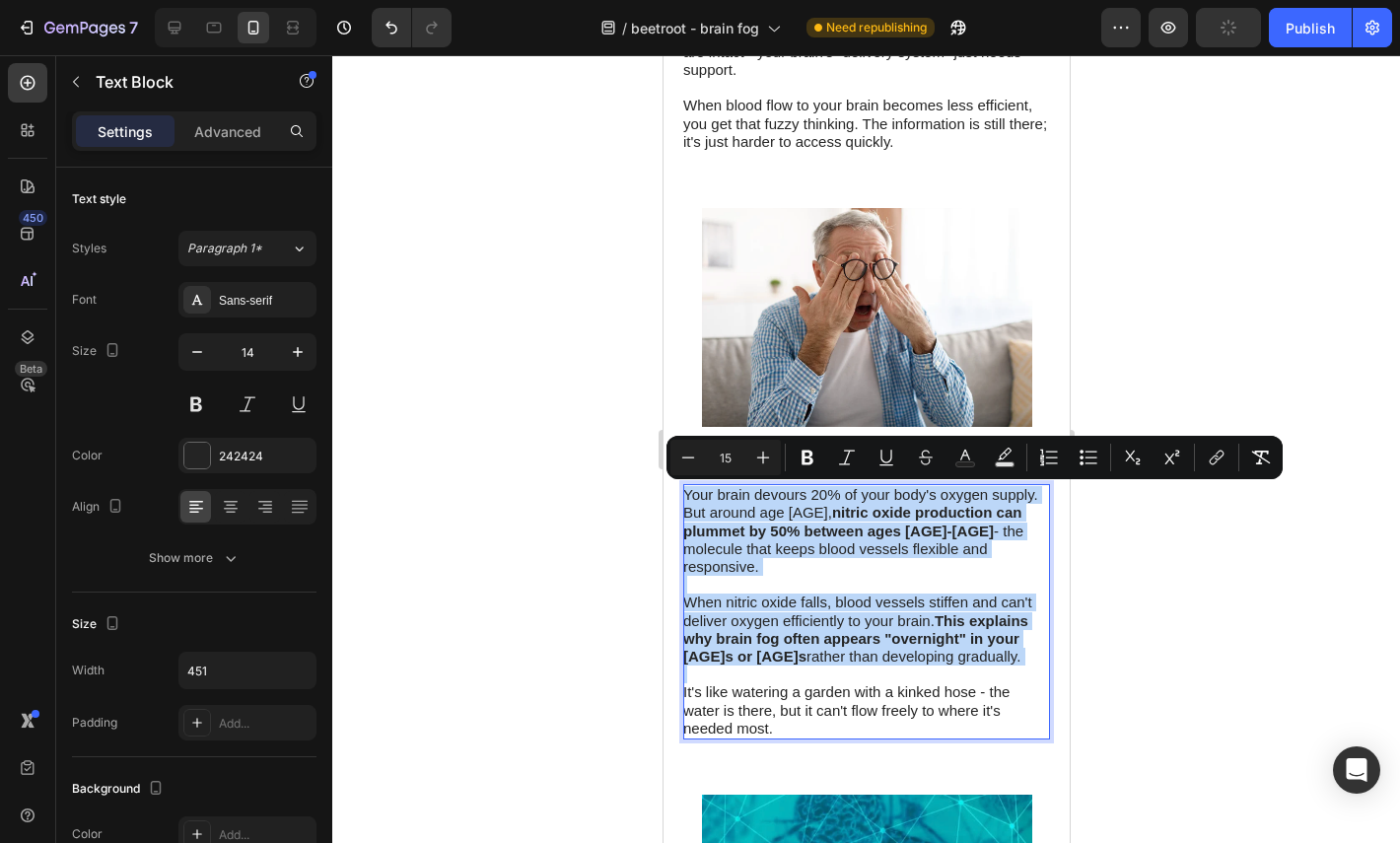 click at bounding box center [865, 585] 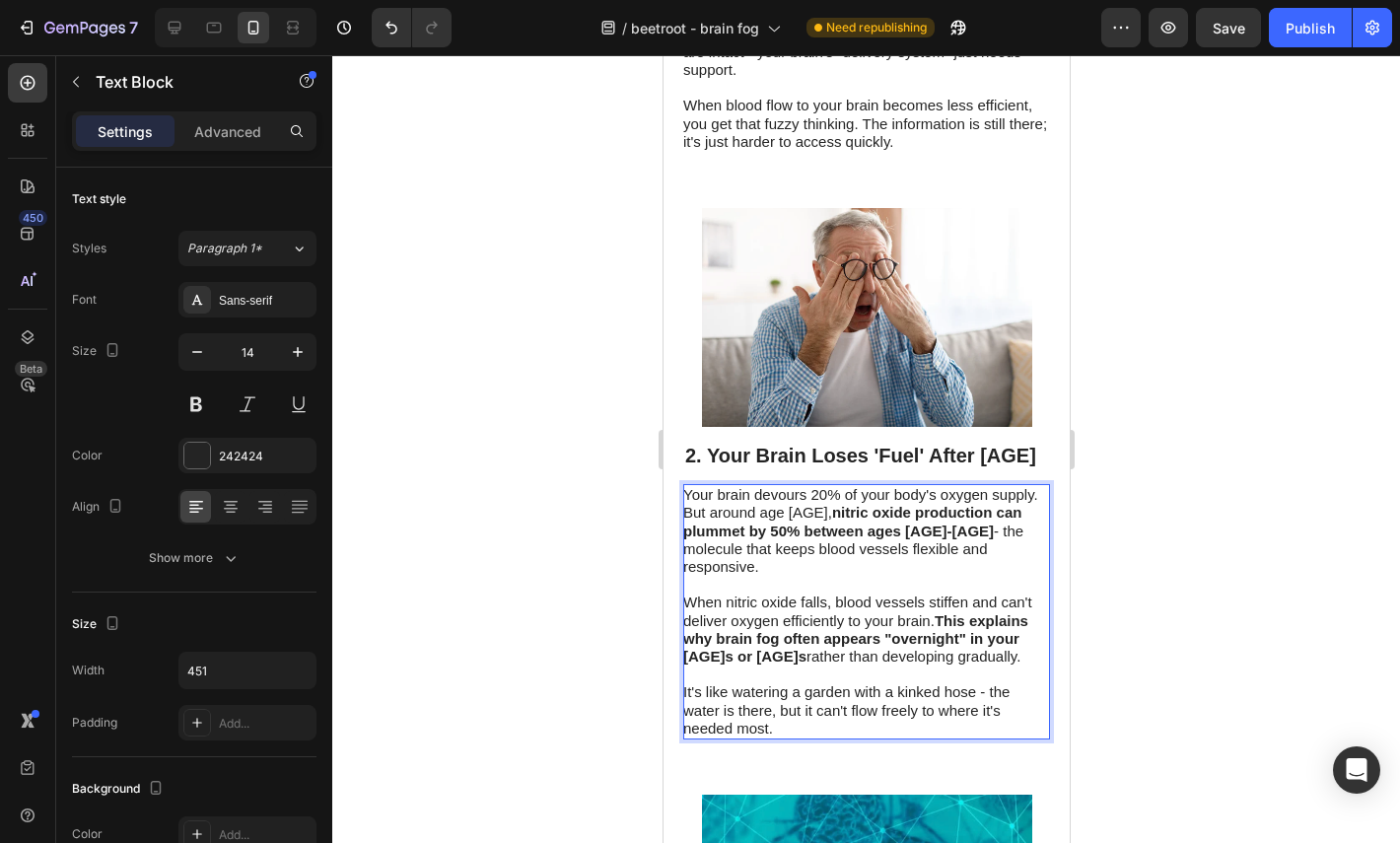 click 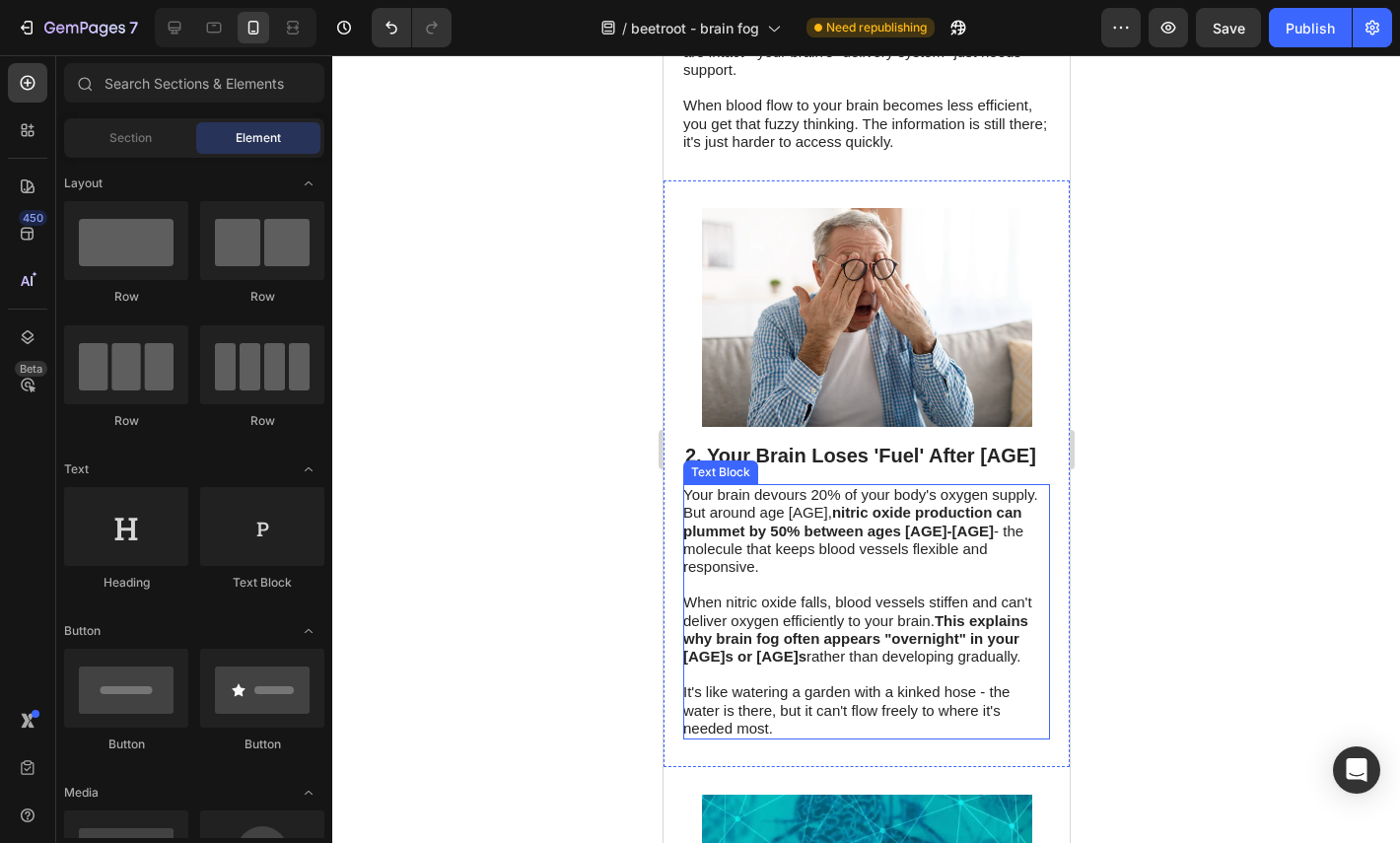 click on "When nitric oxide falls, blood vessels stiffen and can't deliver oxygen efficiently to your brain. This explains why brain fog often appears "overnight" in your [AGE]s or [AGE]s rather than developing gradually." at bounding box center (857, 629) 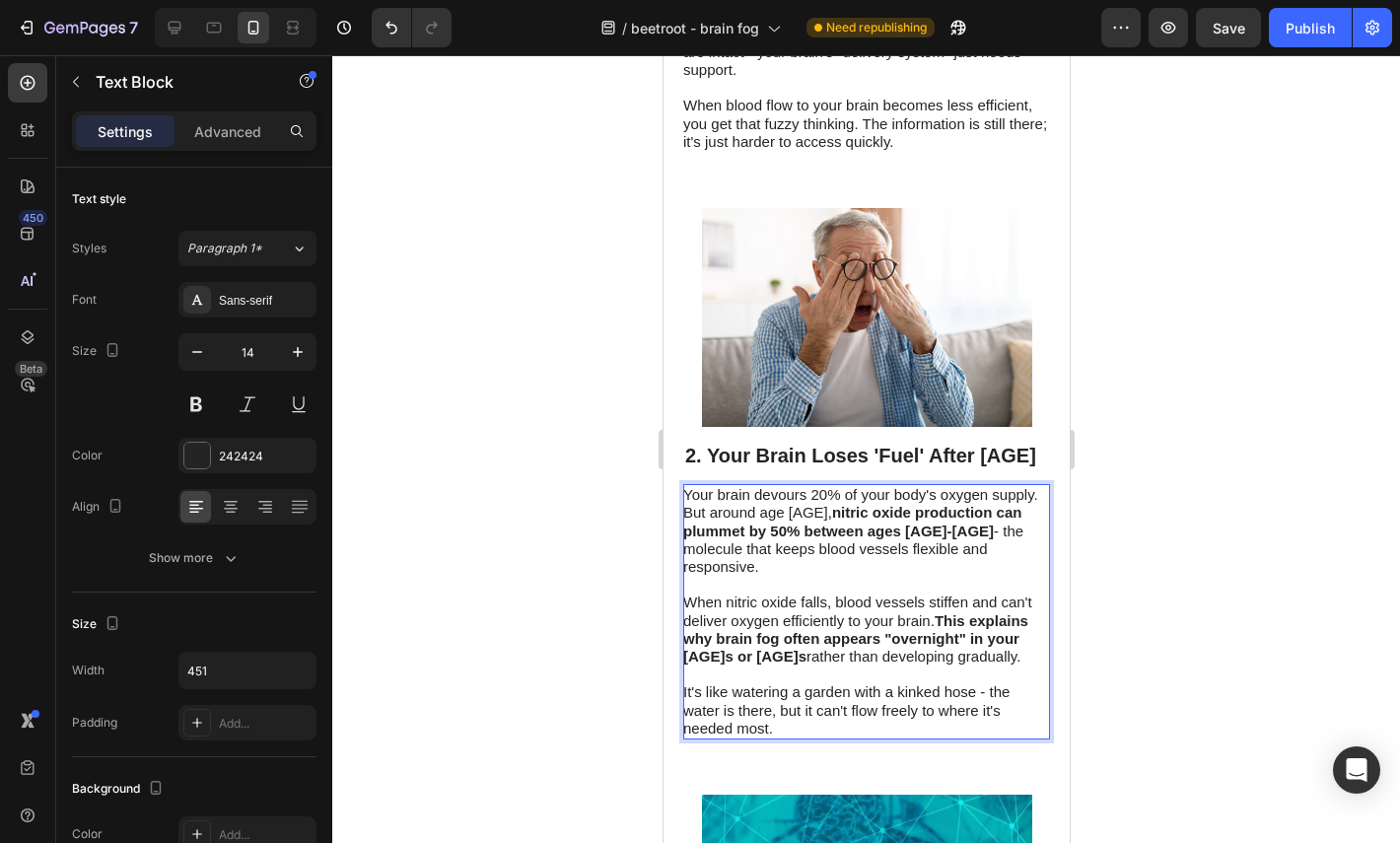 click on "When nitric oxide falls, blood vessels stiffen and can't deliver oxygen efficiently to your brain. This explains why brain fog often appears "overnight" in your [AGE]s or [AGE]s rather than developing gradually." at bounding box center [857, 629] 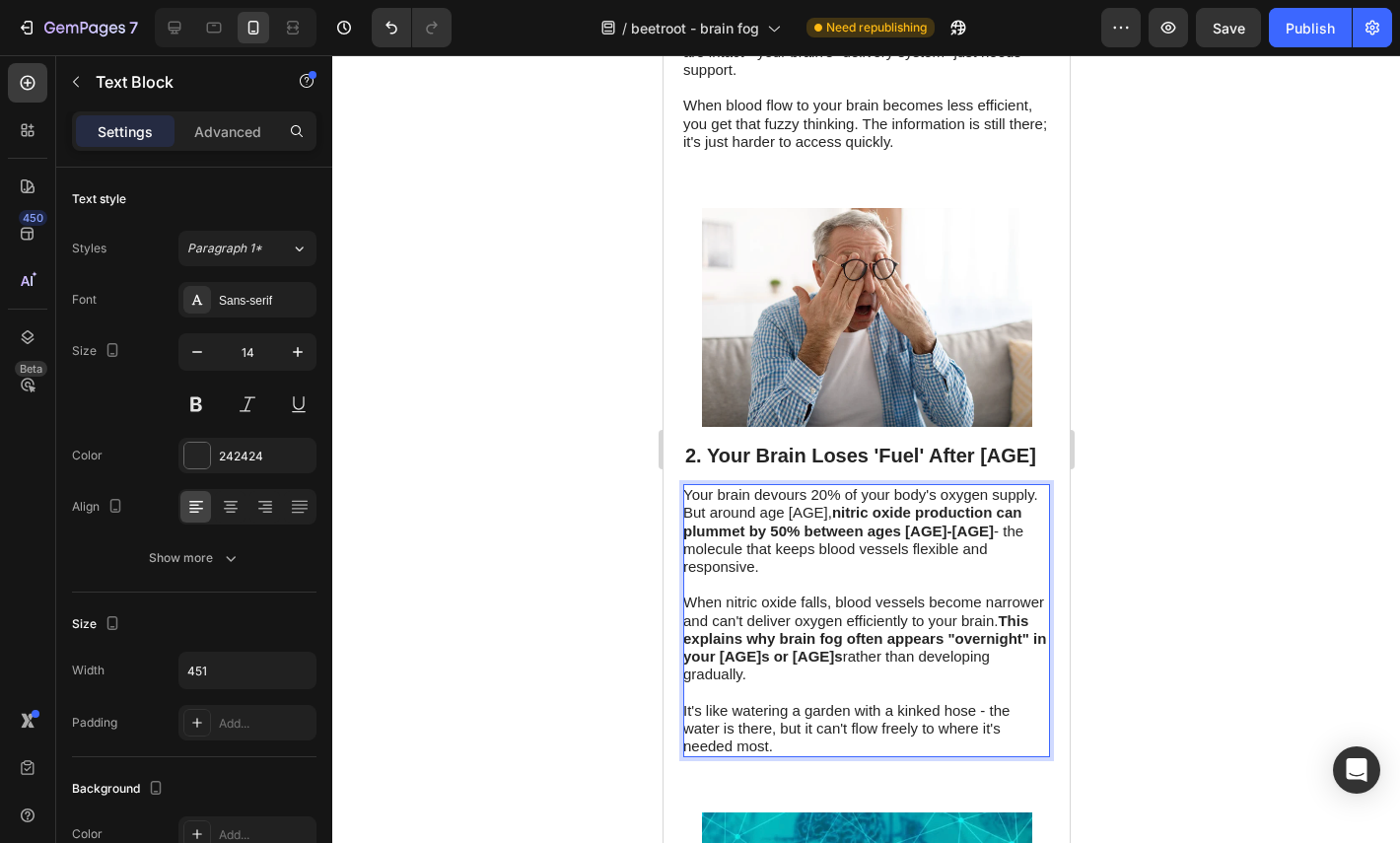 click 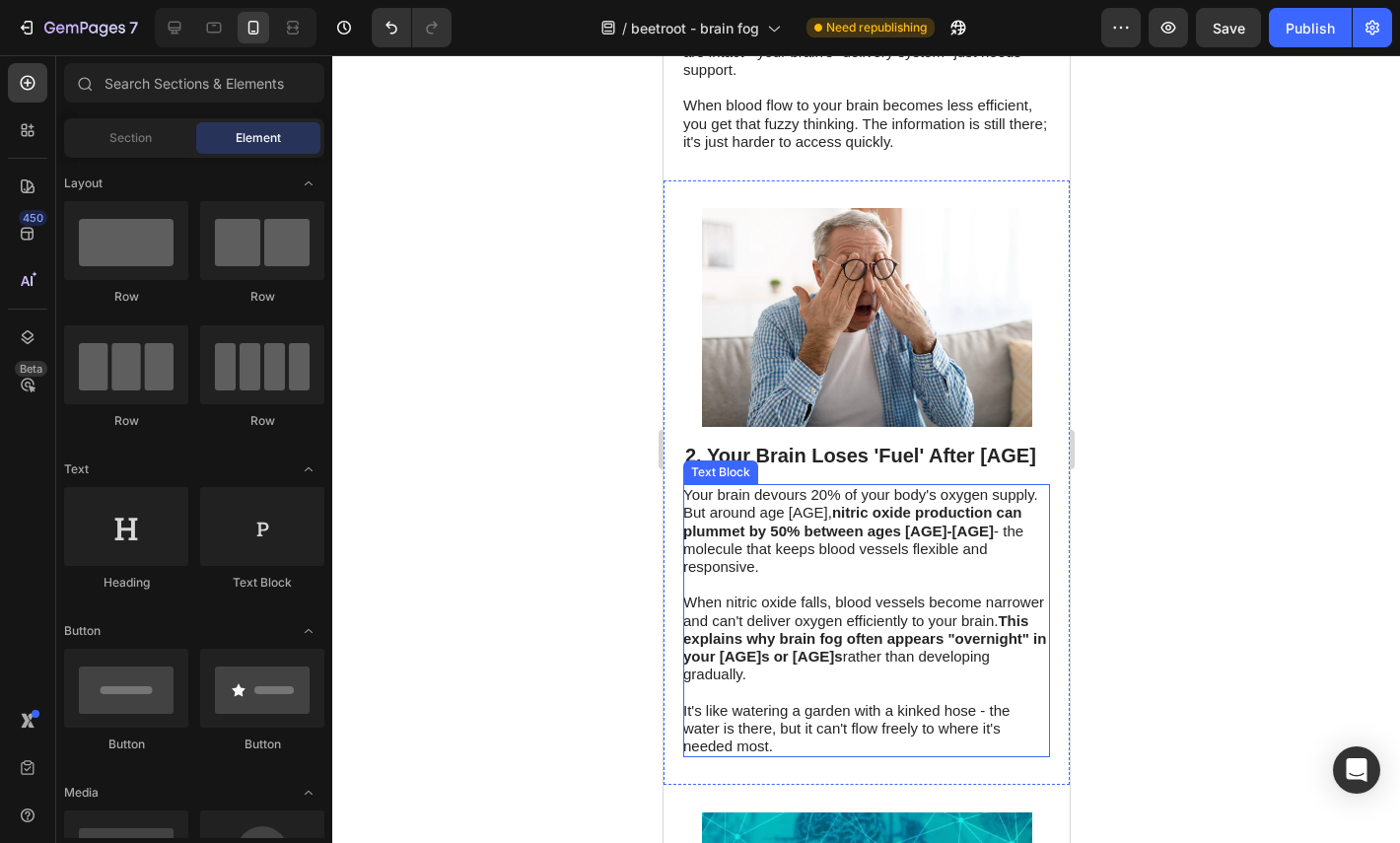 click on "This explains why brain fog often appears "overnight" in your [AGE]s or [AGE]s" at bounding box center (864, 638) 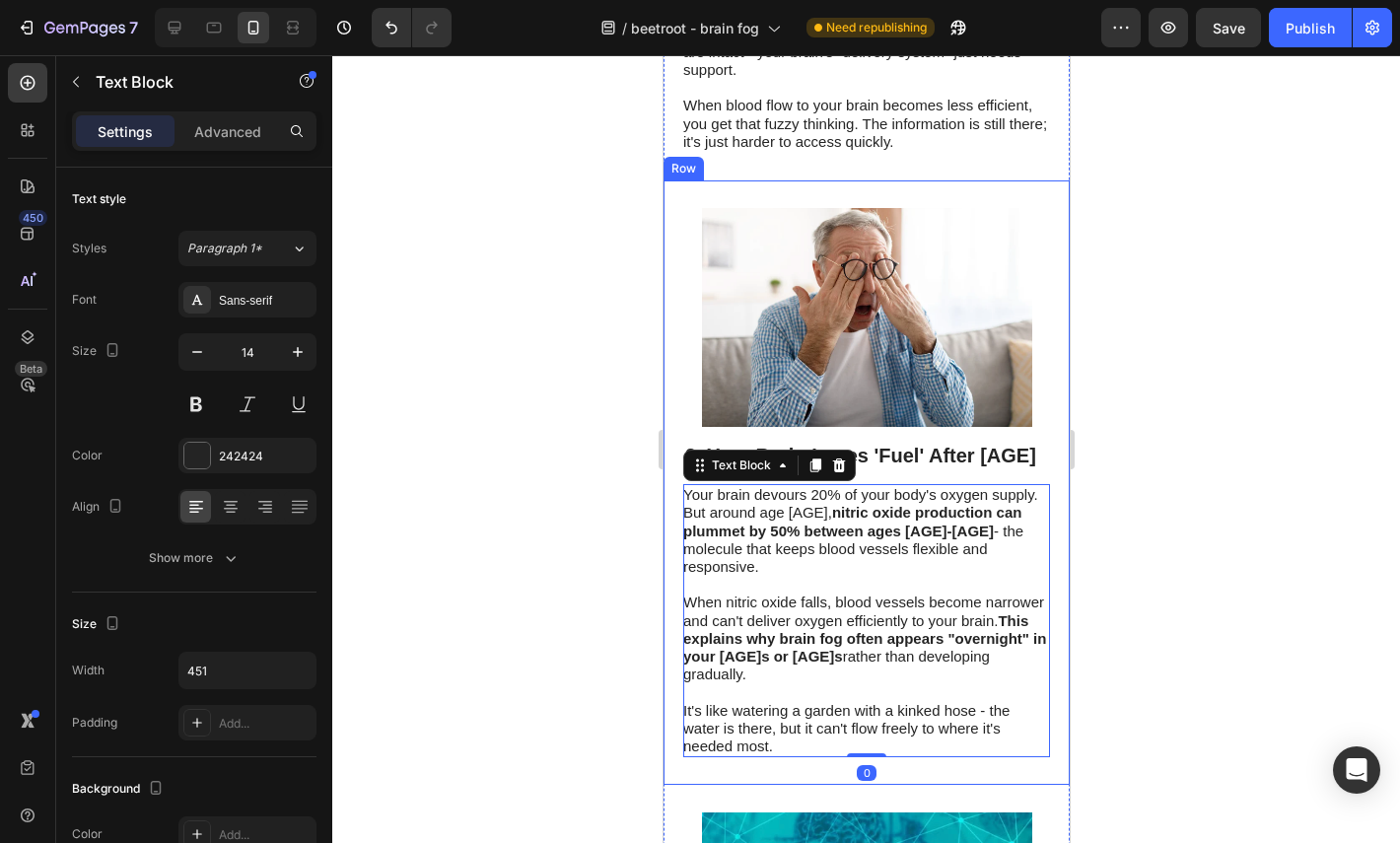 click 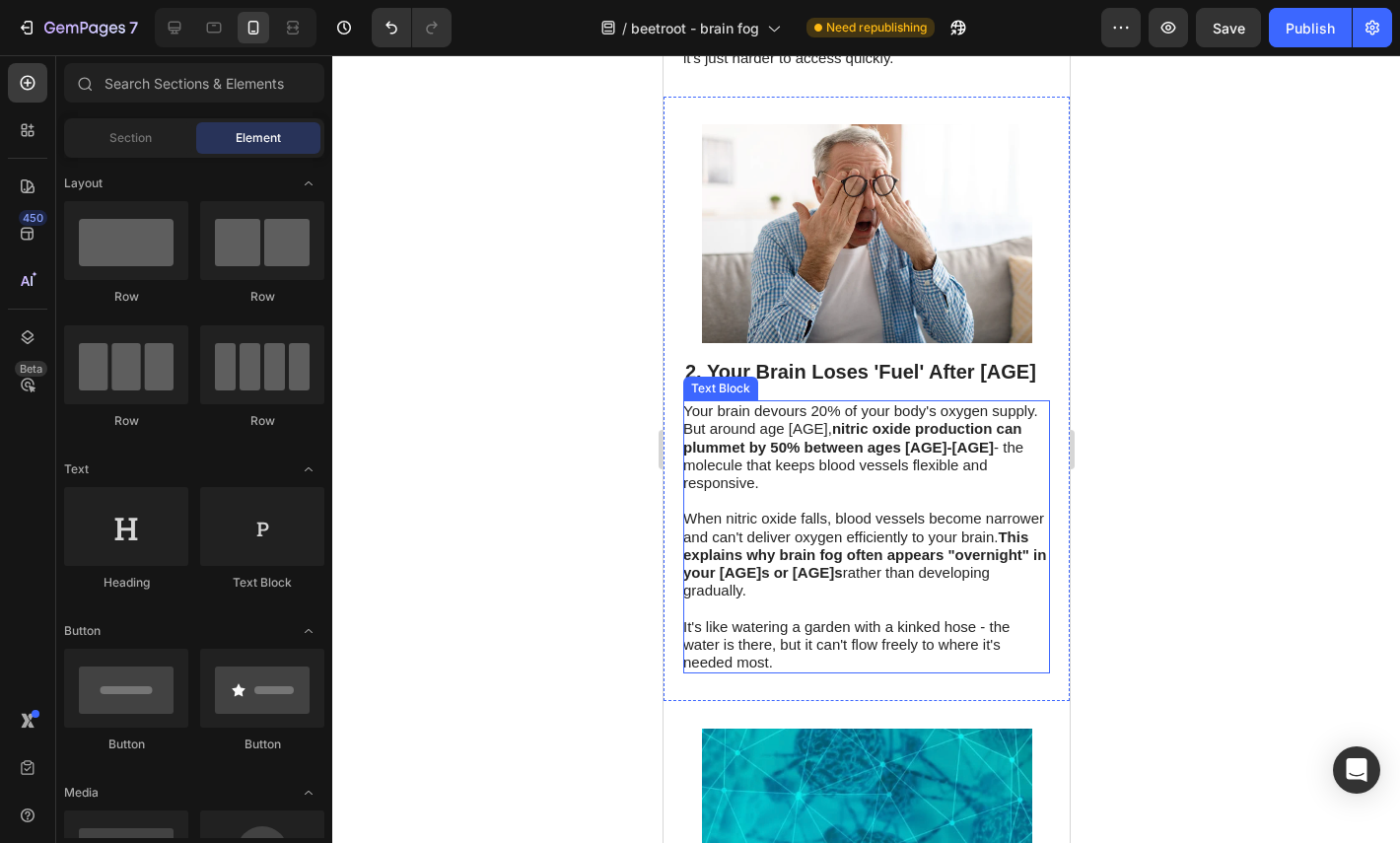scroll, scrollTop: 883, scrollLeft: 0, axis: vertical 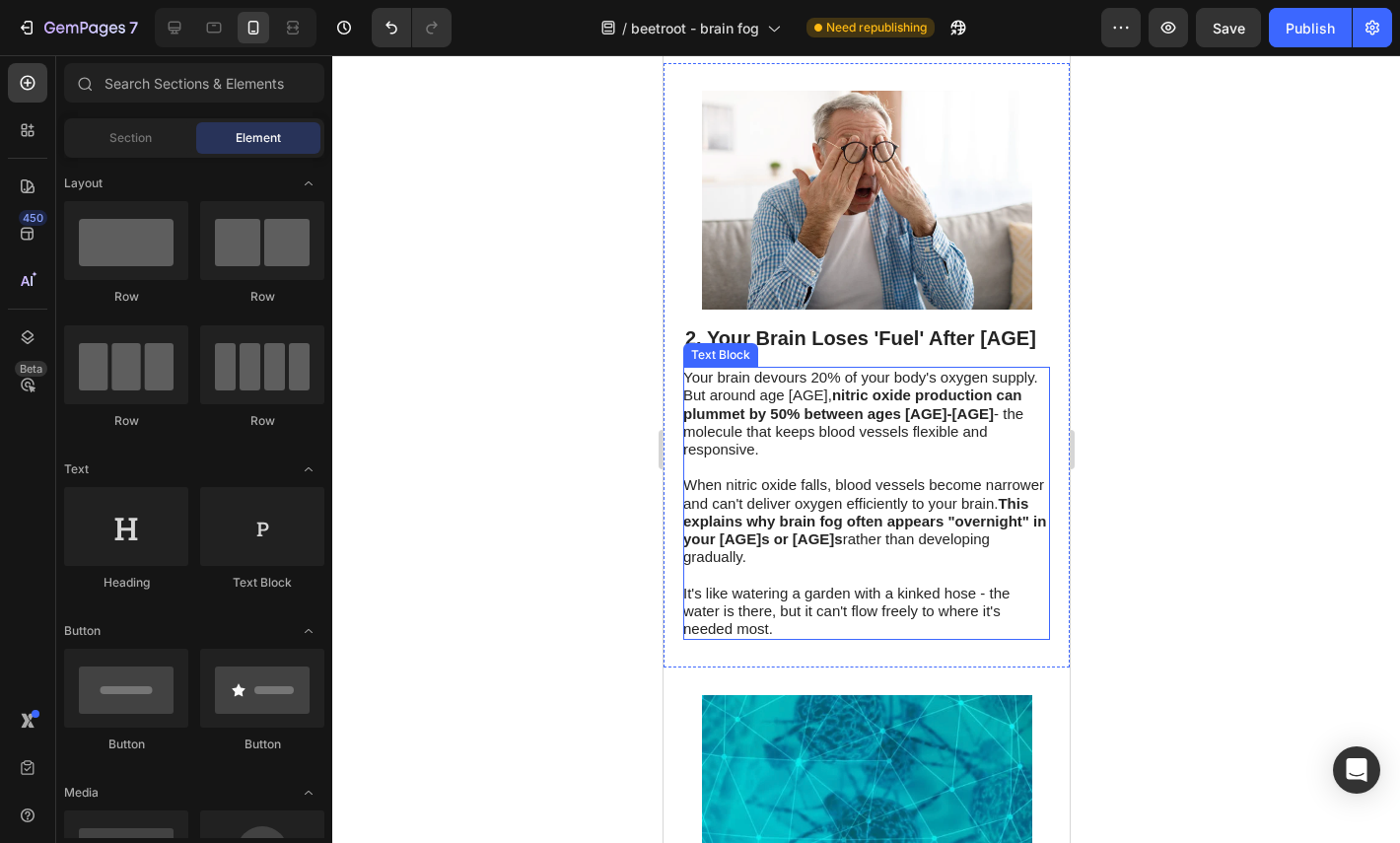 click on "It's like watering a garden with a kinked hose - the water is there, but it can't flow freely to where it's needed most." at bounding box center [845, 610] 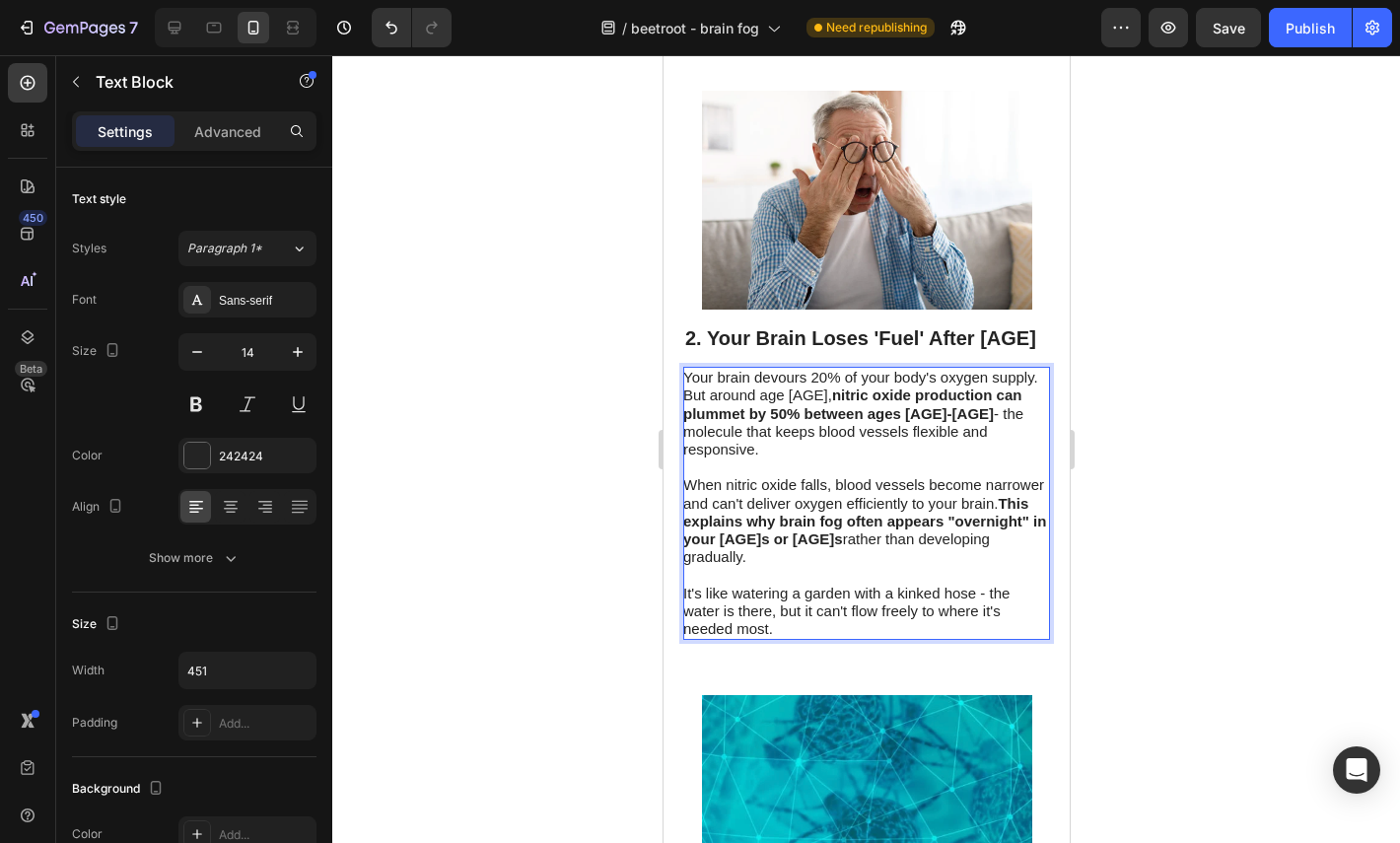 click on "It's like watering a garden with a kinked hose - the water is there, but it can't flow freely to where it's needed most." at bounding box center [845, 610] 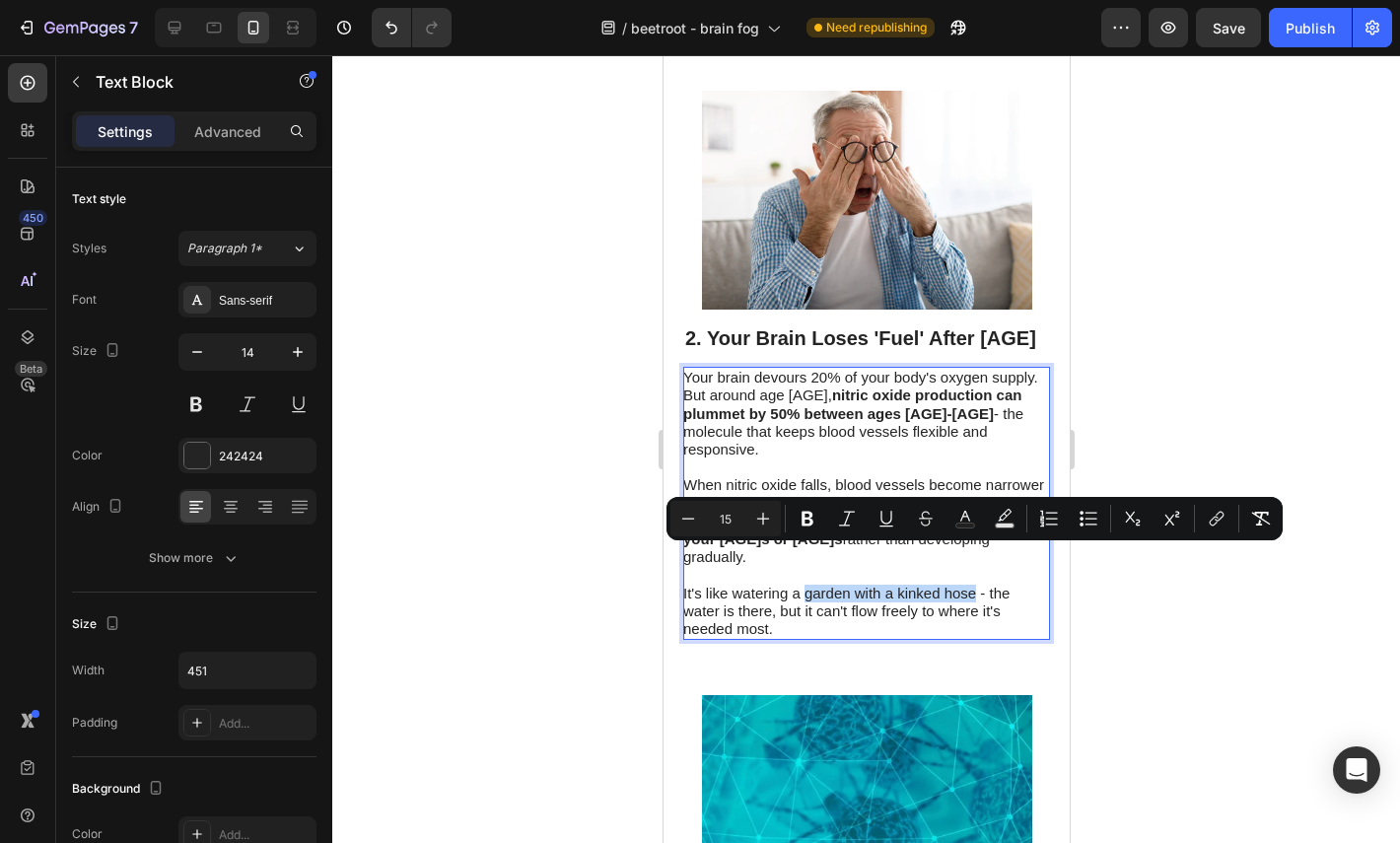 drag, startPoint x: 804, startPoint y: 561, endPoint x: 965, endPoint y: 564, distance: 161.02795 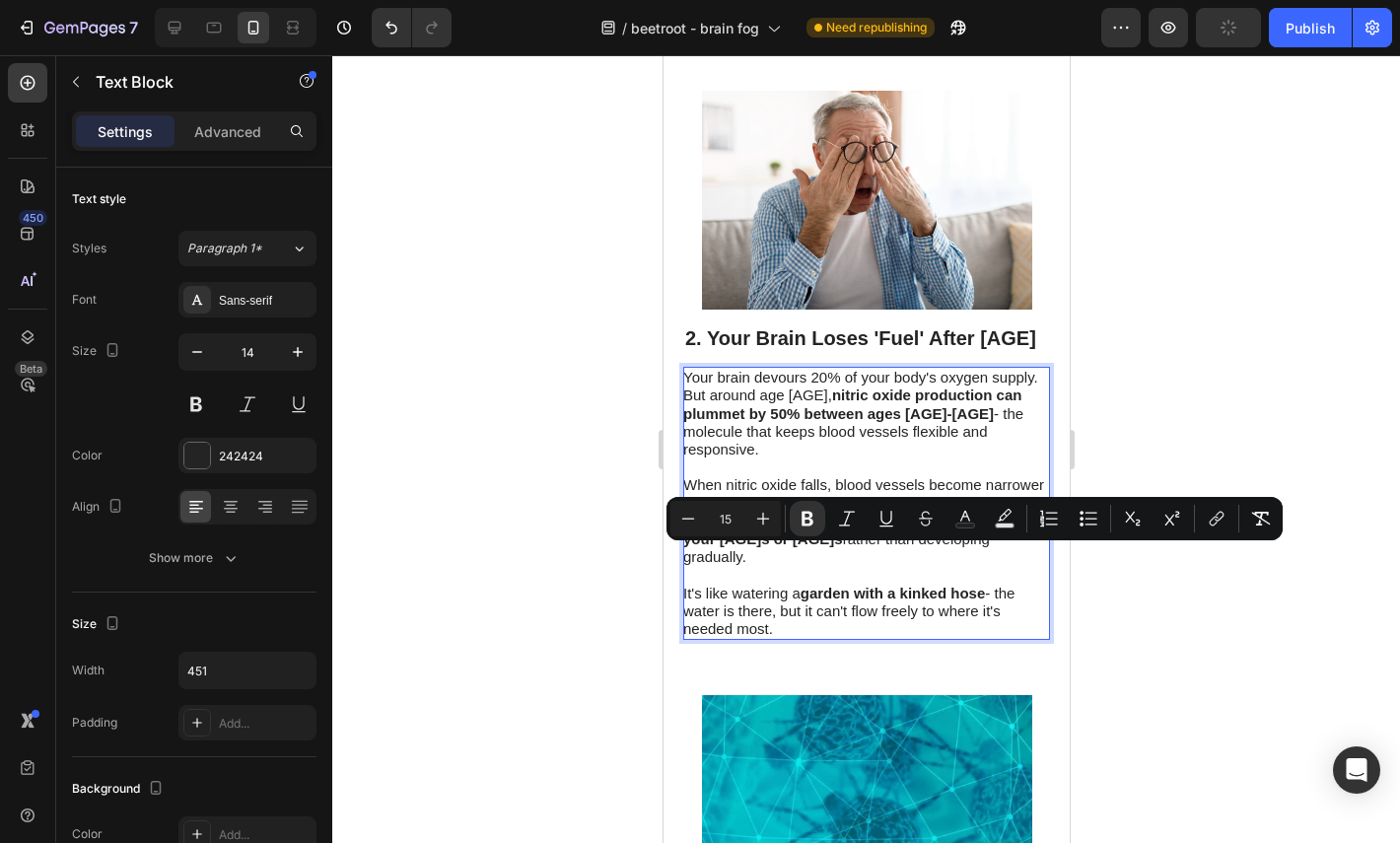 click on "It's like watering a  garden with a kinked hose  - the water is there, but it can't flow freely to where it's needed most." at bounding box center (848, 610) 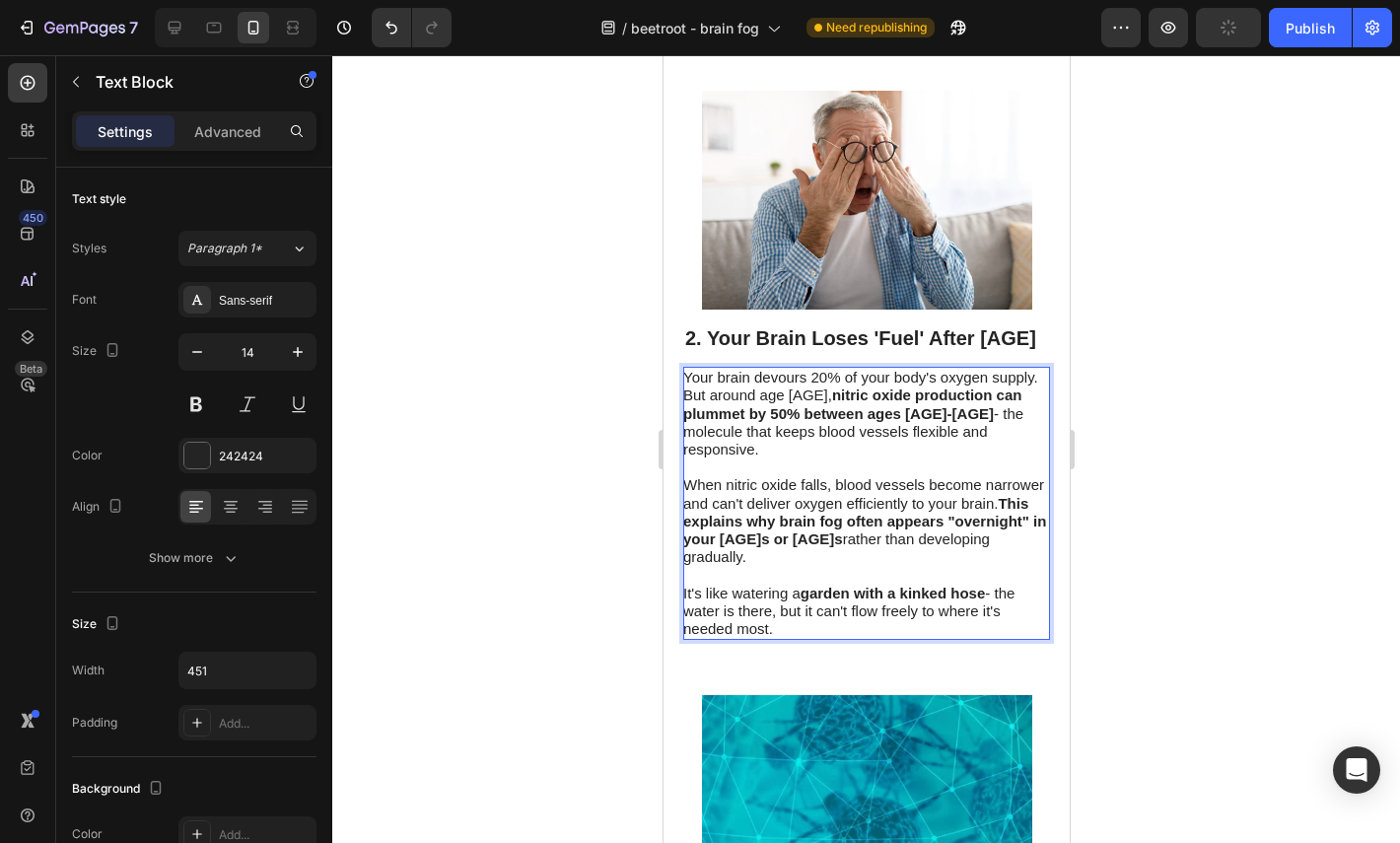 click 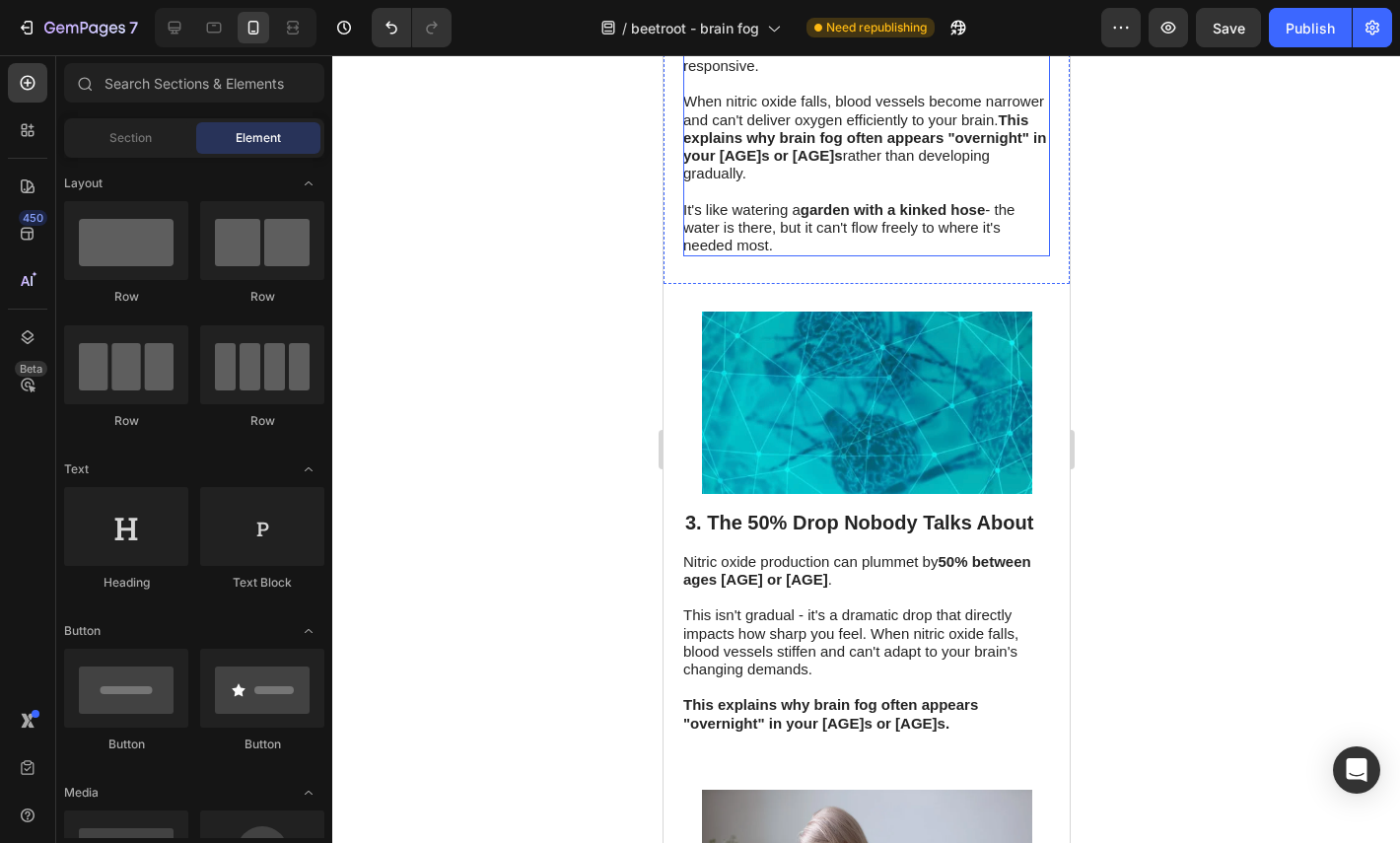 scroll, scrollTop: 1268, scrollLeft: 0, axis: vertical 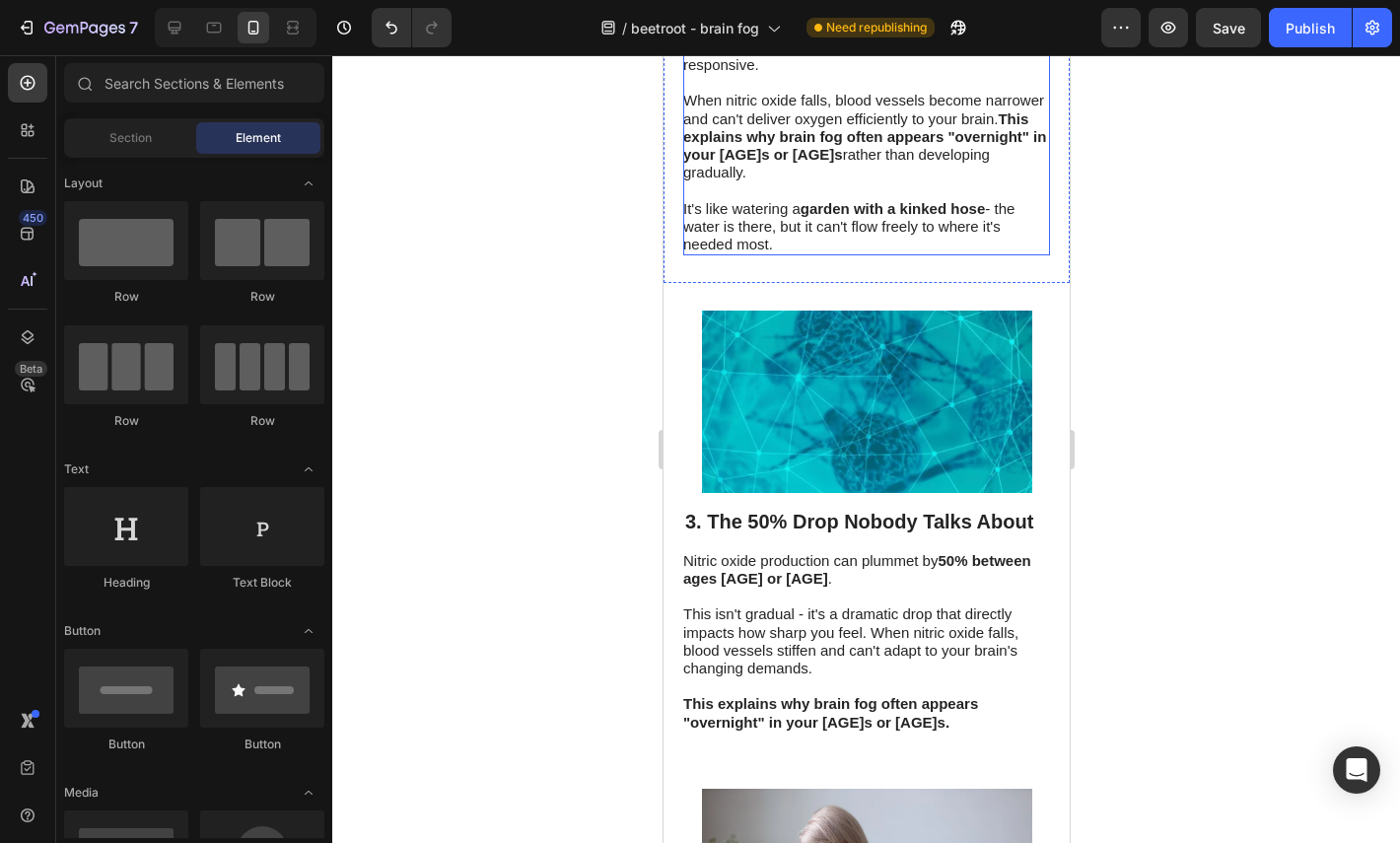click on "3. The 50% Drop Nobody Talks About Heading Nitric oxide production can plummet by 50% between ages [AGE] or [AGE]. This isn't gradual - it's a dramatic drop that directly impacts how sharp you feel. When nitric oxide falls, blood vessels stiffen and can't adapt to your brain's changing demands. This explains why brain fog often appears "overnight" in your [AGE]s or [AGE]s. Text Block" at bounding box center (866, 620) 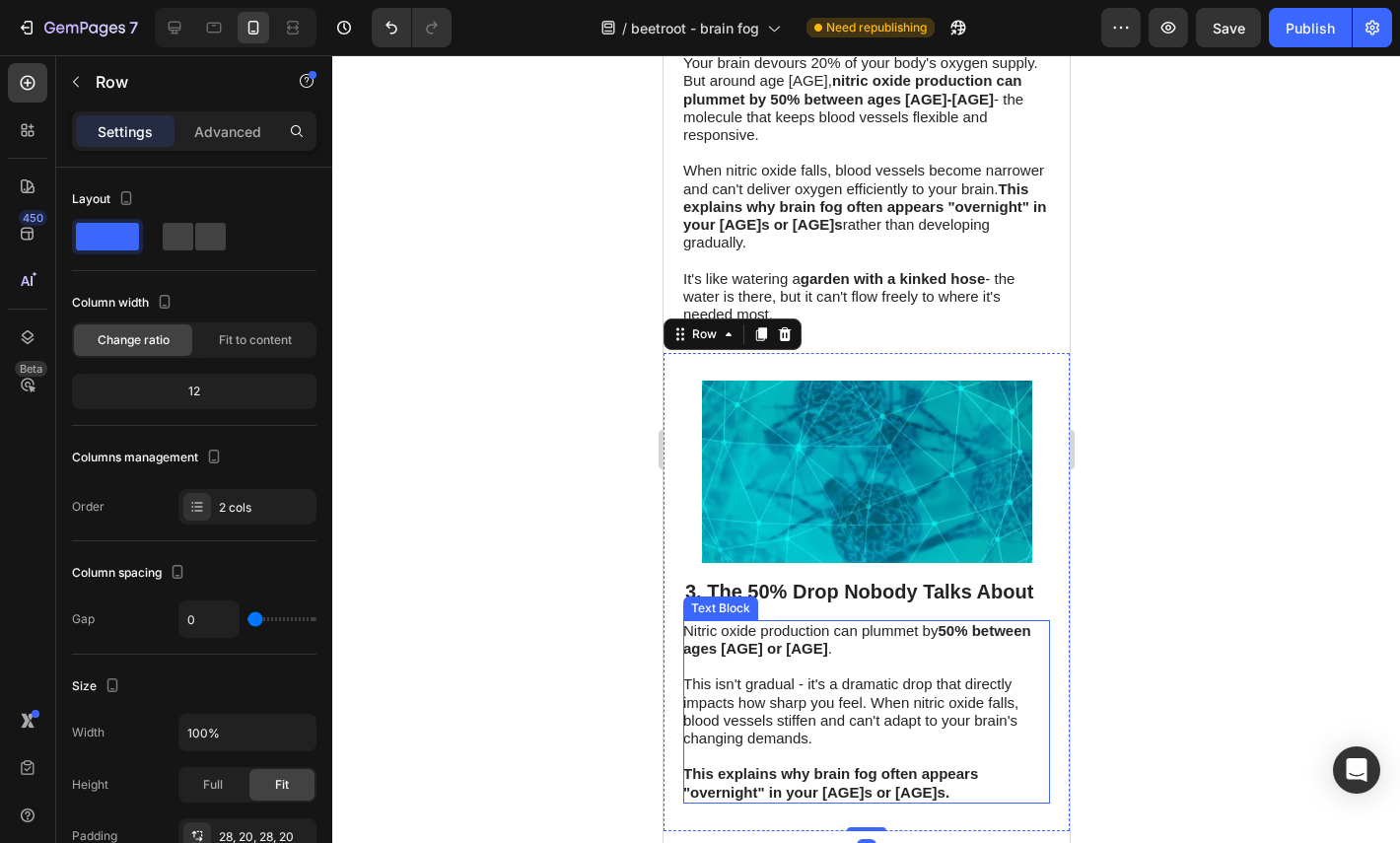 scroll, scrollTop: 1188, scrollLeft: 0, axis: vertical 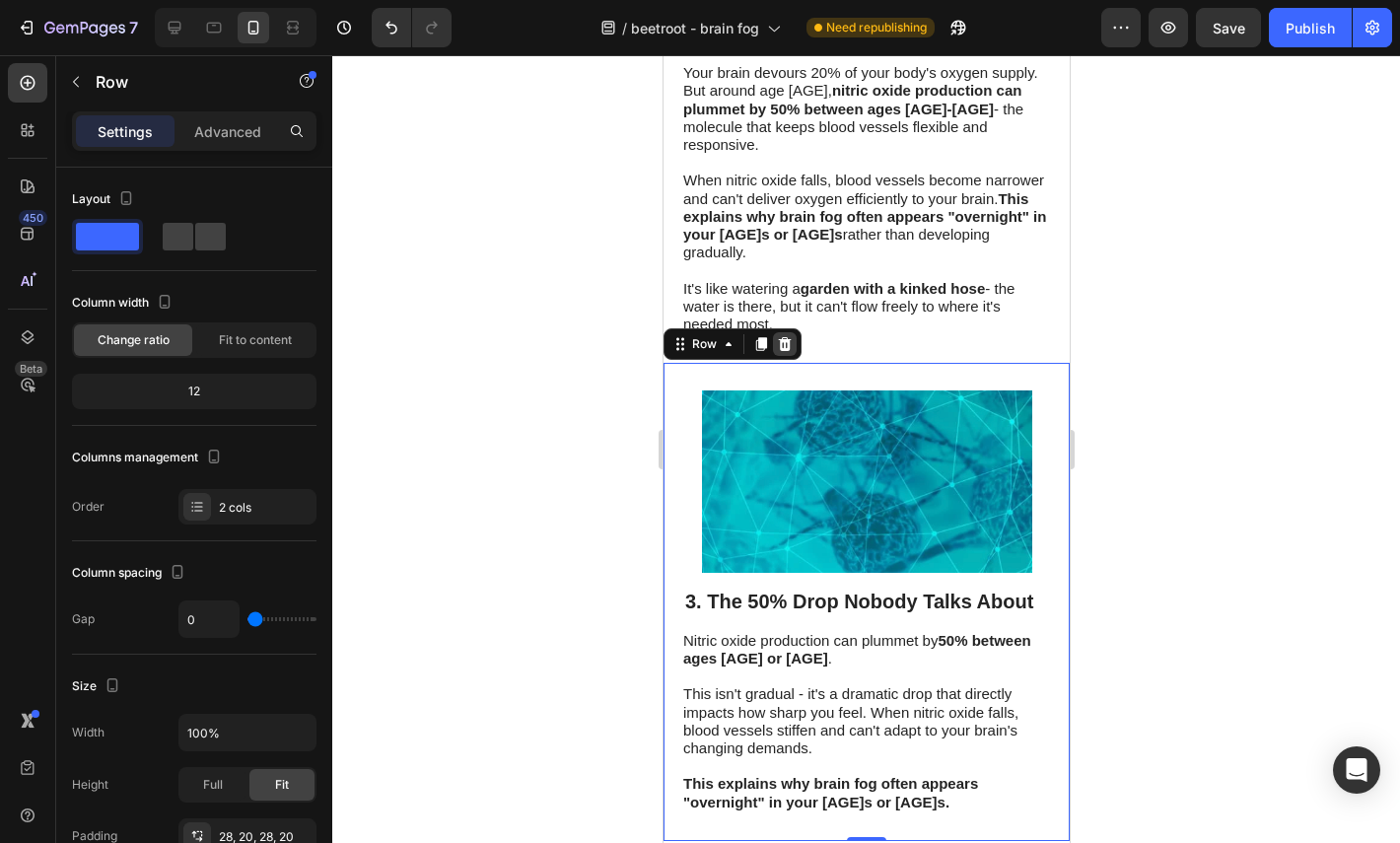 click at bounding box center [784, 344] 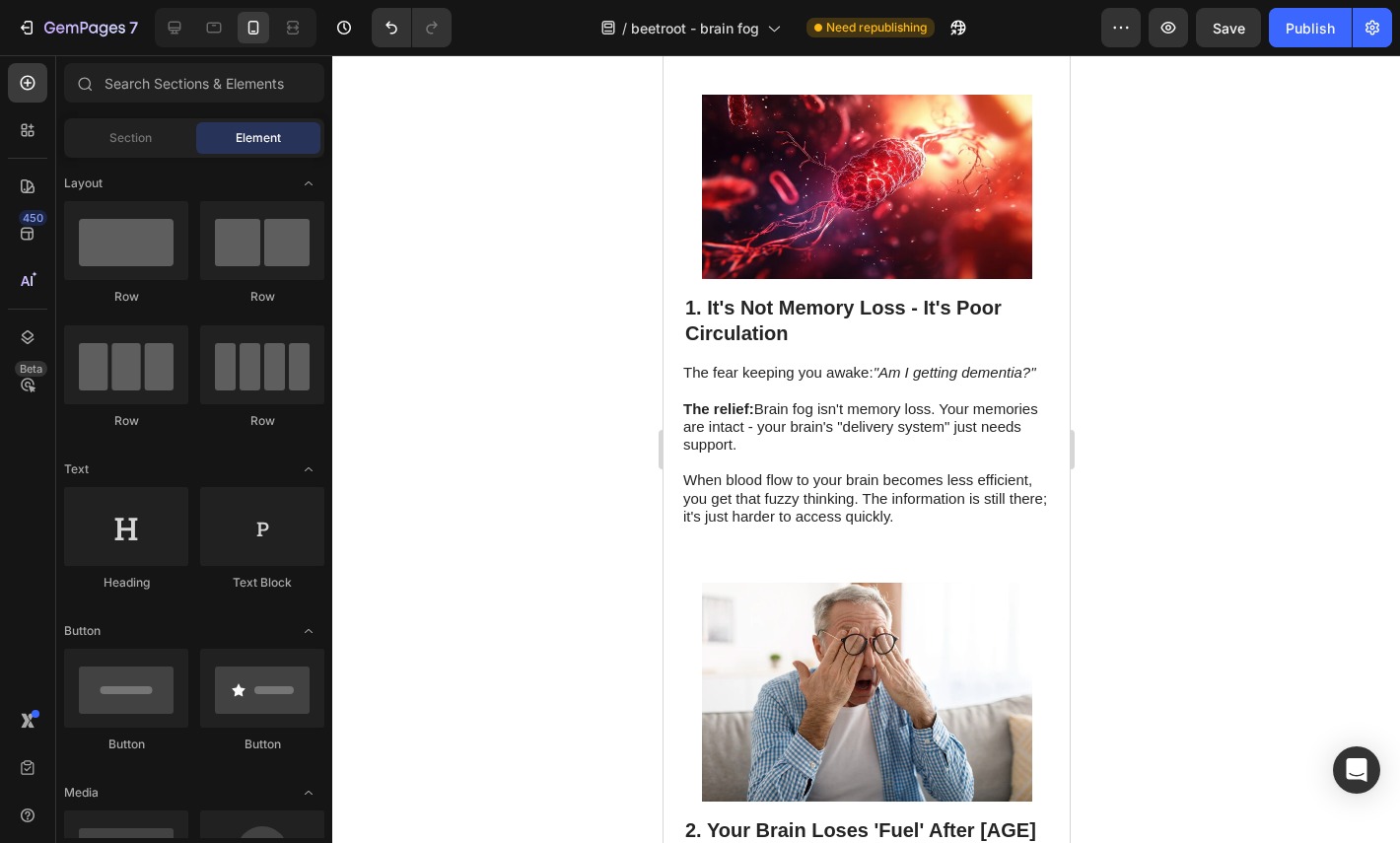 scroll, scrollTop: 0, scrollLeft: 0, axis: both 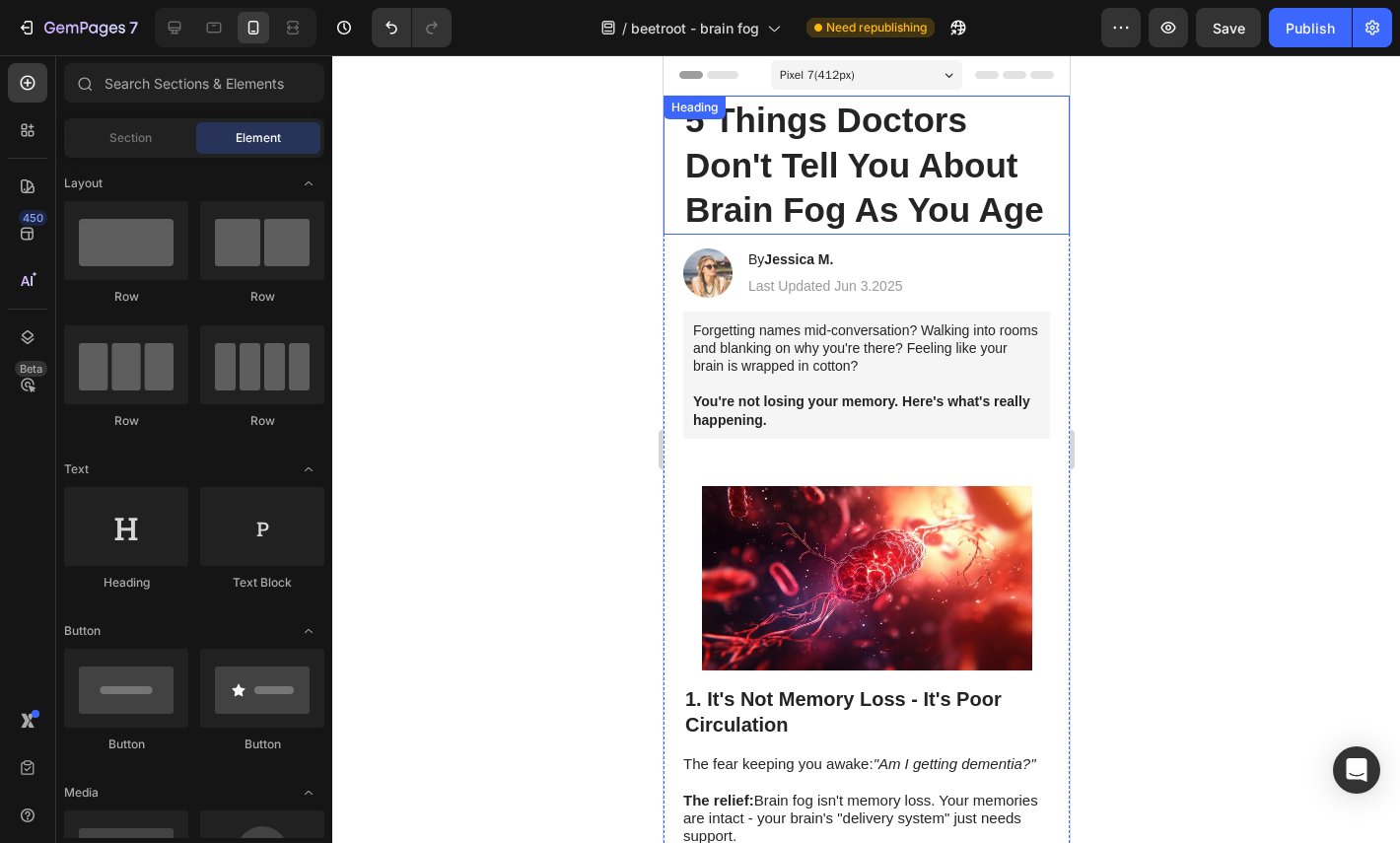 click on "5 Things Doctors Don't Tell You About Brain Fog As You Age" at bounding box center [866, 165] 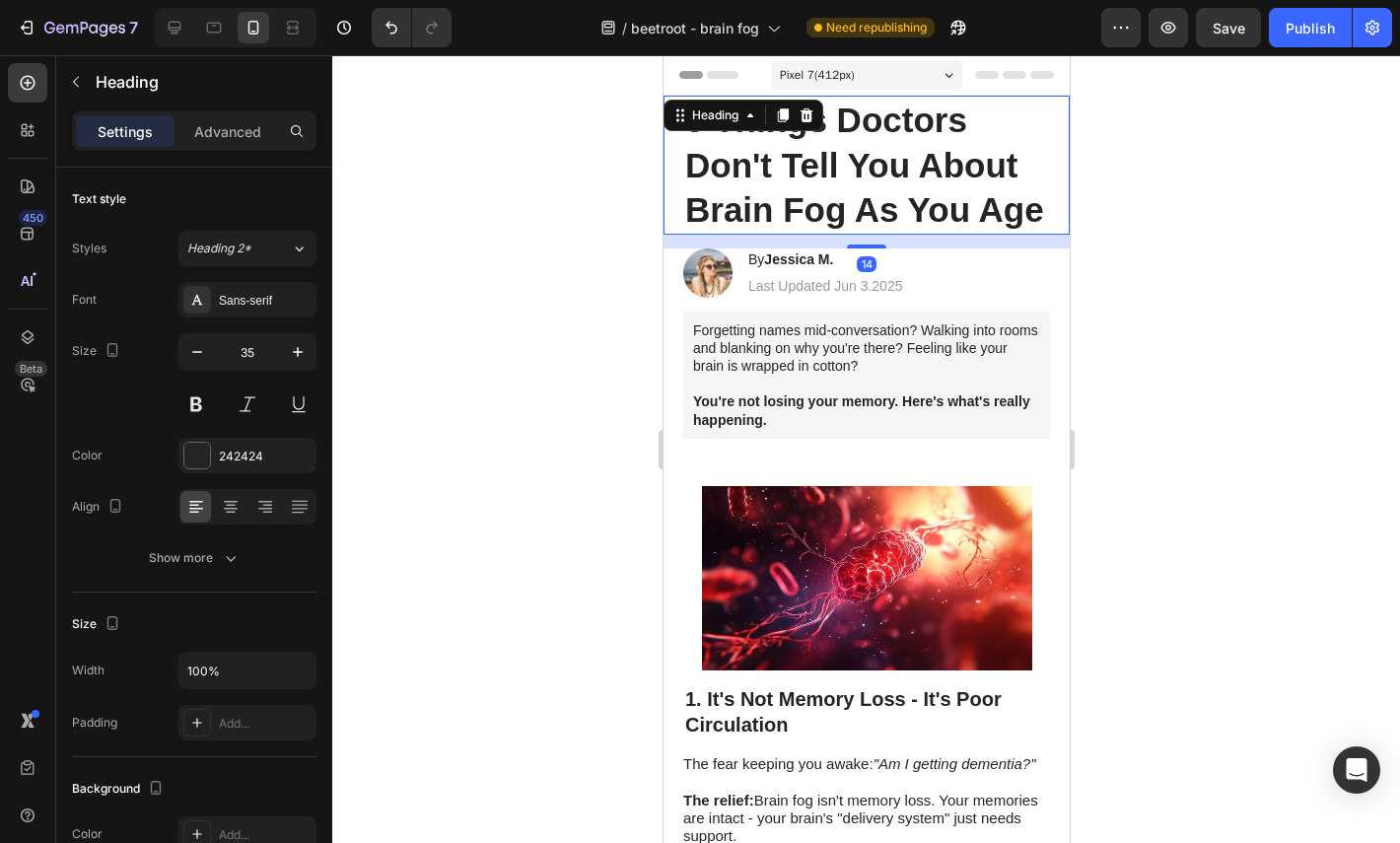 click on "5 Things Doctors Don't Tell You About Brain Fog As You Age" at bounding box center [866, 165] 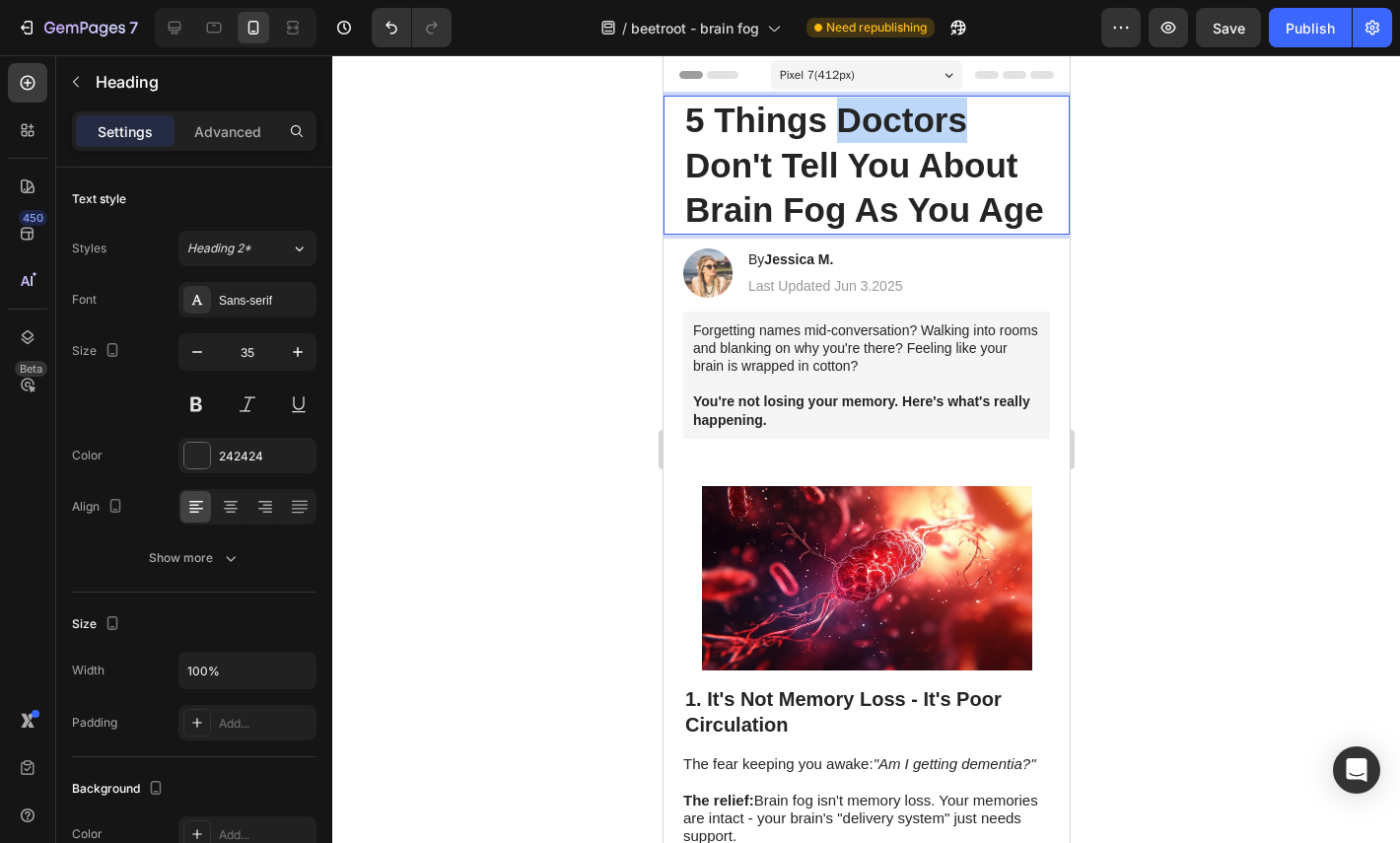 click on "5 Things Doctors Don't Tell You About Brain Fog As You Age" at bounding box center (866, 165) 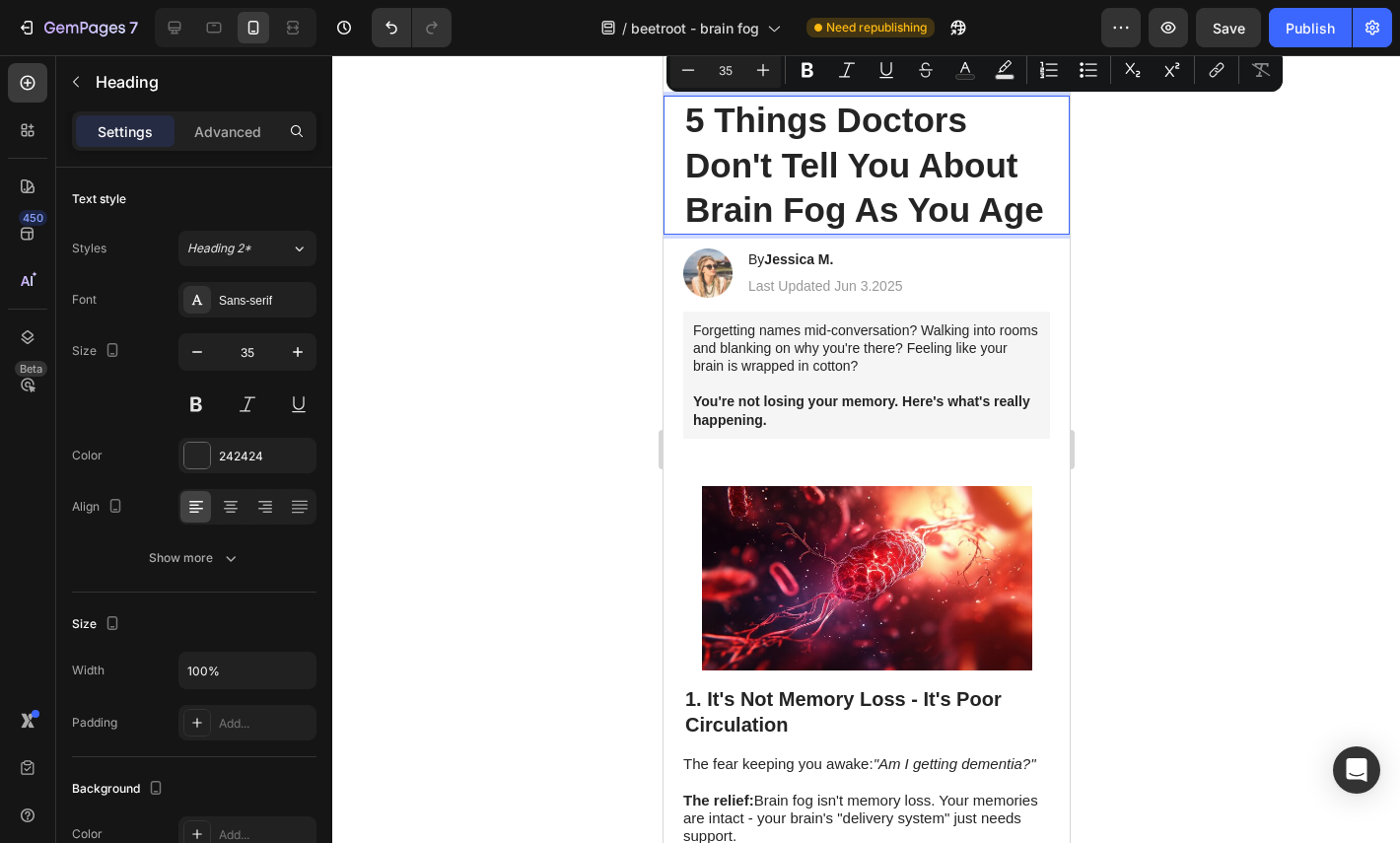 click on "5 Things Doctors Don't Tell You About Brain Fog As You Age" at bounding box center (866, 165) 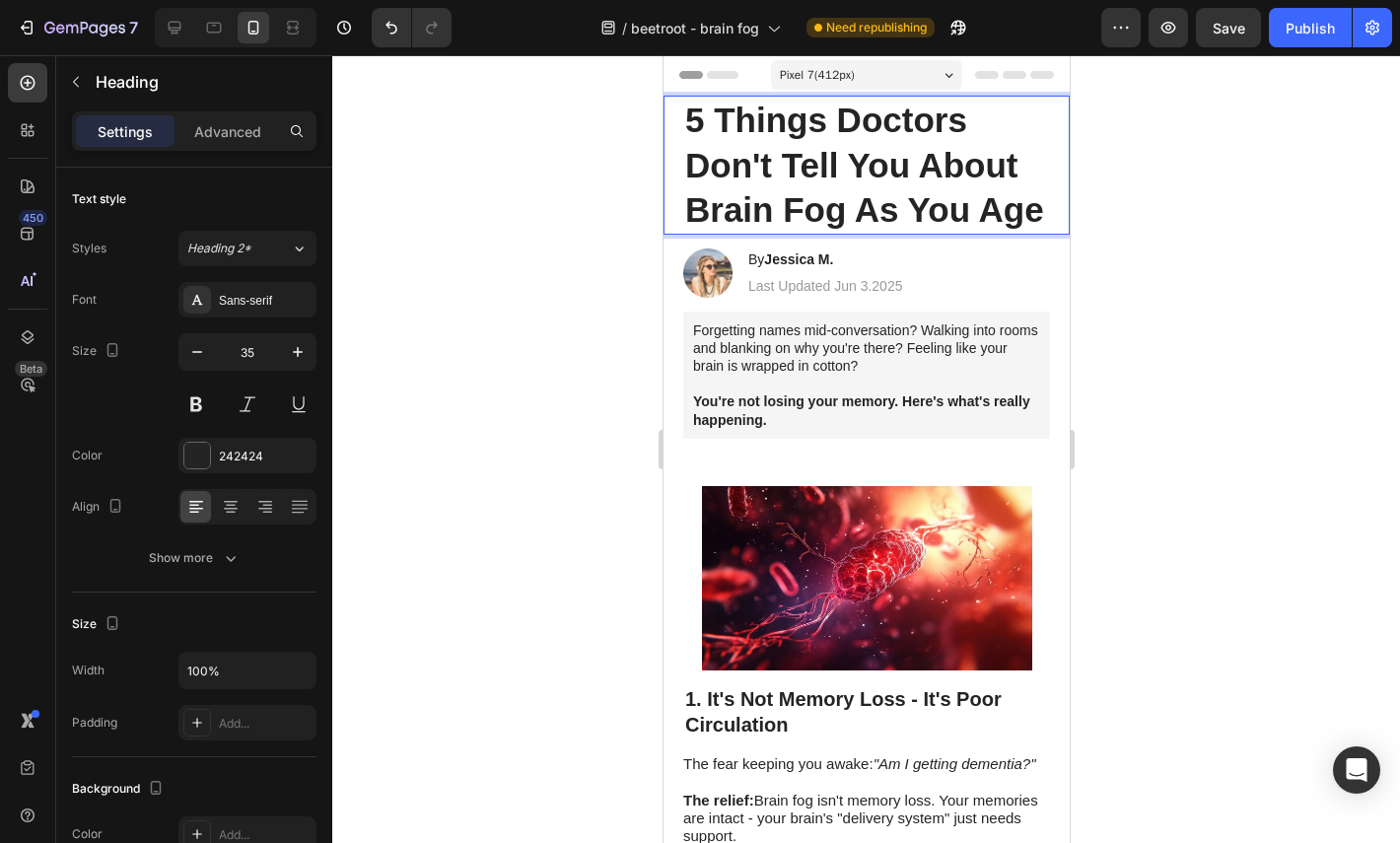 click 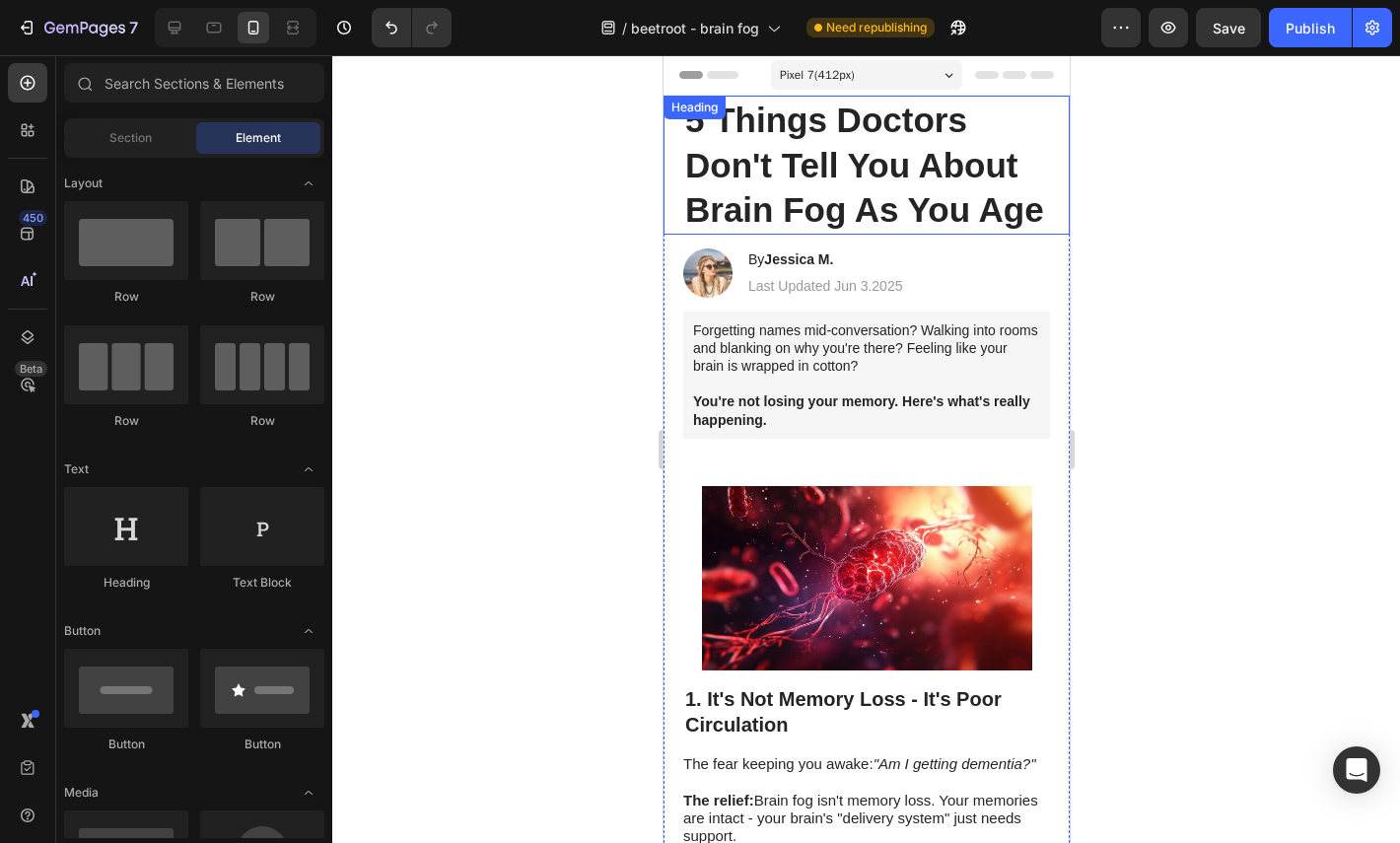 click on "5 Things Doctors Don't Tell You About Brain Fog As You Age" at bounding box center (866, 165) 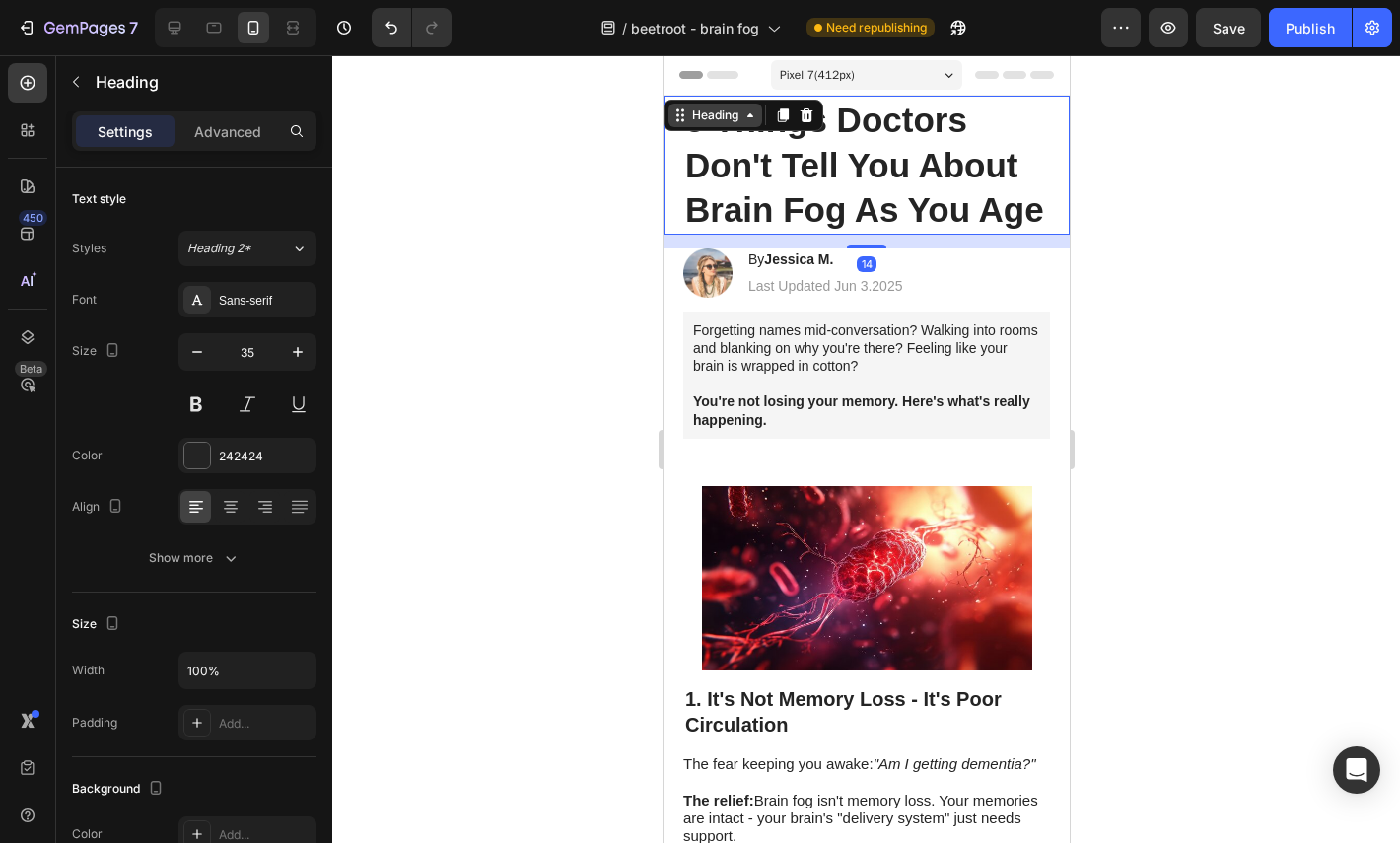 click on "Heading" at bounding box center (714, 115) 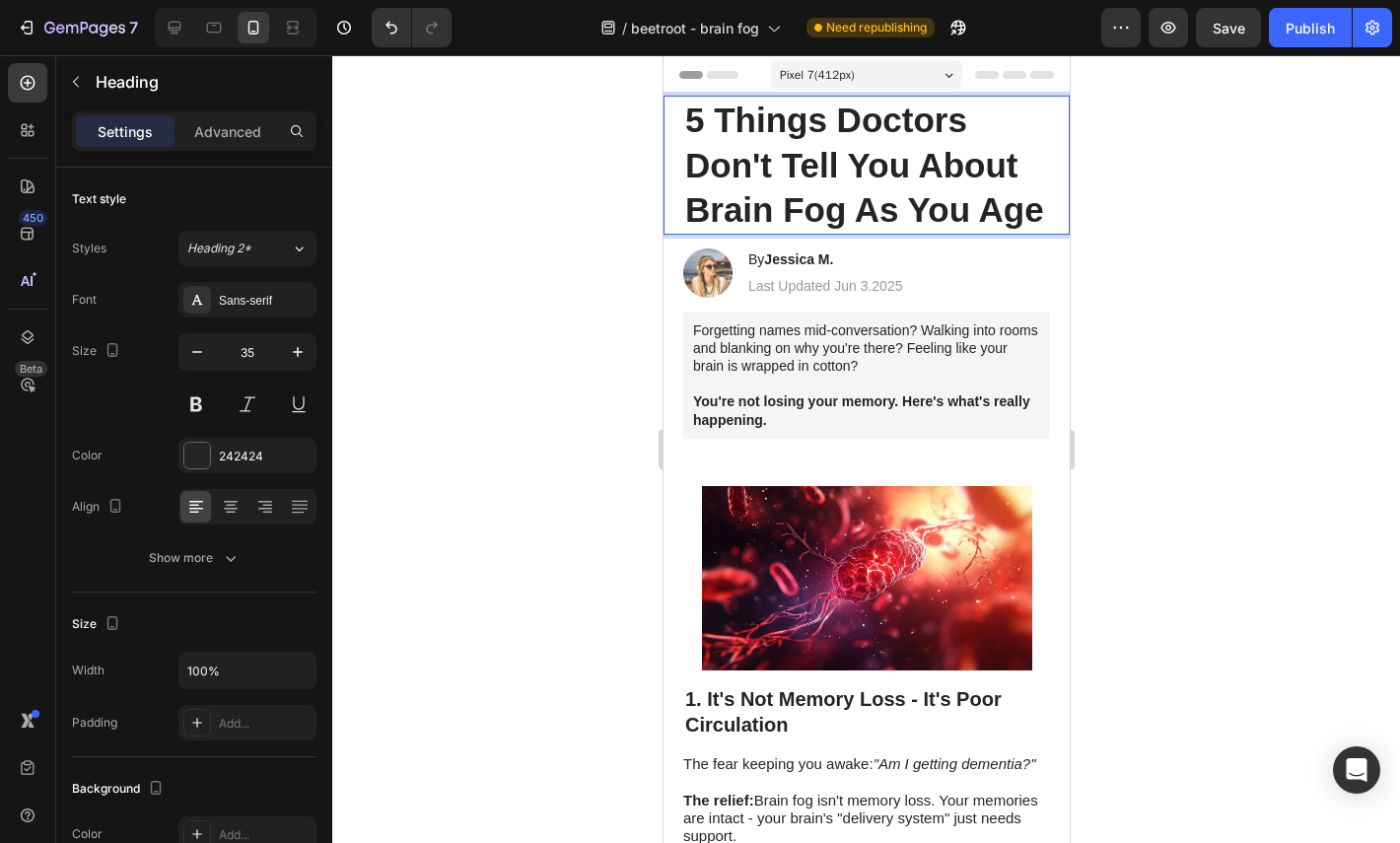 click on "5 Things Doctors Don't Tell You About Brain Fog As You Age" at bounding box center (866, 165) 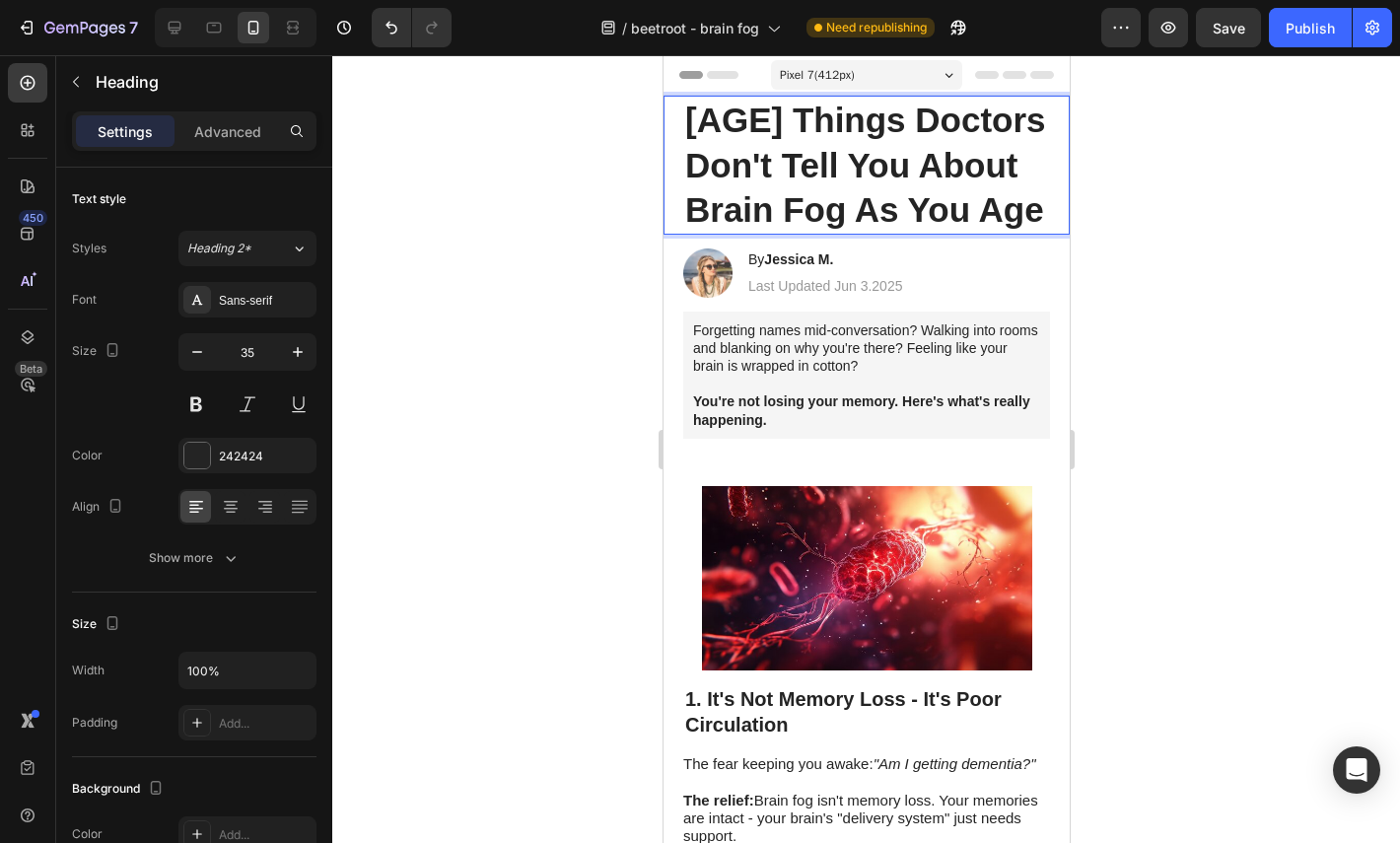 click 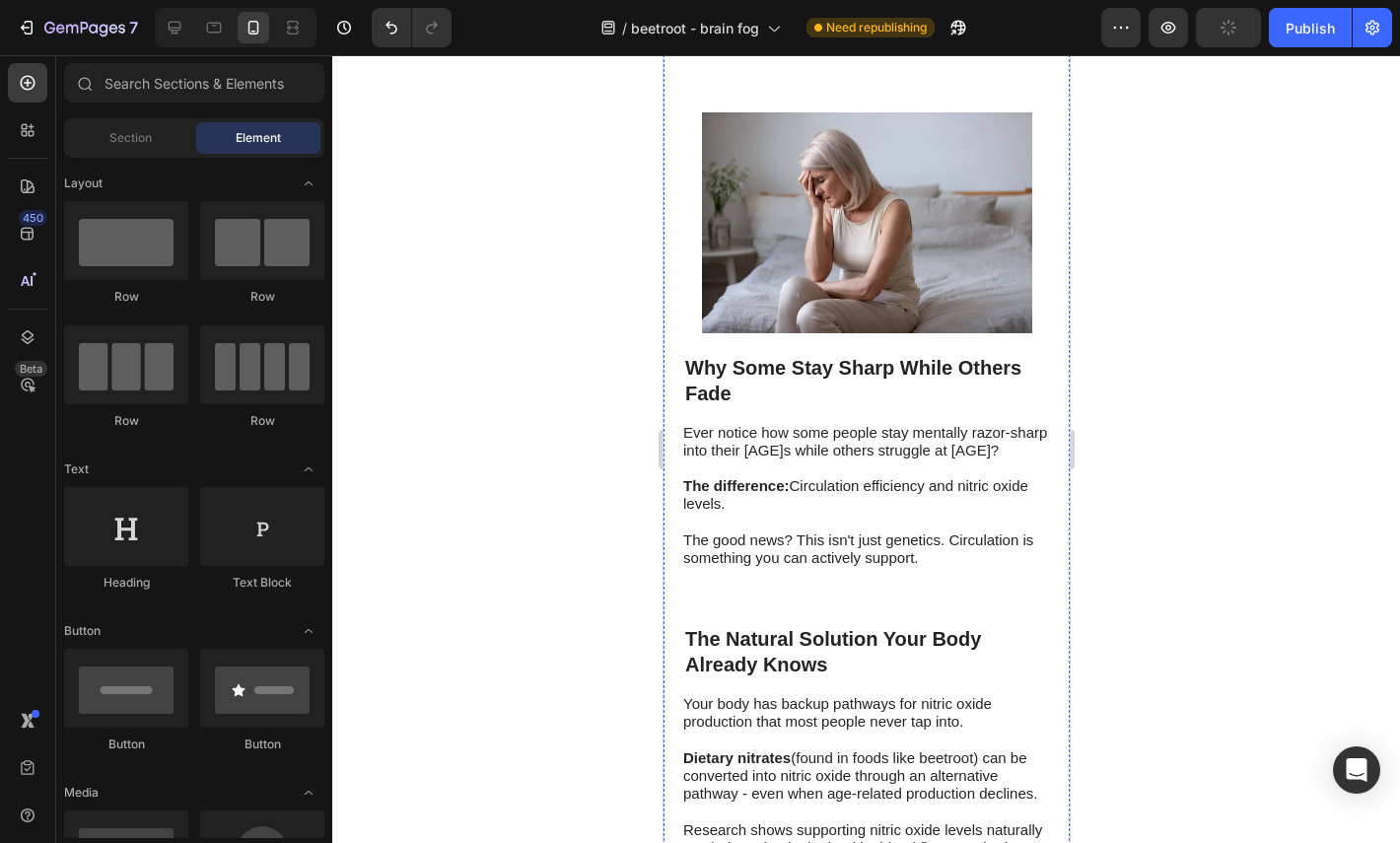 scroll, scrollTop: 1502, scrollLeft: 0, axis: vertical 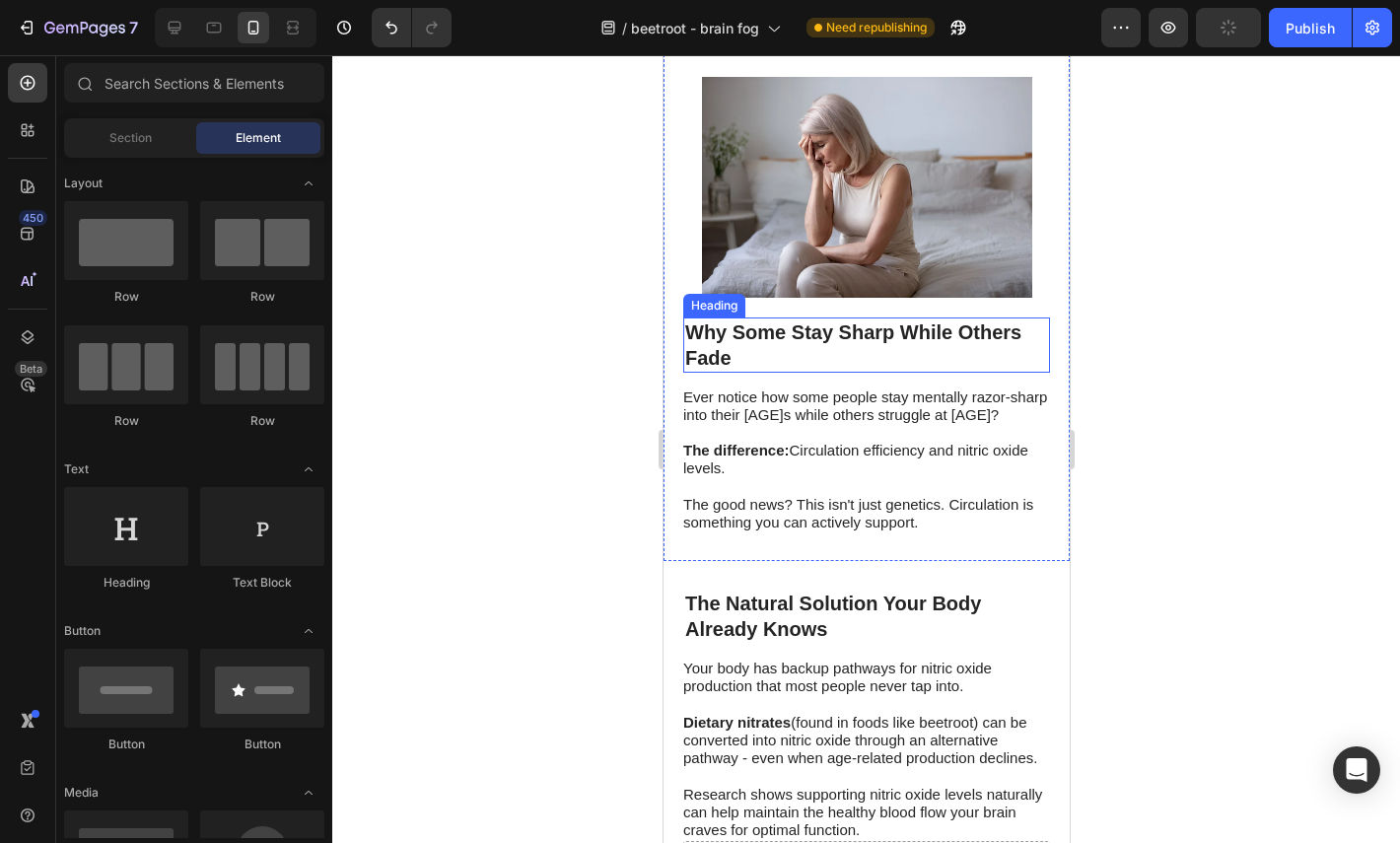 click on "Why Some Stay Sharp While Others Fade" at bounding box center [866, 345] 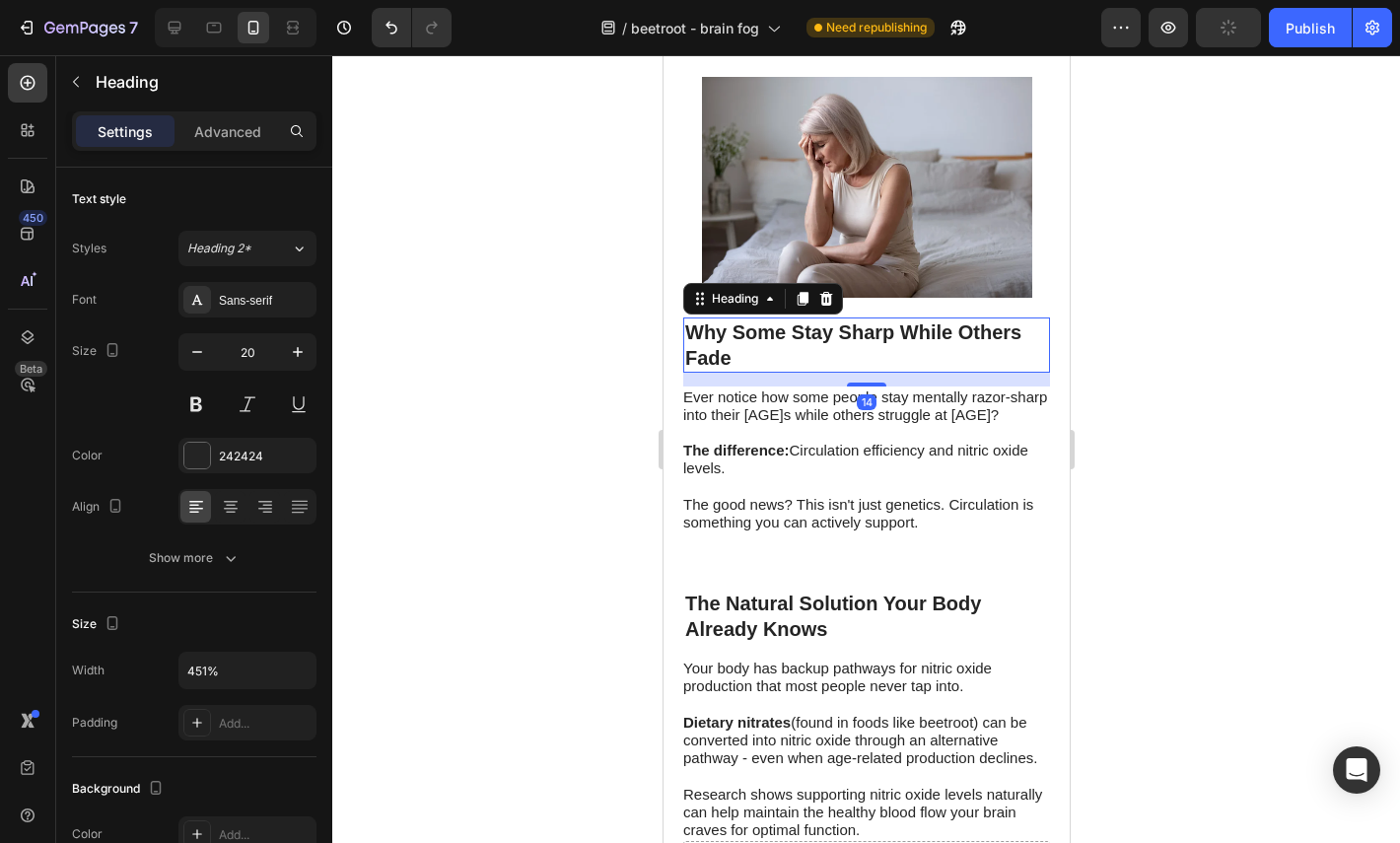 click on "Why Some Stay Sharp While Others Fade" at bounding box center [866, 345] 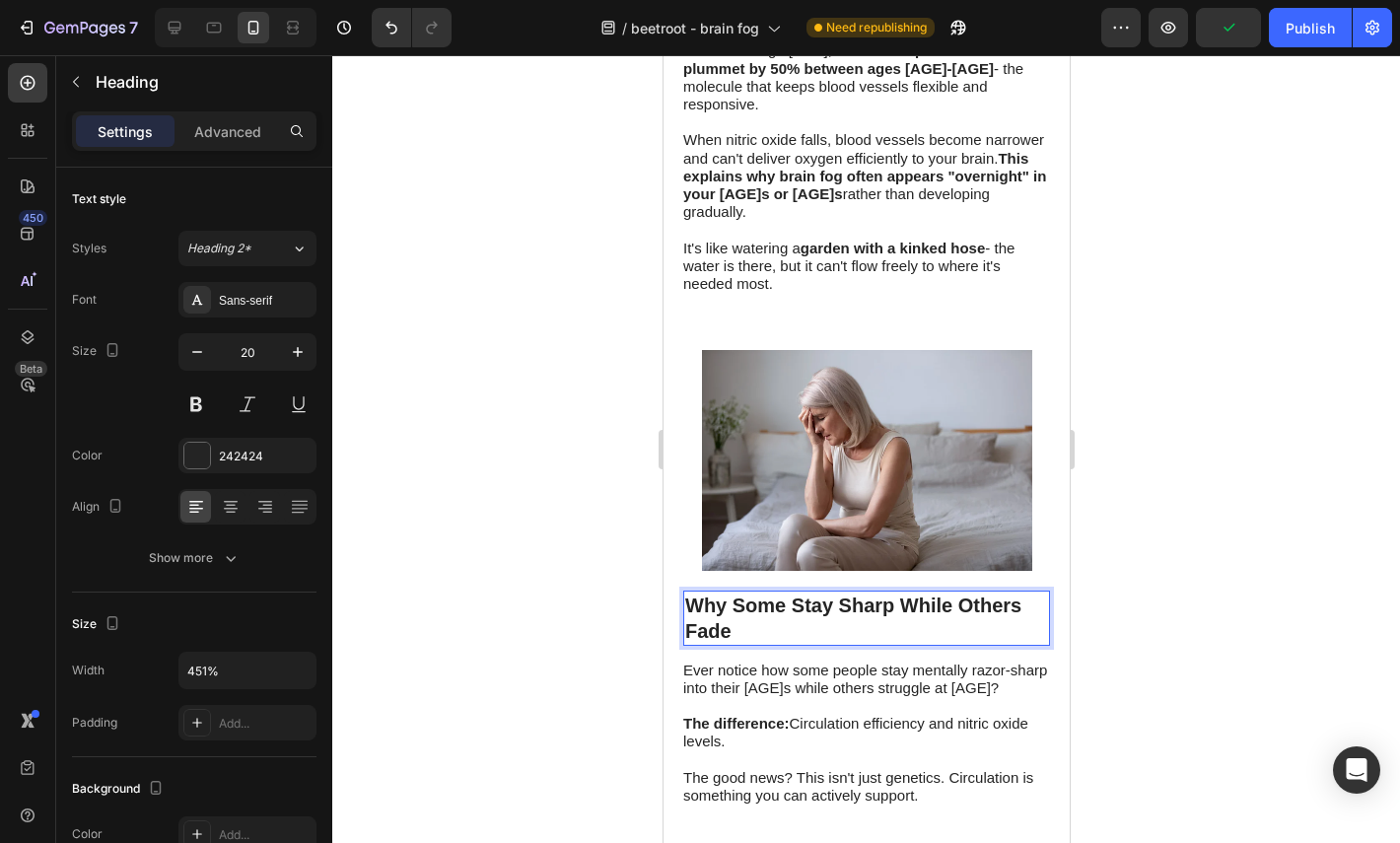 scroll, scrollTop: 1274, scrollLeft: 0, axis: vertical 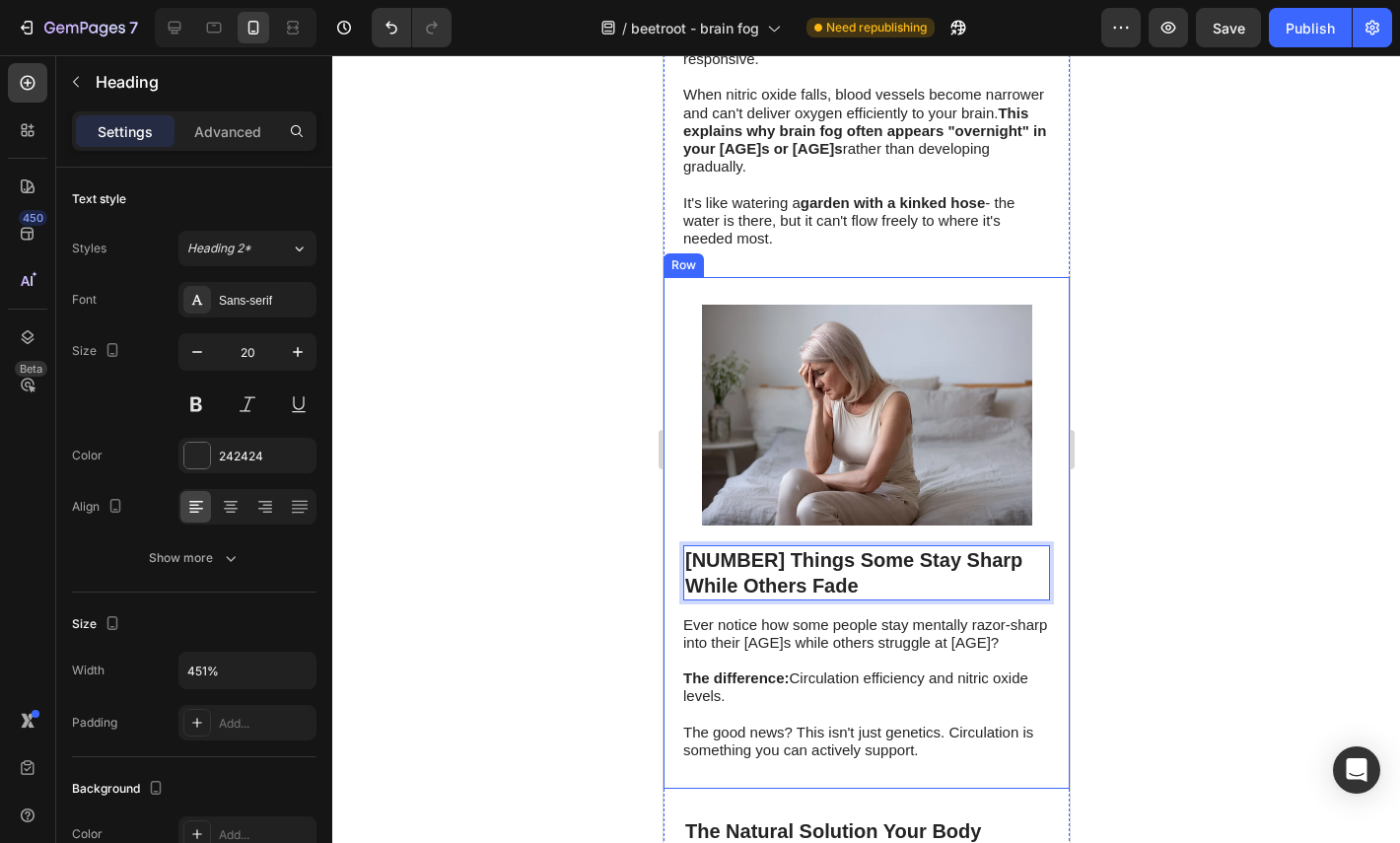 click 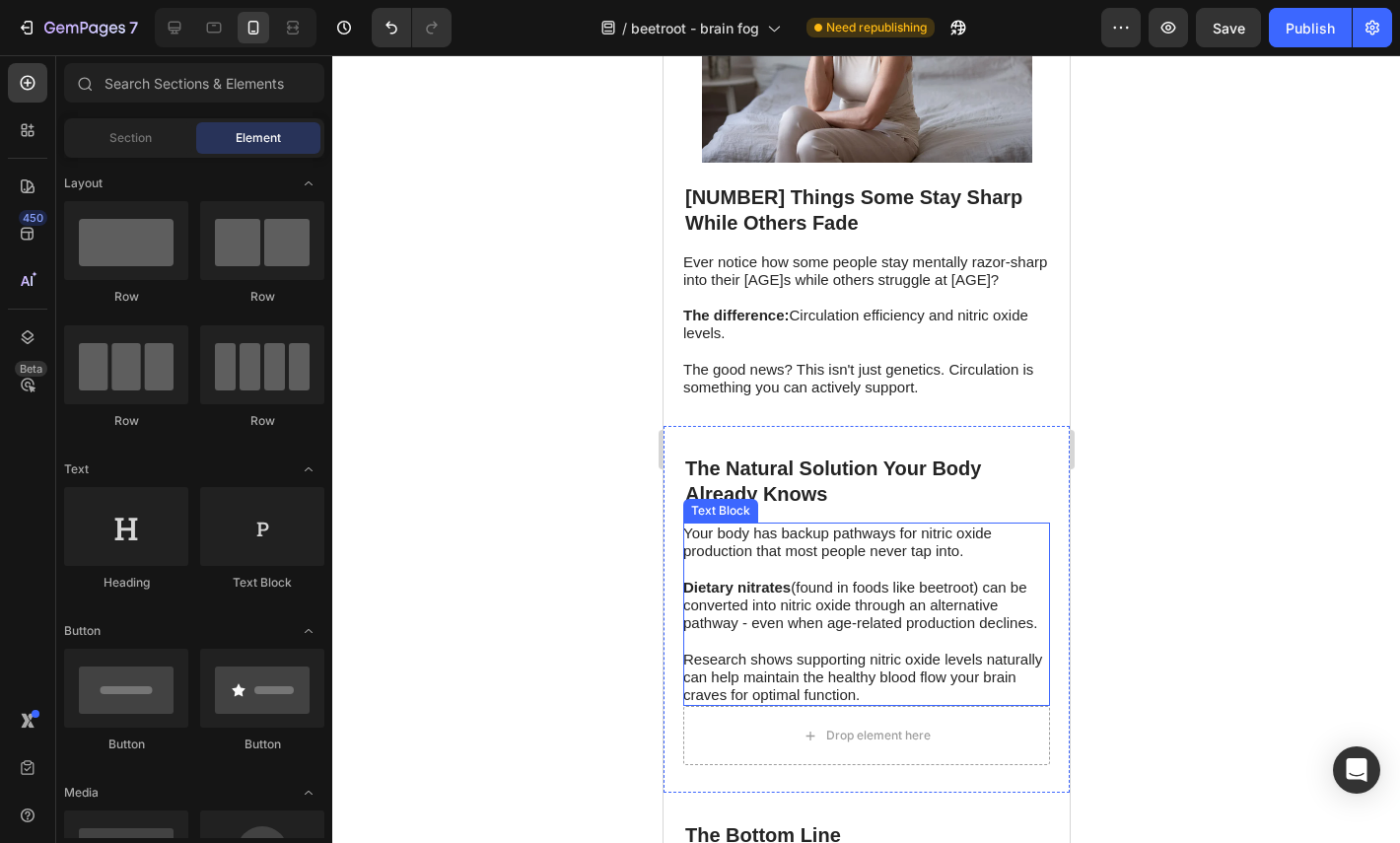 scroll, scrollTop: 1642, scrollLeft: 0, axis: vertical 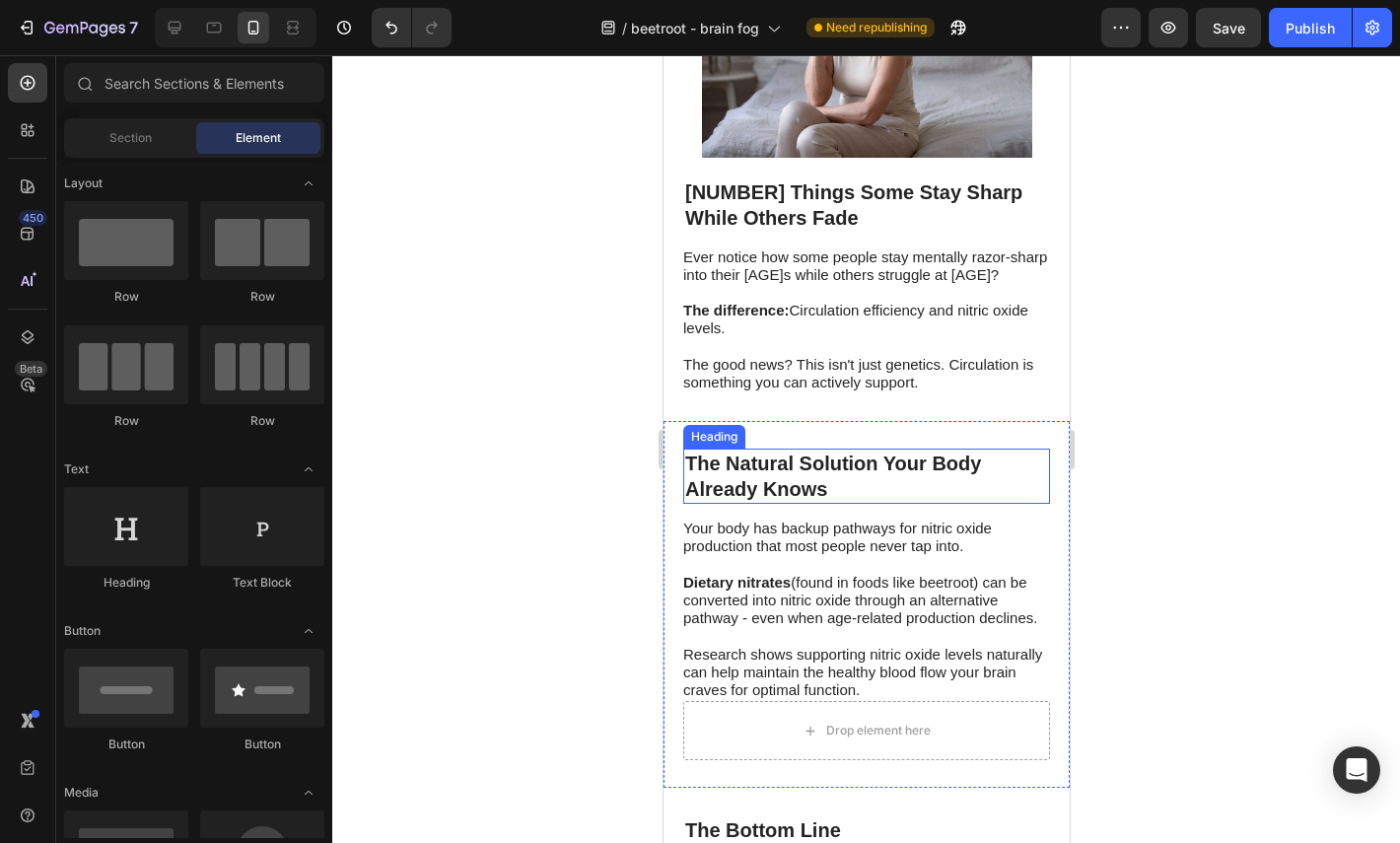click on "The Natural Solution Your Body Already Knows" at bounding box center [866, 476] 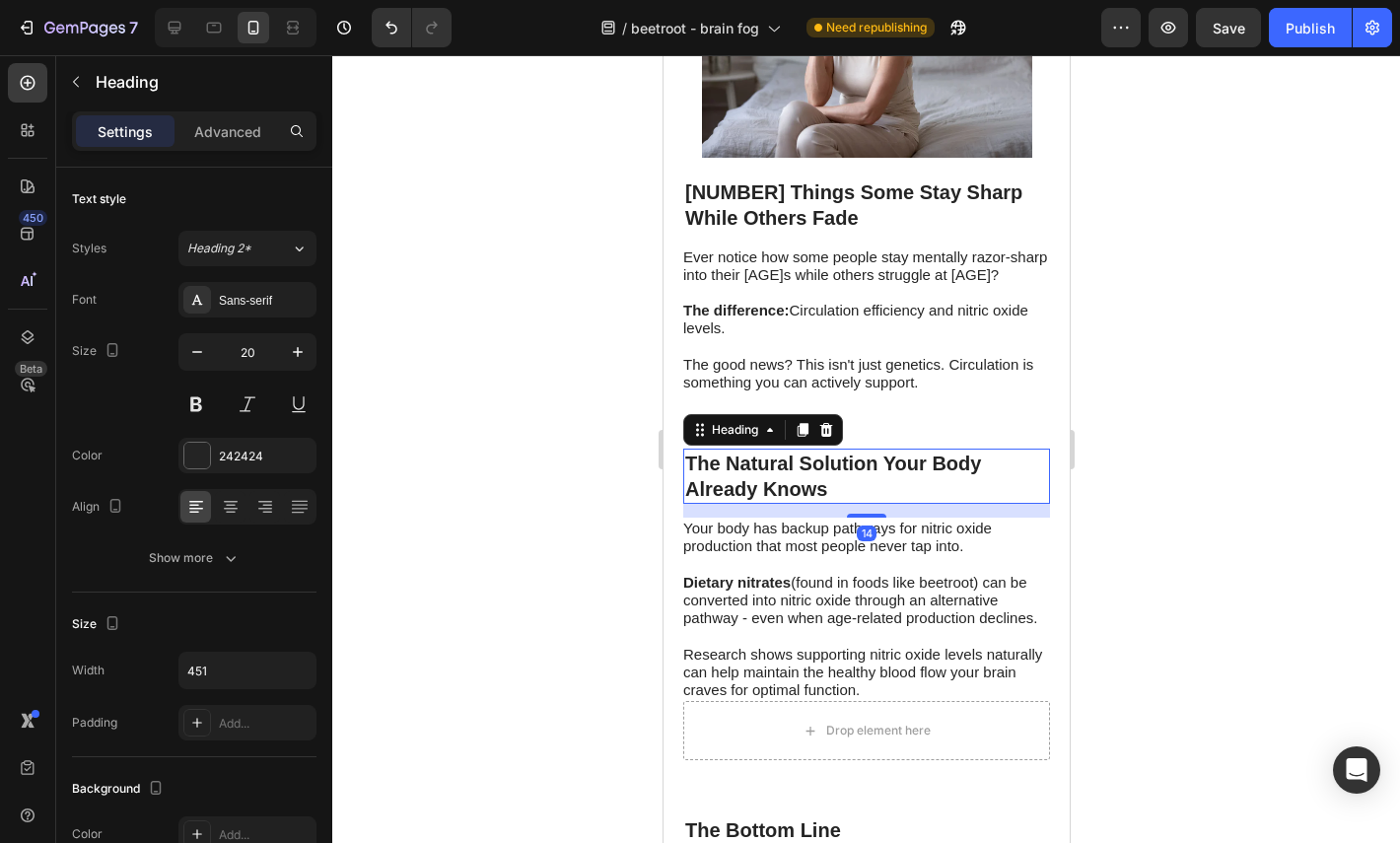 click on "The Natural Solution Your Body Already Knows" at bounding box center (866, 476) 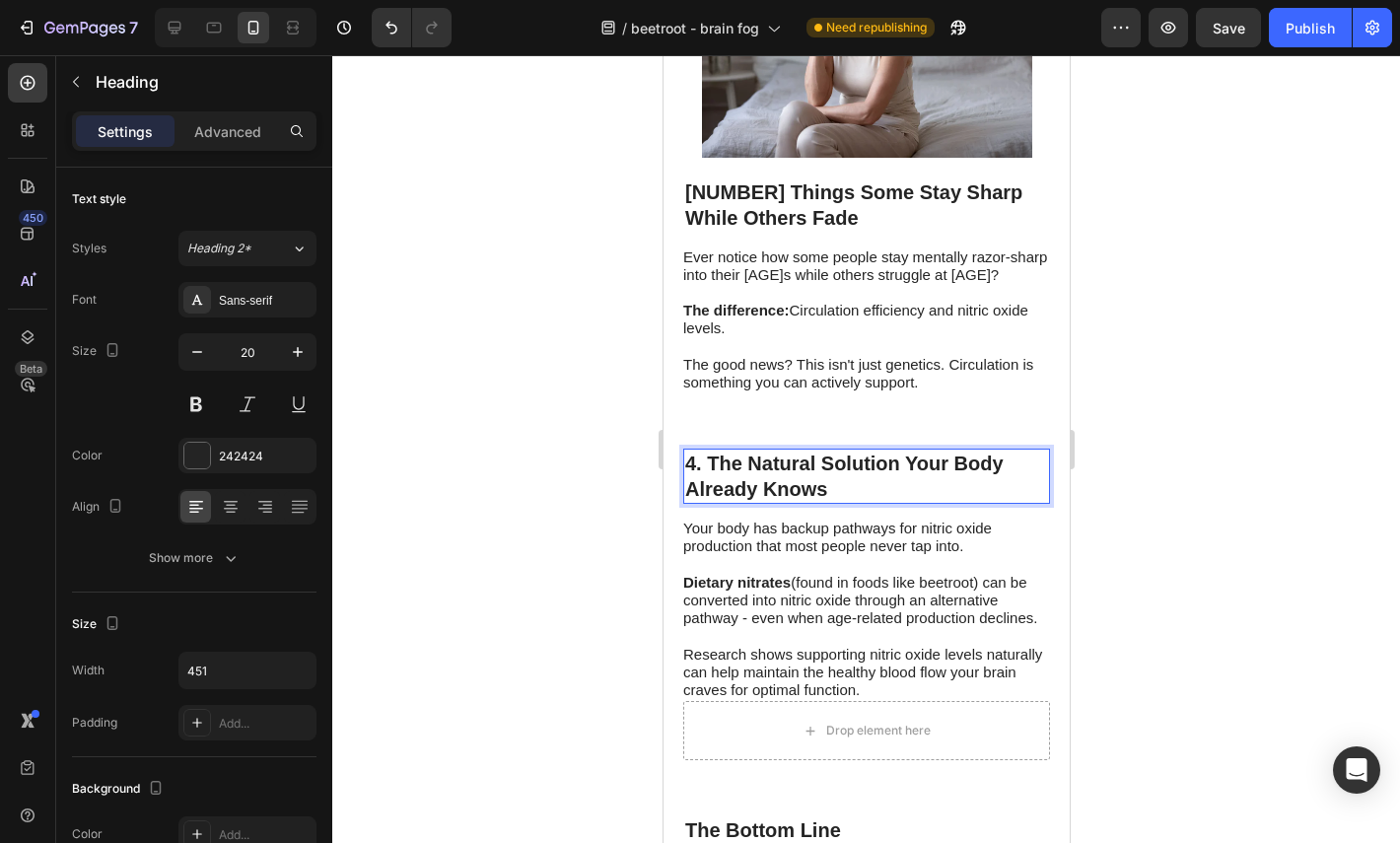 click 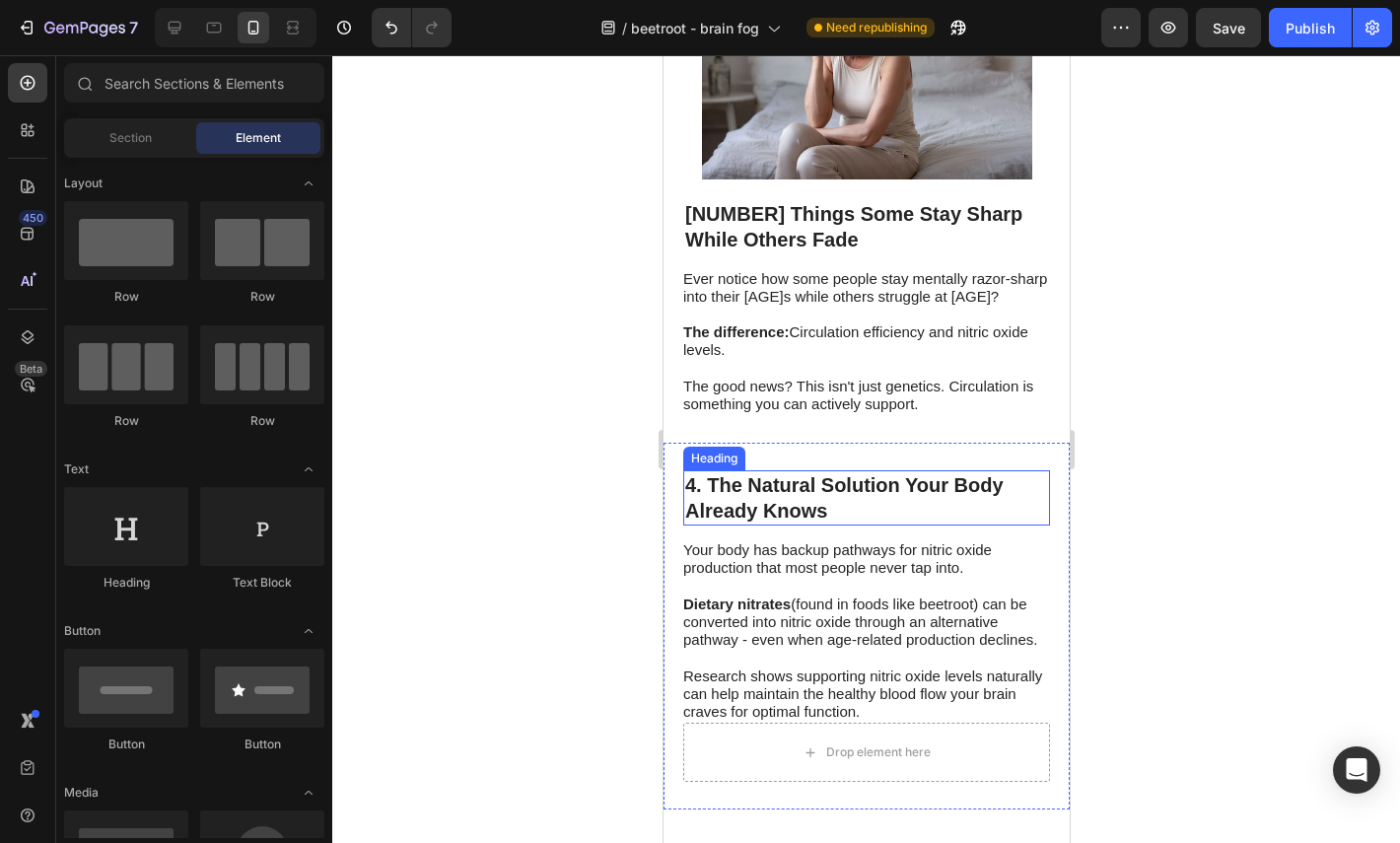 scroll, scrollTop: 1618, scrollLeft: 0, axis: vertical 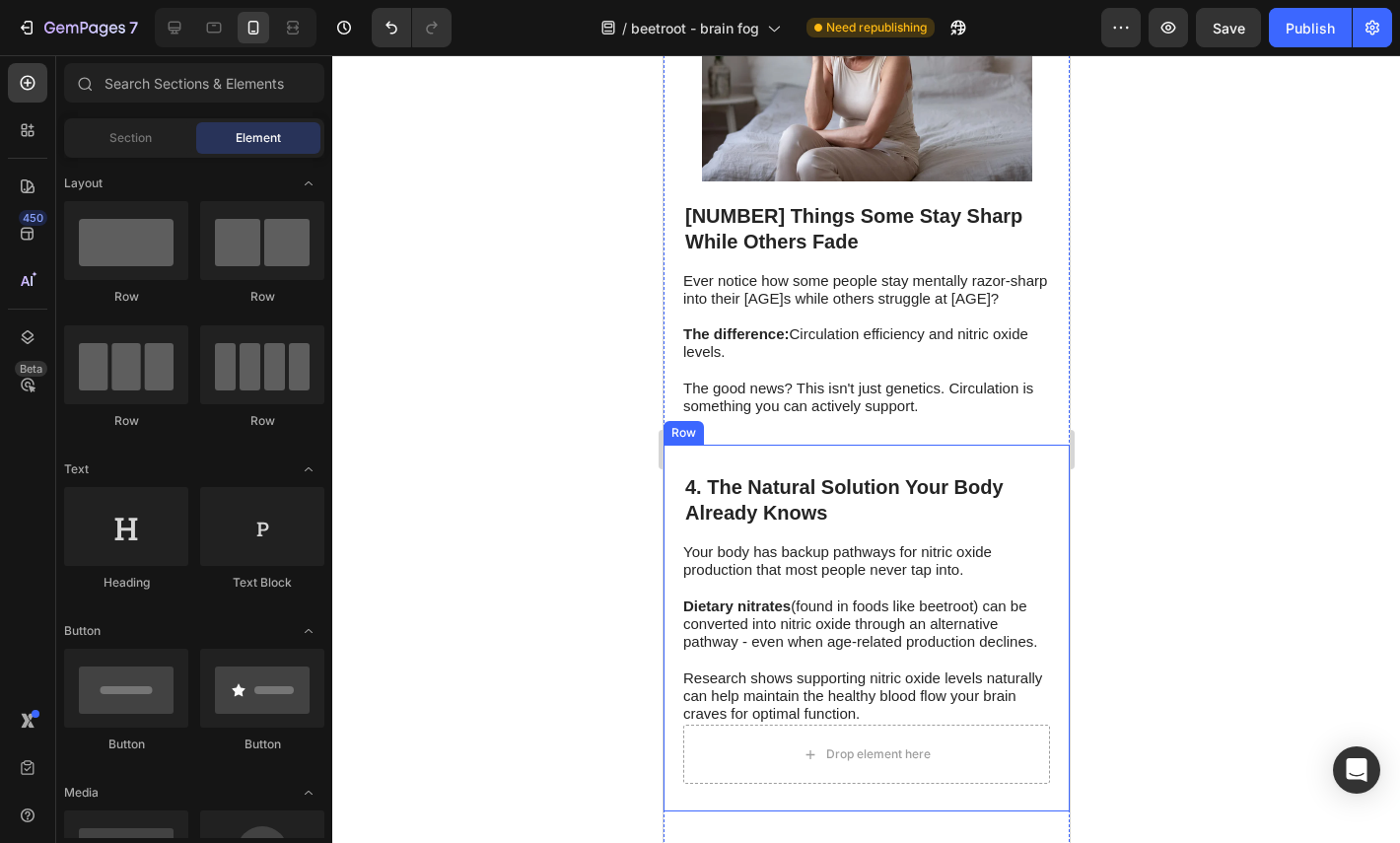 click on "Dietary nitrates  (found in foods like beetroot) can be converted into nitric oxide through an alternative pathway - even when age-related production declines." at bounding box center [859, 623] 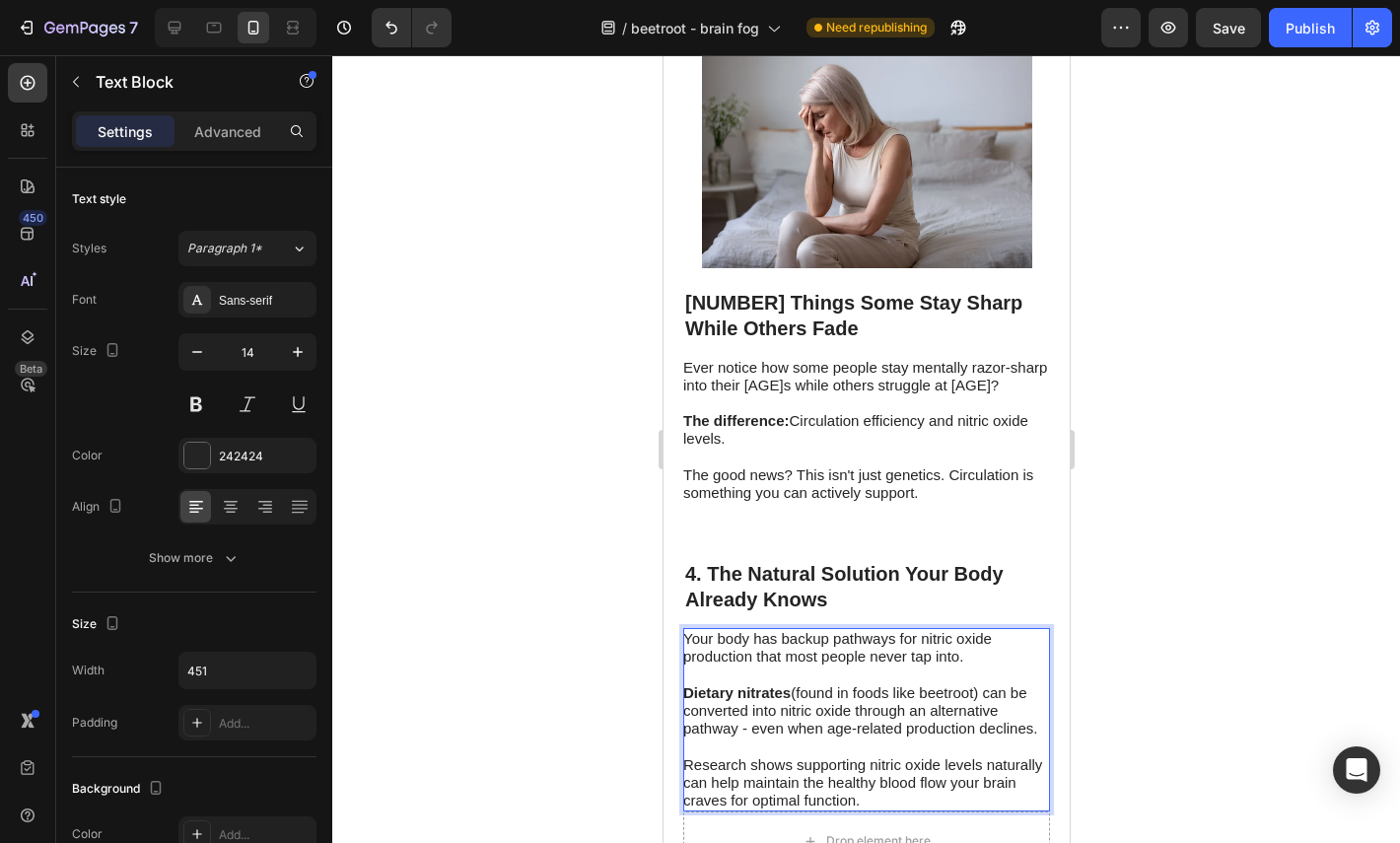 scroll, scrollTop: 1521, scrollLeft: 0, axis: vertical 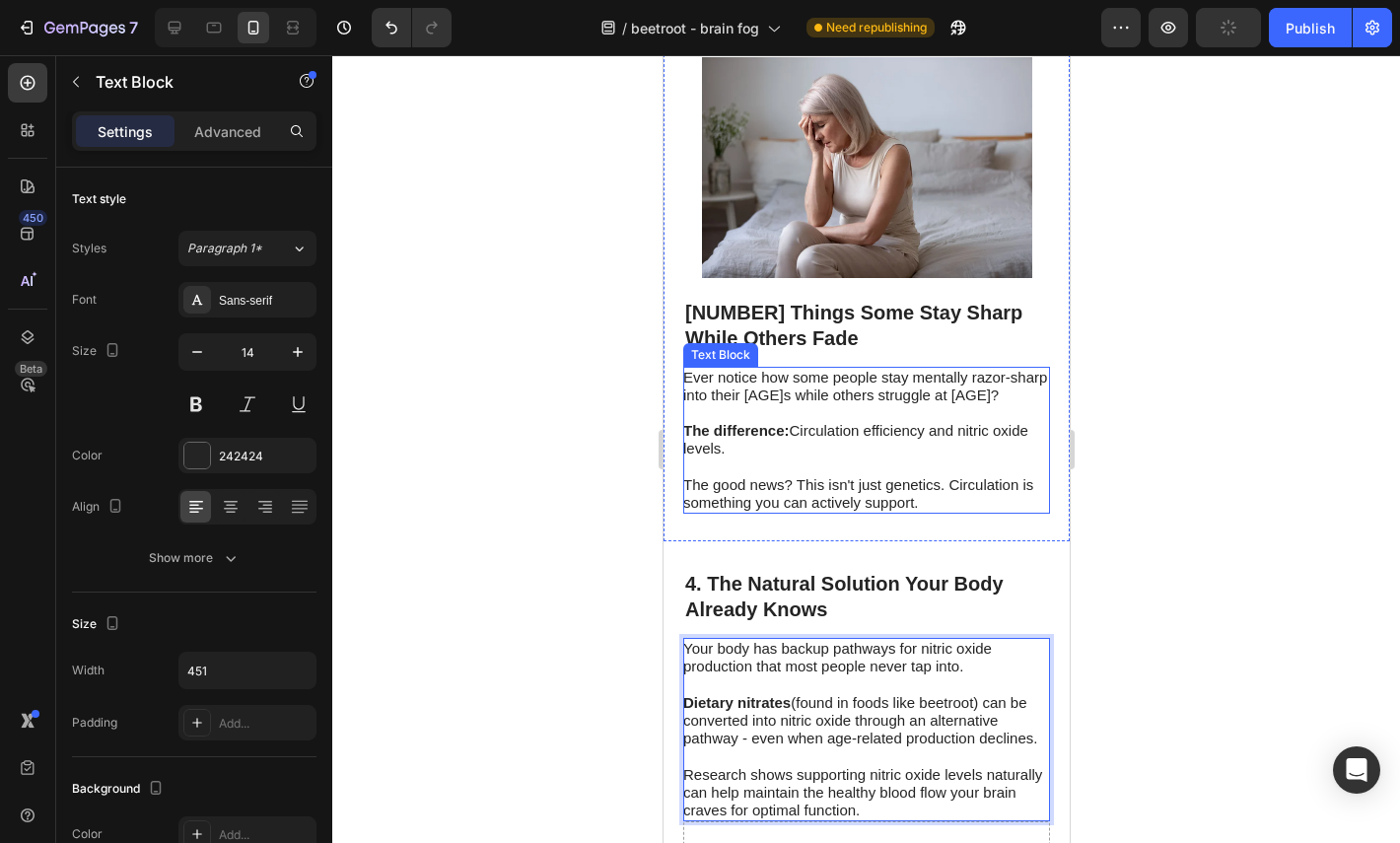 click at bounding box center (865, 467) 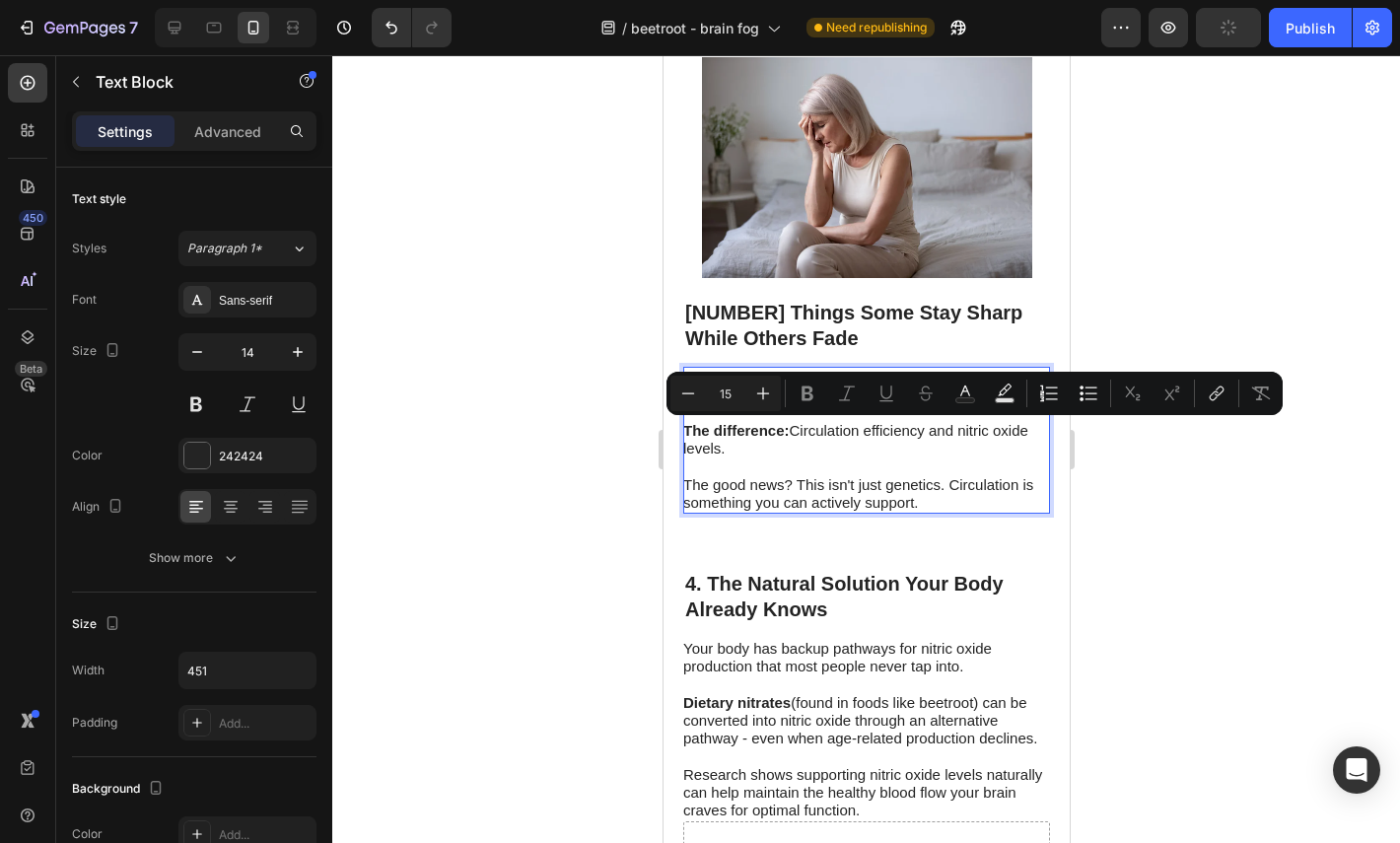 click on "Ever notice how some people stay mentally razor-sharp into their [AGE]s while others struggle at [AGE]?" at bounding box center (864, 386) 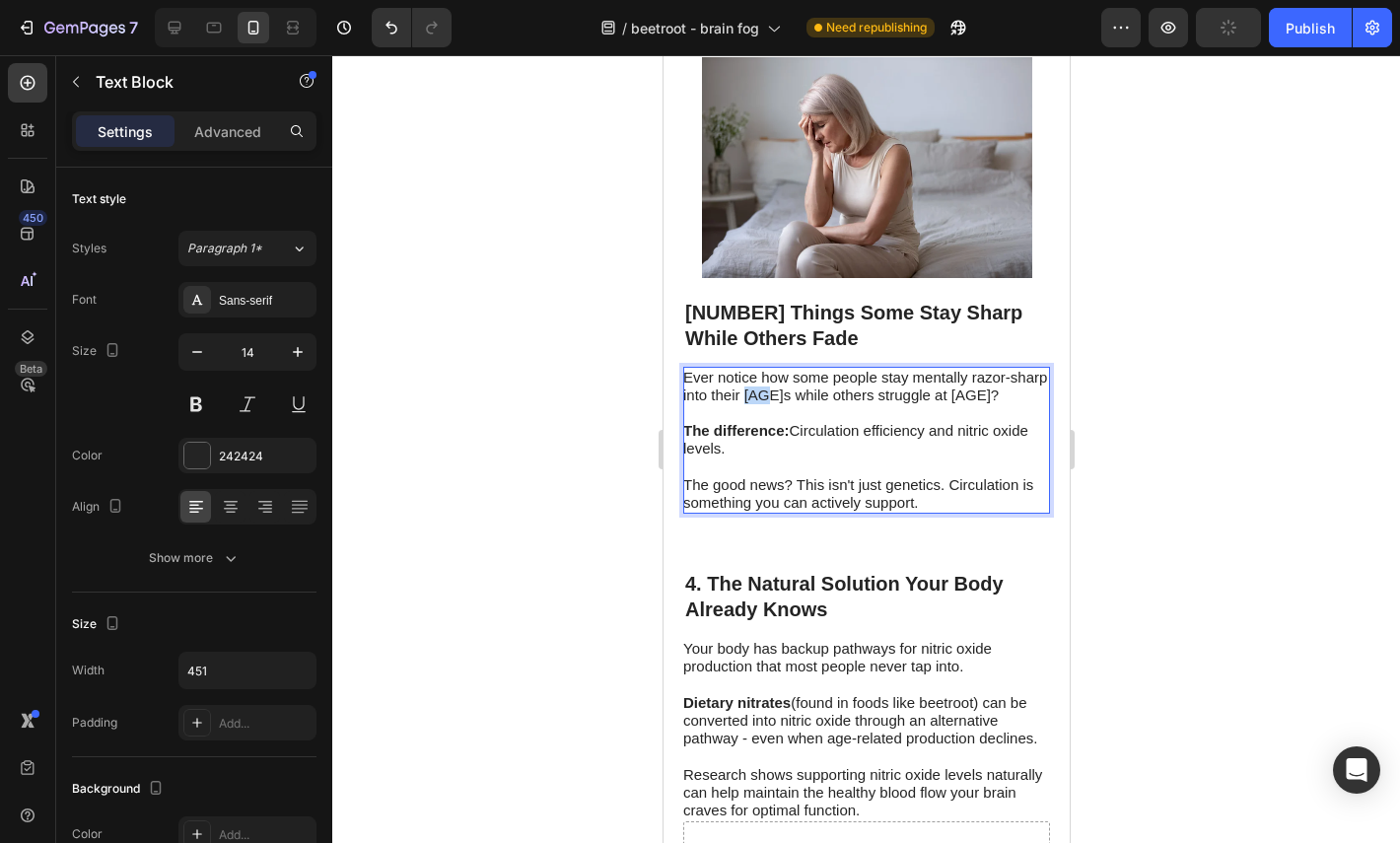 click on "Ever notice how some people stay mentally razor-sharp into their [AGE]s while others struggle at [AGE]?" at bounding box center (864, 386) 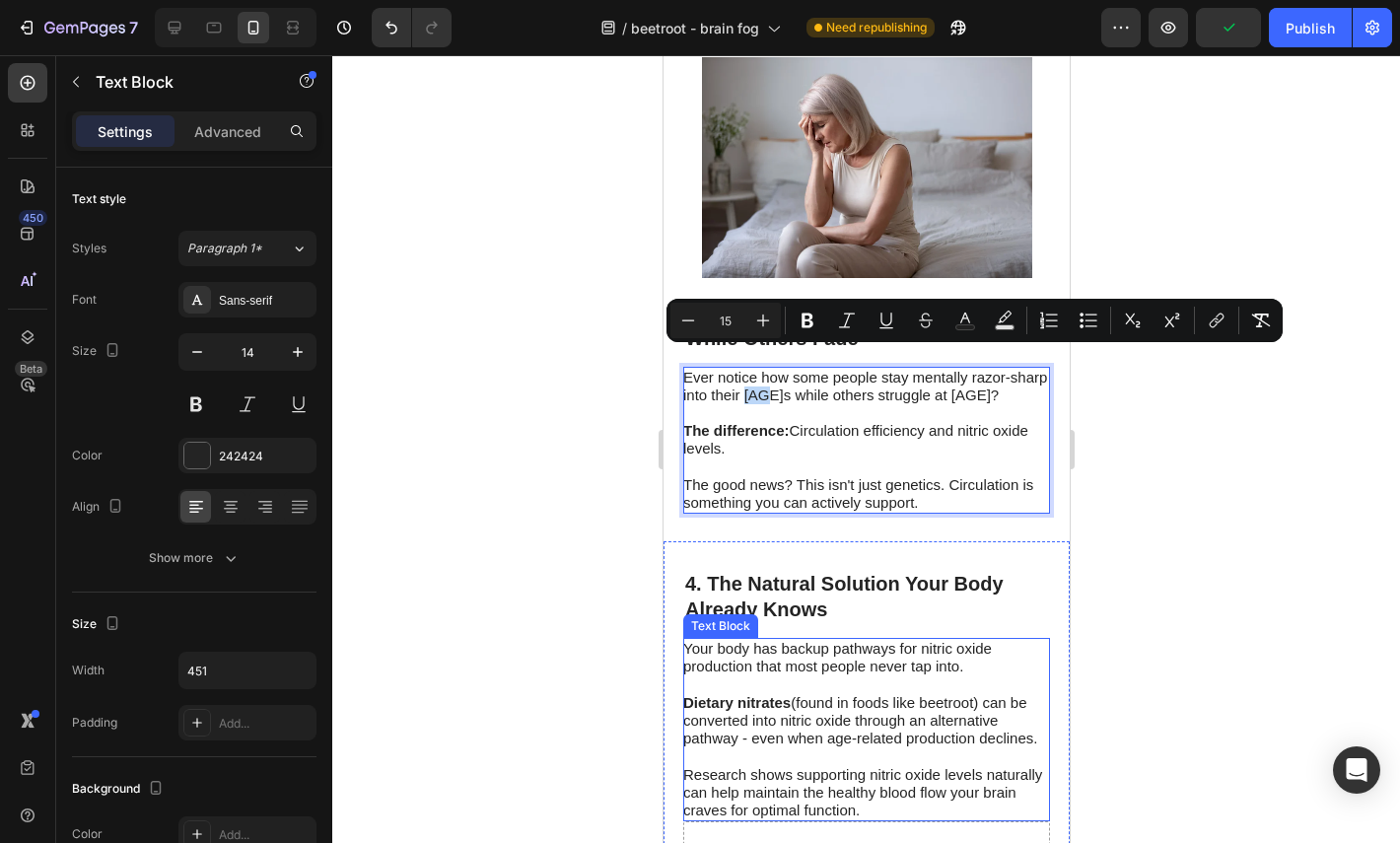 click on "Your body has backup pathways for nitric oxide production that most people never tap into." at bounding box center [836, 657] 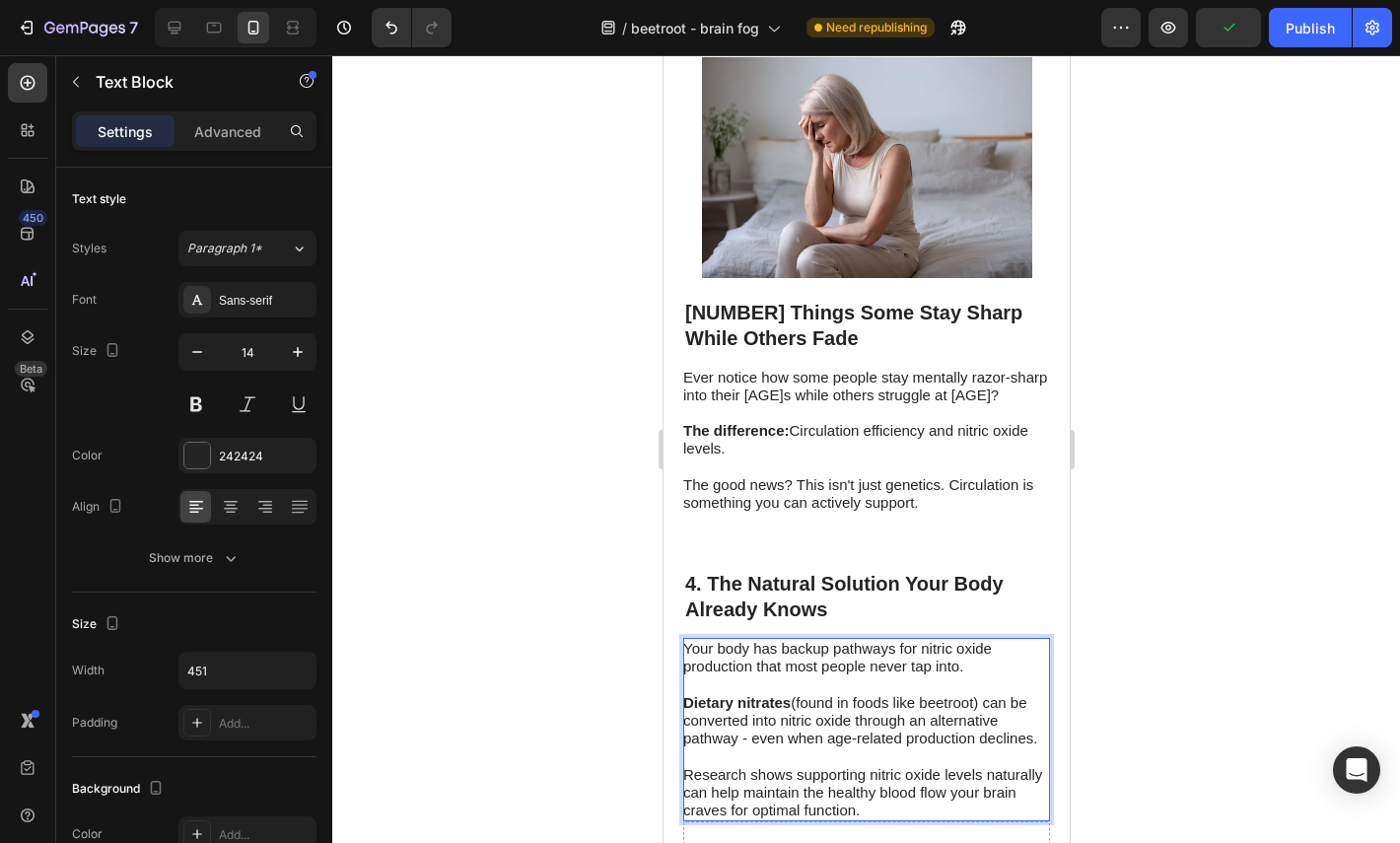click on "Your body has backup pathways for nitric oxide production that most people never tap into." at bounding box center [836, 657] 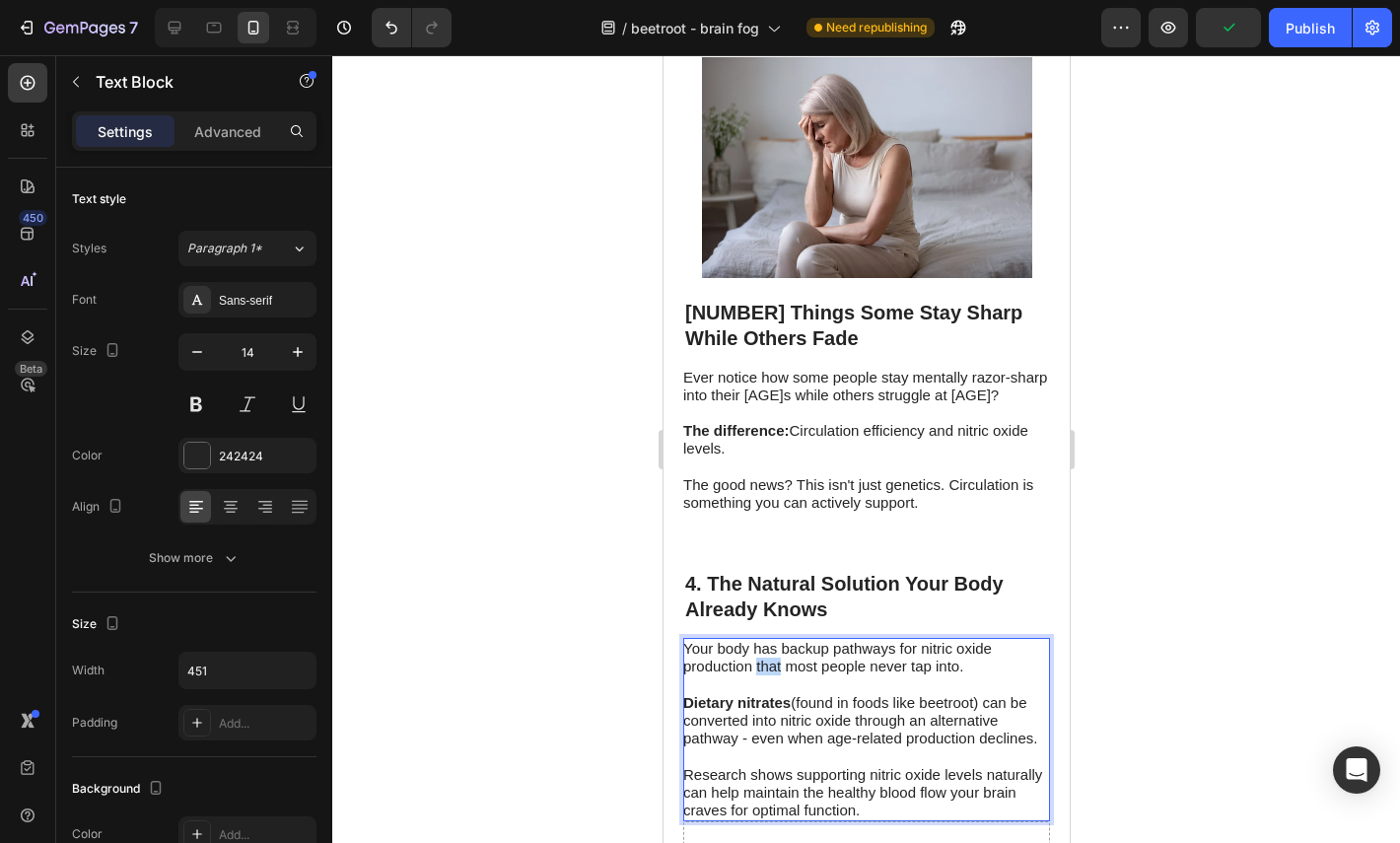 click on "Your body has backup pathways for nitric oxide production that most people never tap into." at bounding box center (836, 657) 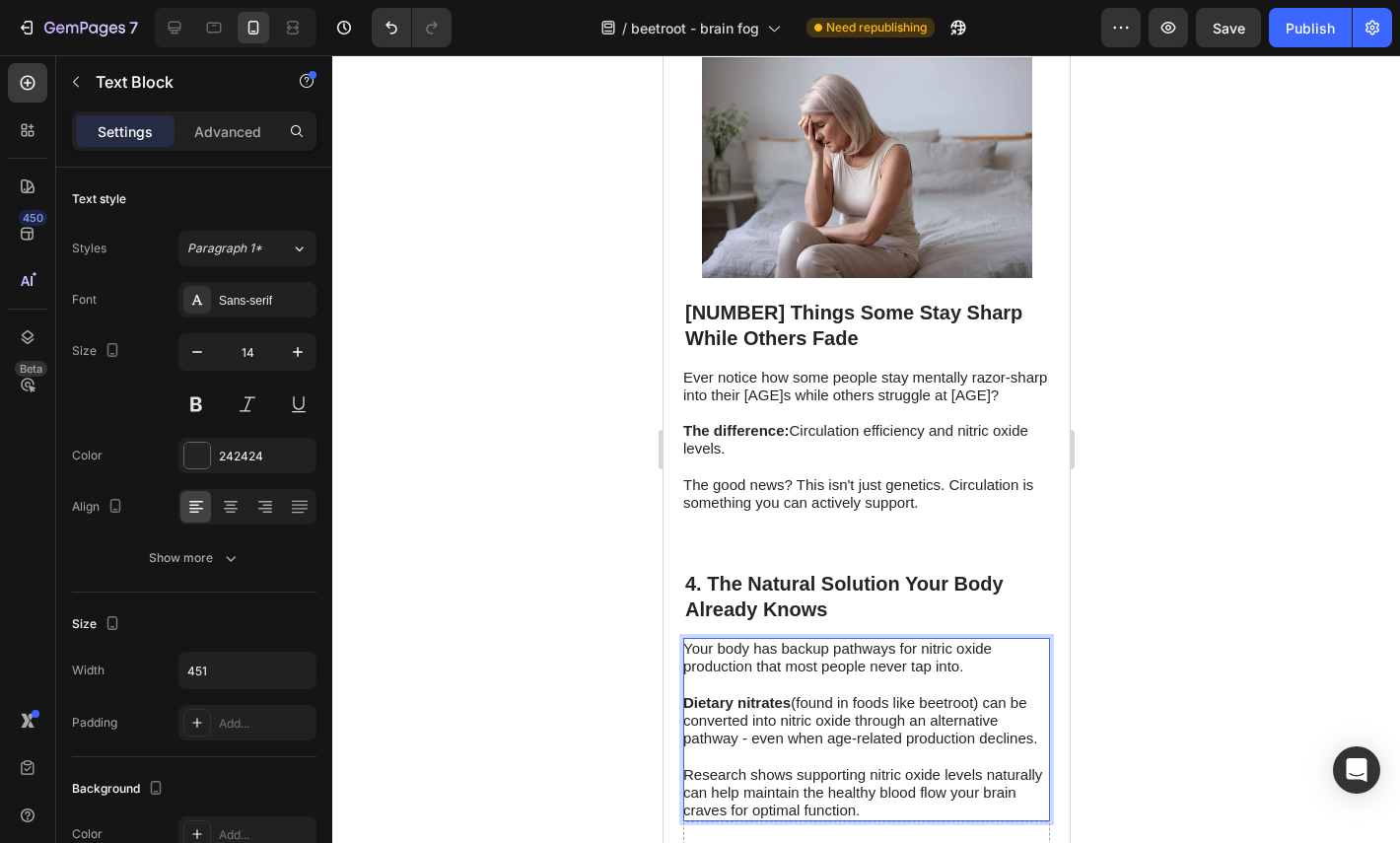 click on "Dietary nitrates  (found in foods like beetroot) can be converted into nitric oxide through an alternative pathway - even when age-related production declines." at bounding box center (859, 720) 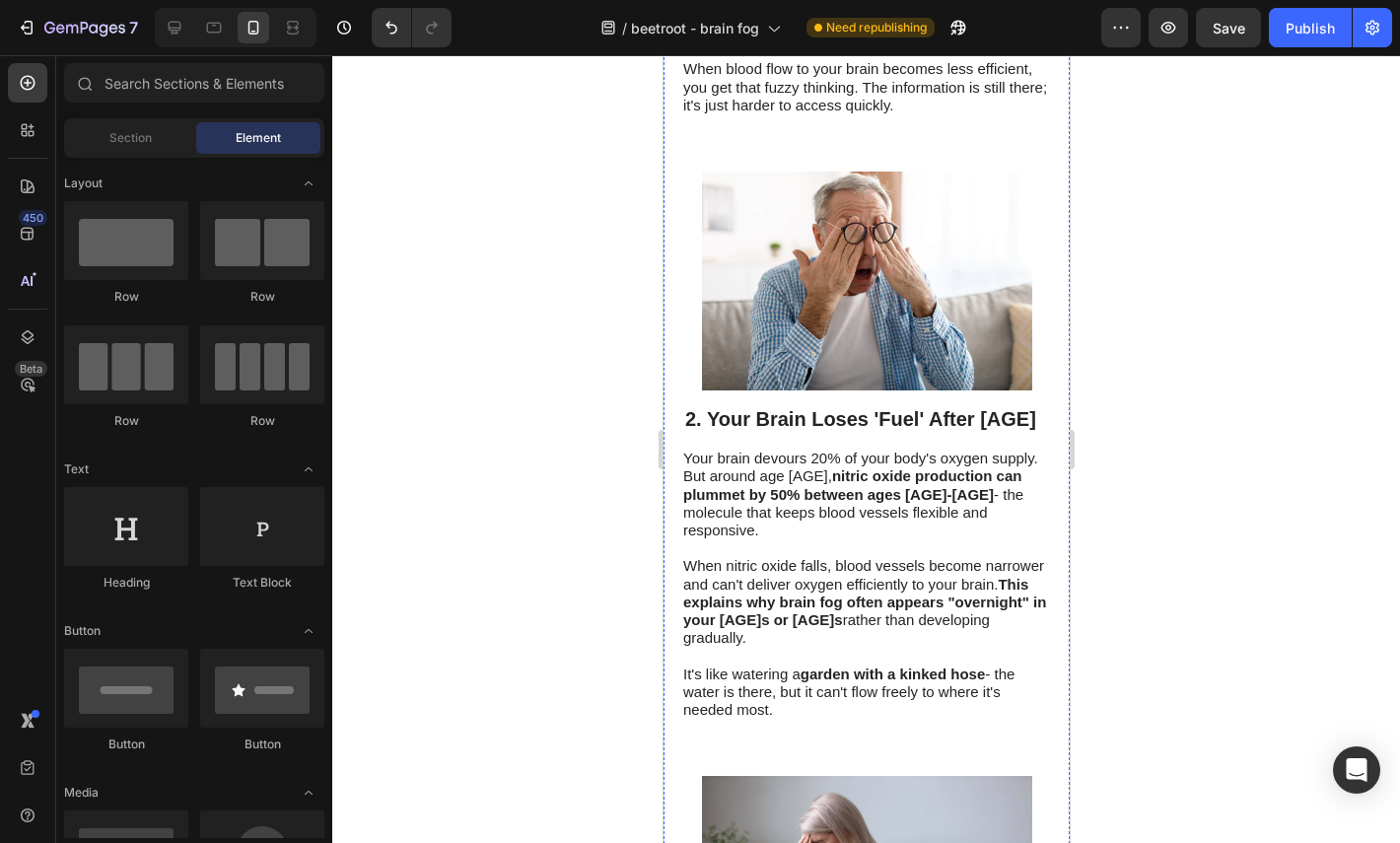 scroll, scrollTop: 788, scrollLeft: 0, axis: vertical 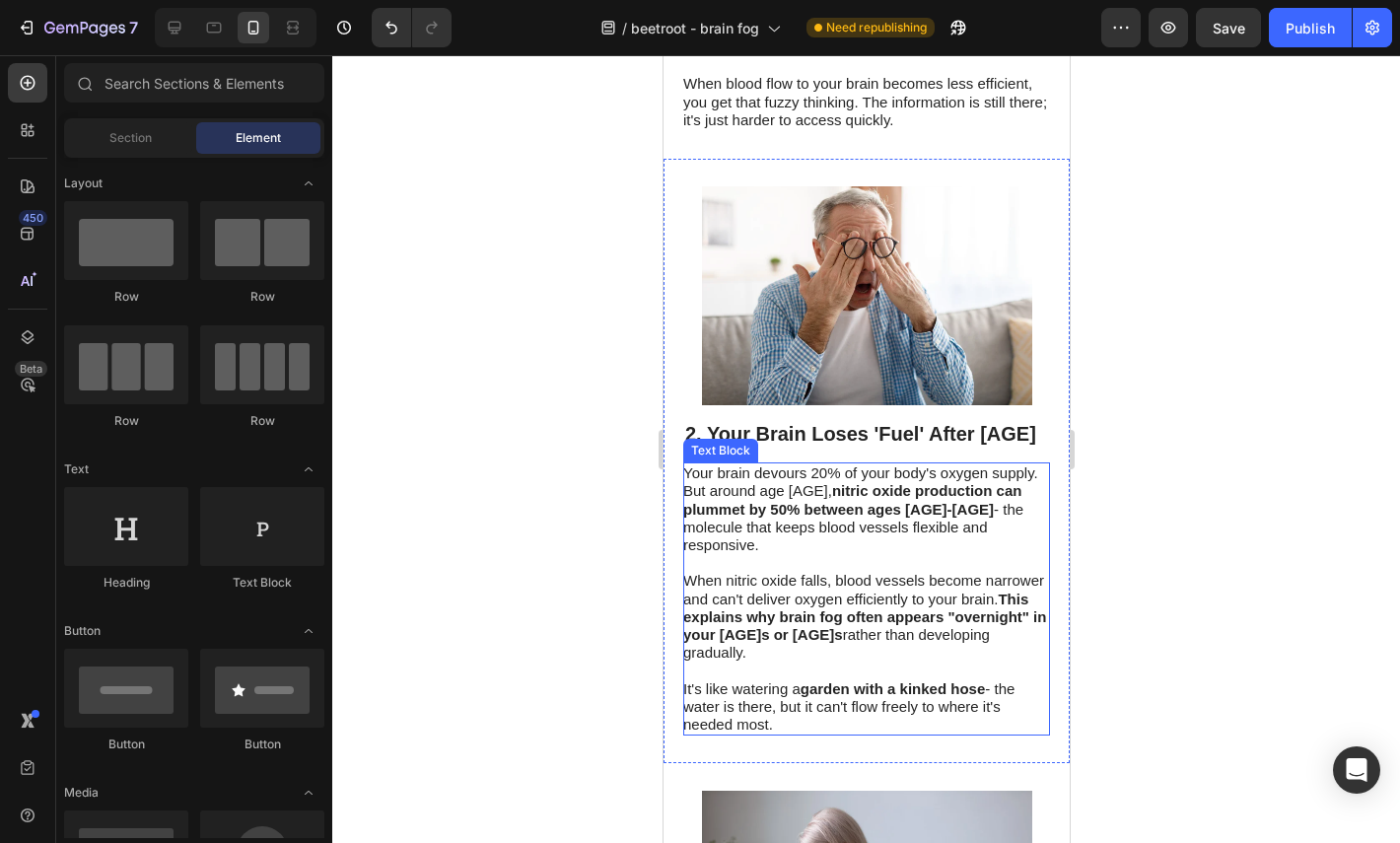 click at bounding box center [865, 563] 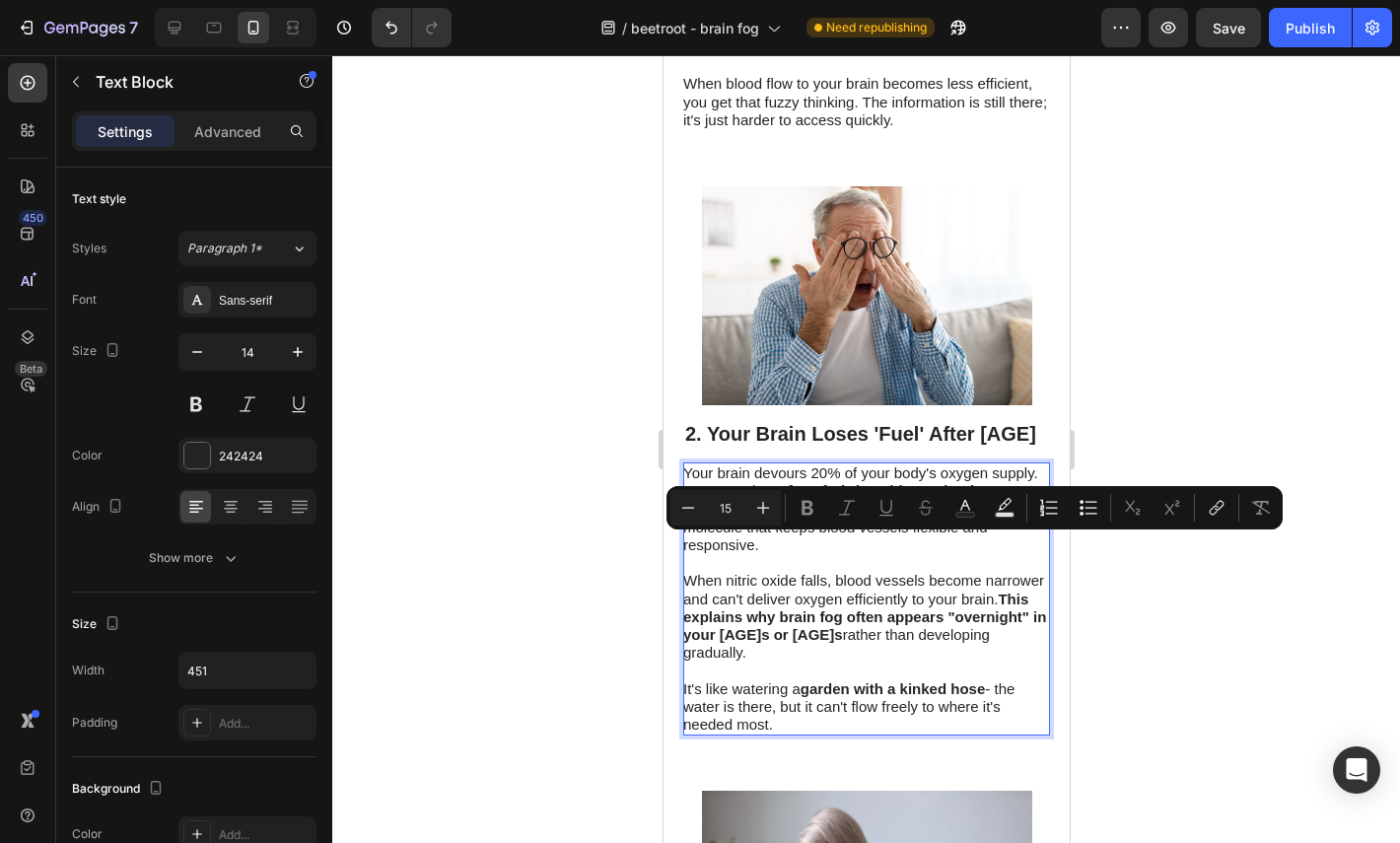 click on "When nitric oxide falls, blood vessels become narrower and can't deliver oxygen efficiently to your brain. This explains why brain fog often appears "overnight" in your [AGE]s or [AGE]s rather than developing gradually." at bounding box center [864, 616] 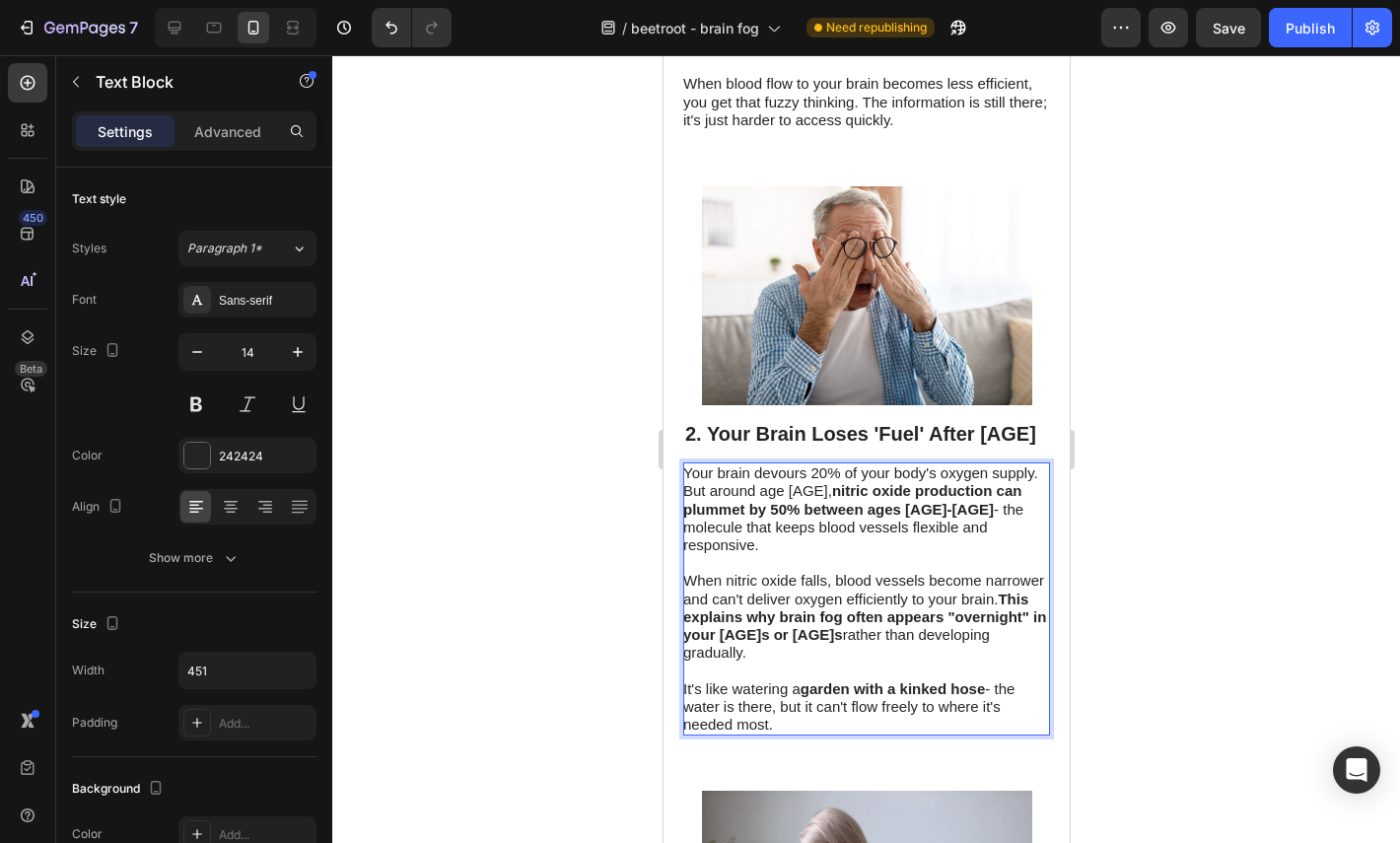 click on "When nitric oxide falls, blood vessels become narrower and can't deliver oxygen efficiently to your brain. This explains why brain fog often appears "overnight" in your [AGE]s or [AGE]s rather than developing gradually." at bounding box center (864, 616) 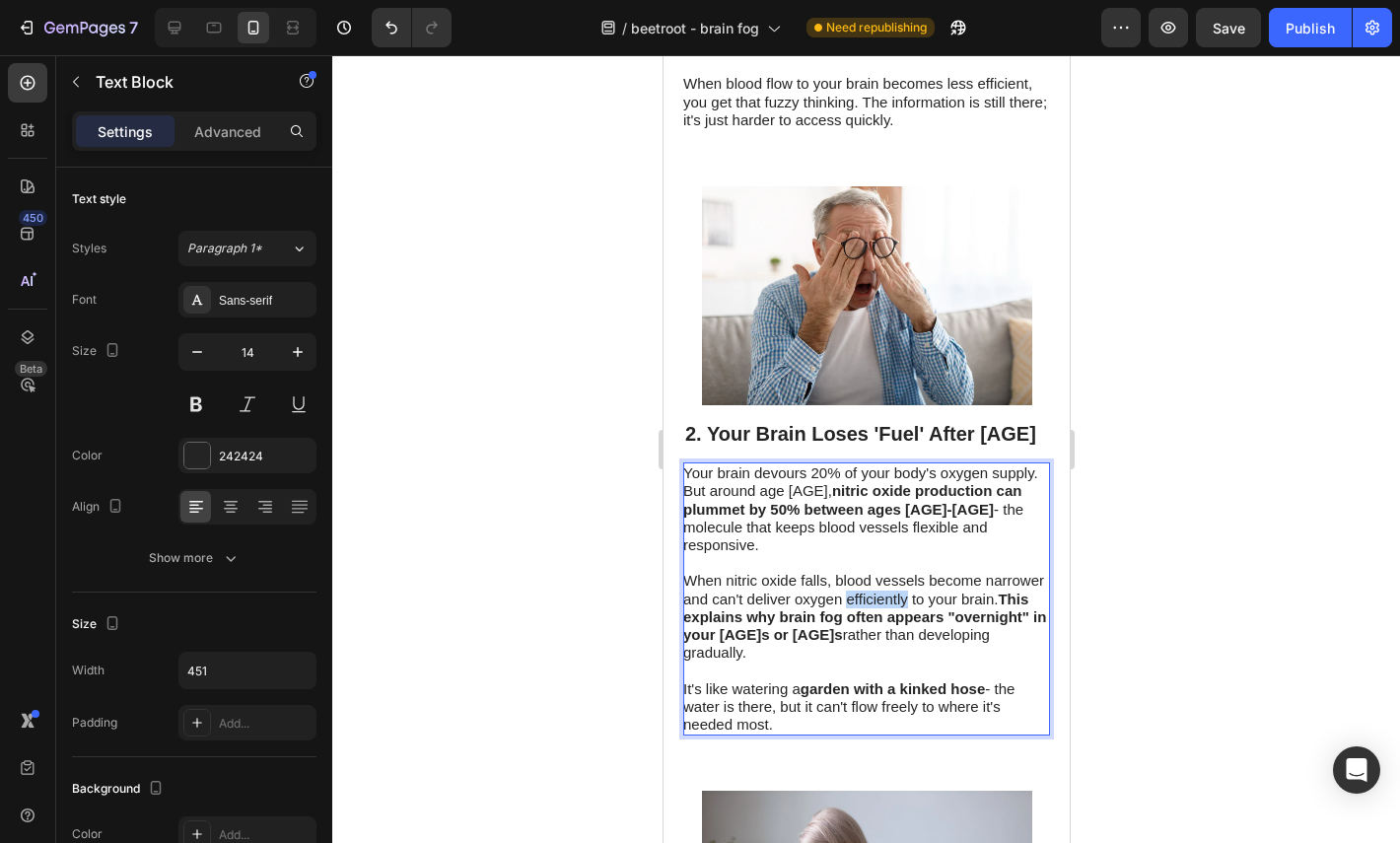 click on "When nitric oxide falls, blood vessels become narrower and can't deliver oxygen efficiently to your brain. This explains why brain fog often appears "overnight" in your [AGE]s or [AGE]s rather than developing gradually." at bounding box center (864, 616) 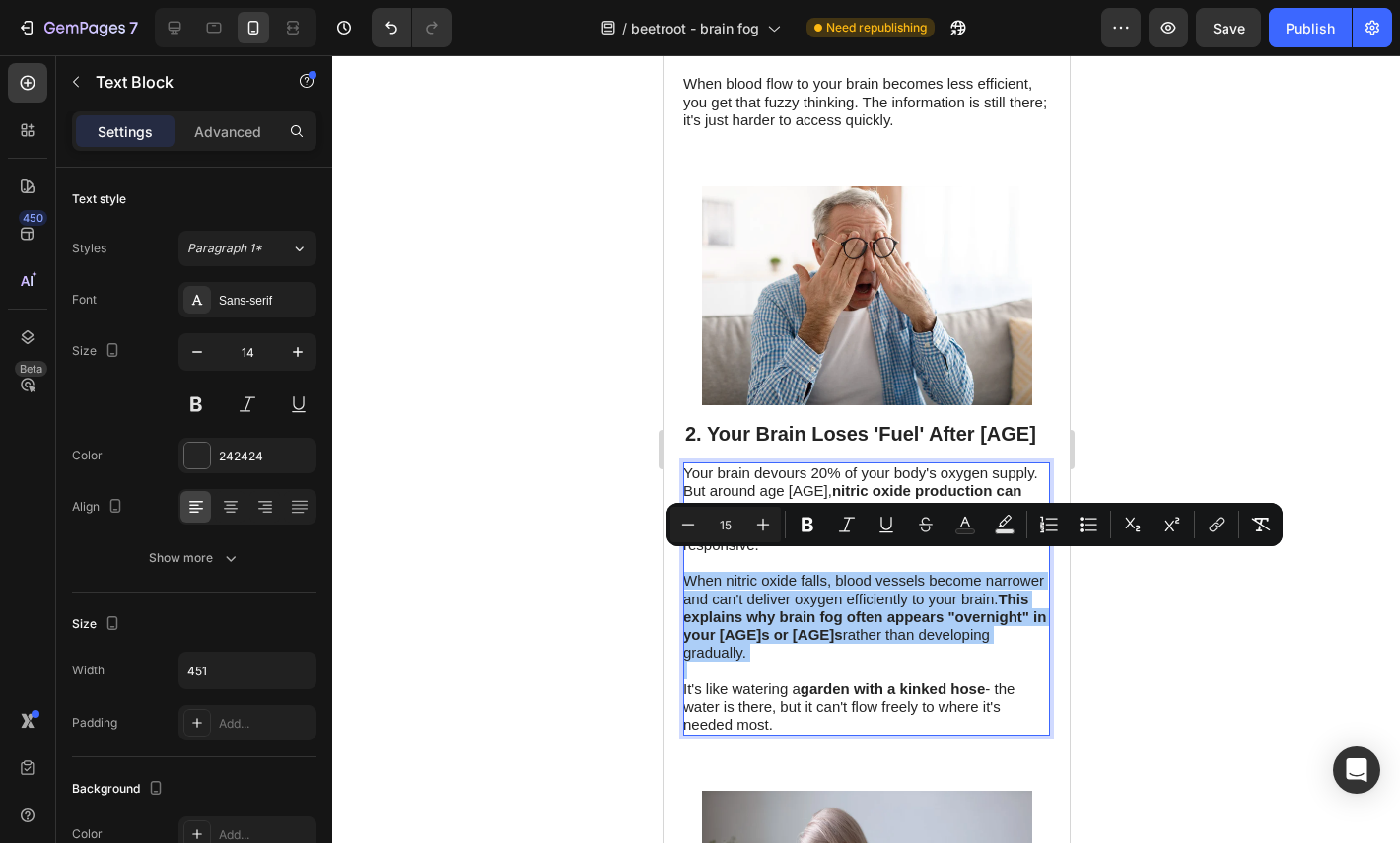 click 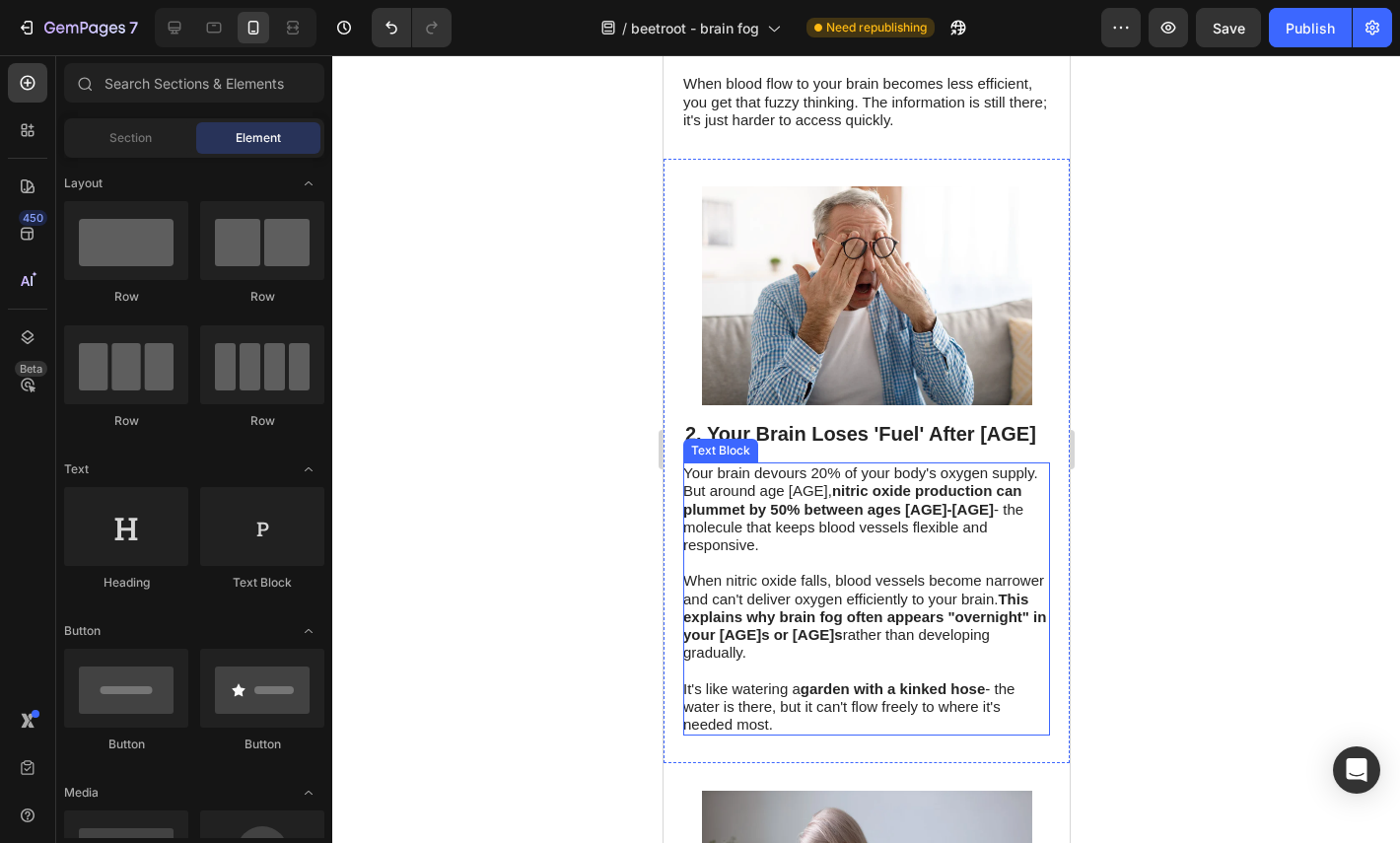 click on "When nitric oxide falls, blood vessels become narrower and can't deliver oxygen efficiently to your brain. This explains why brain fog often appears "overnight" in your [AGE]s or [AGE]s rather than developing gradually." at bounding box center (864, 616) 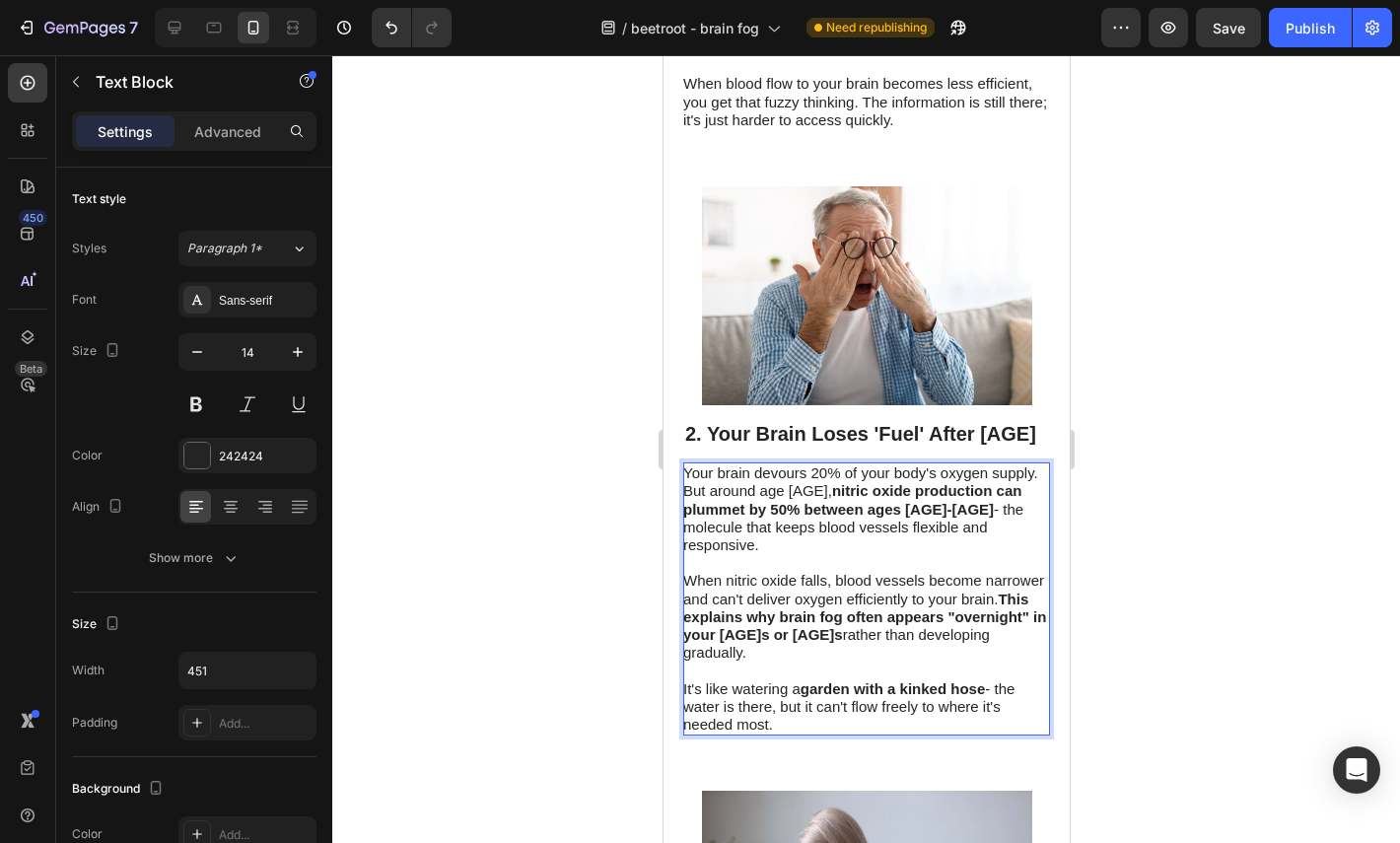 click on "When nitric oxide falls, blood vessels become narrower and can't deliver oxygen efficiently to your brain. This explains why brain fog often appears "overnight" in your [AGE]s or [AGE]s rather than developing gradually." at bounding box center (864, 616) 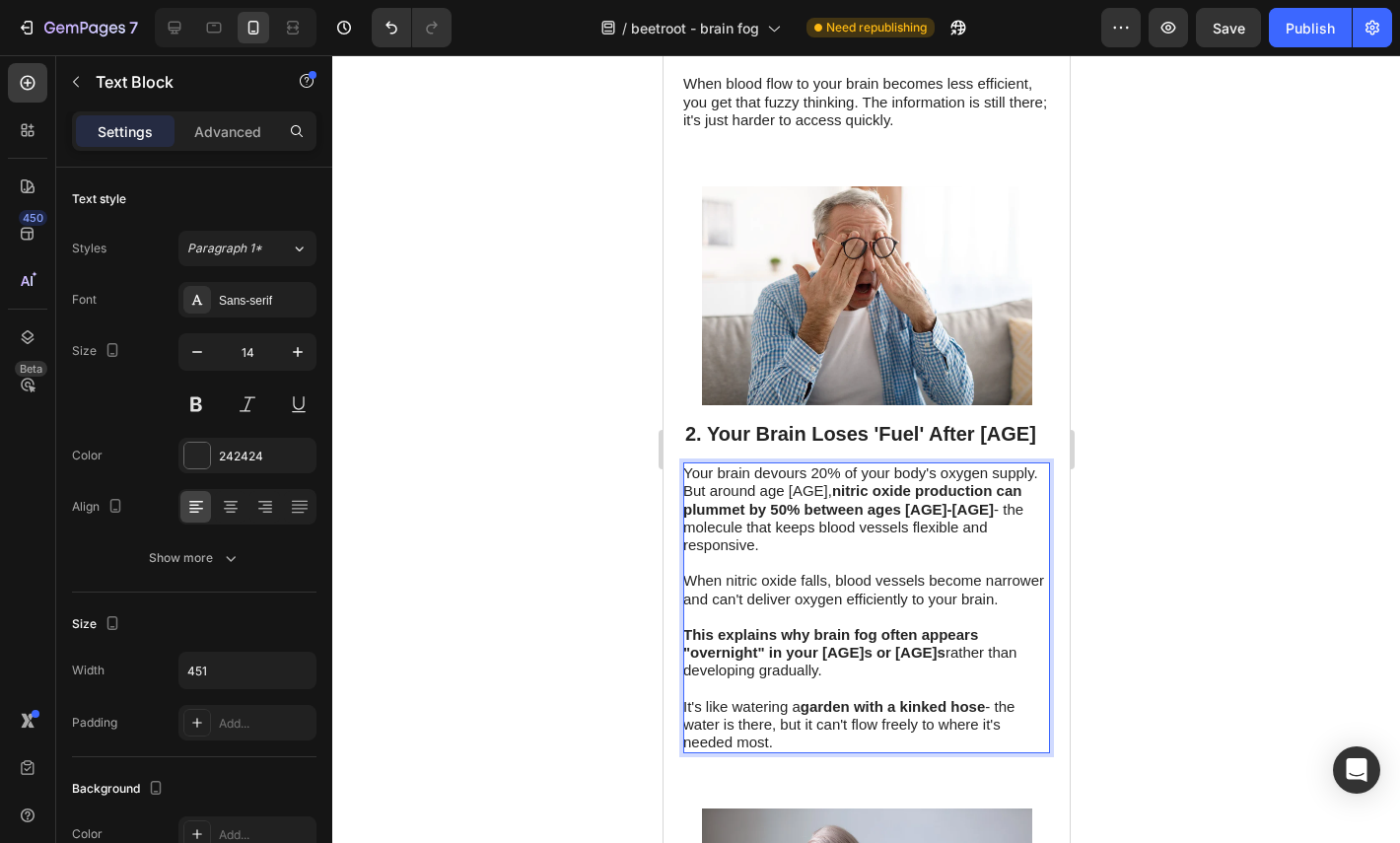 click 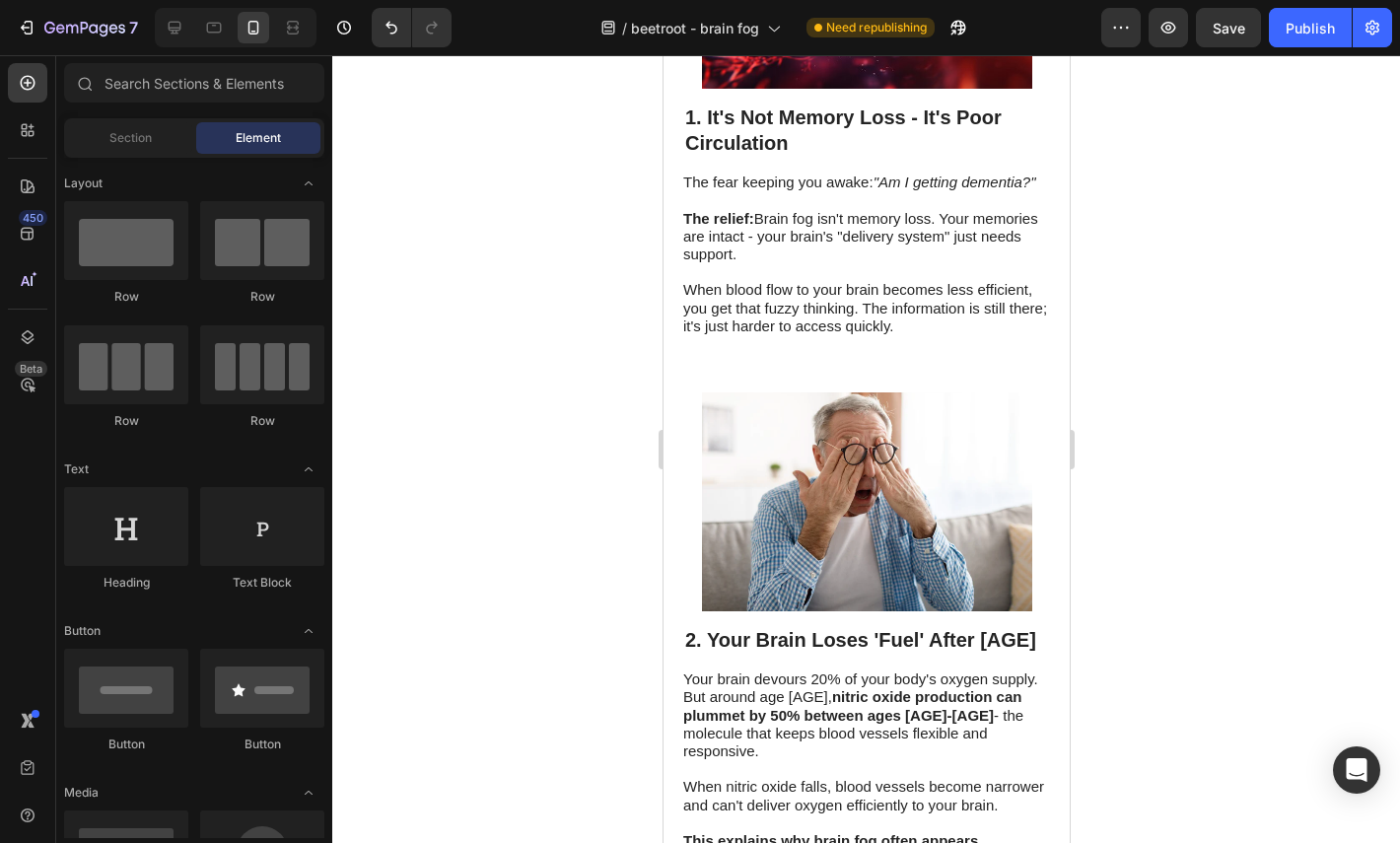 scroll, scrollTop: 0, scrollLeft: 0, axis: both 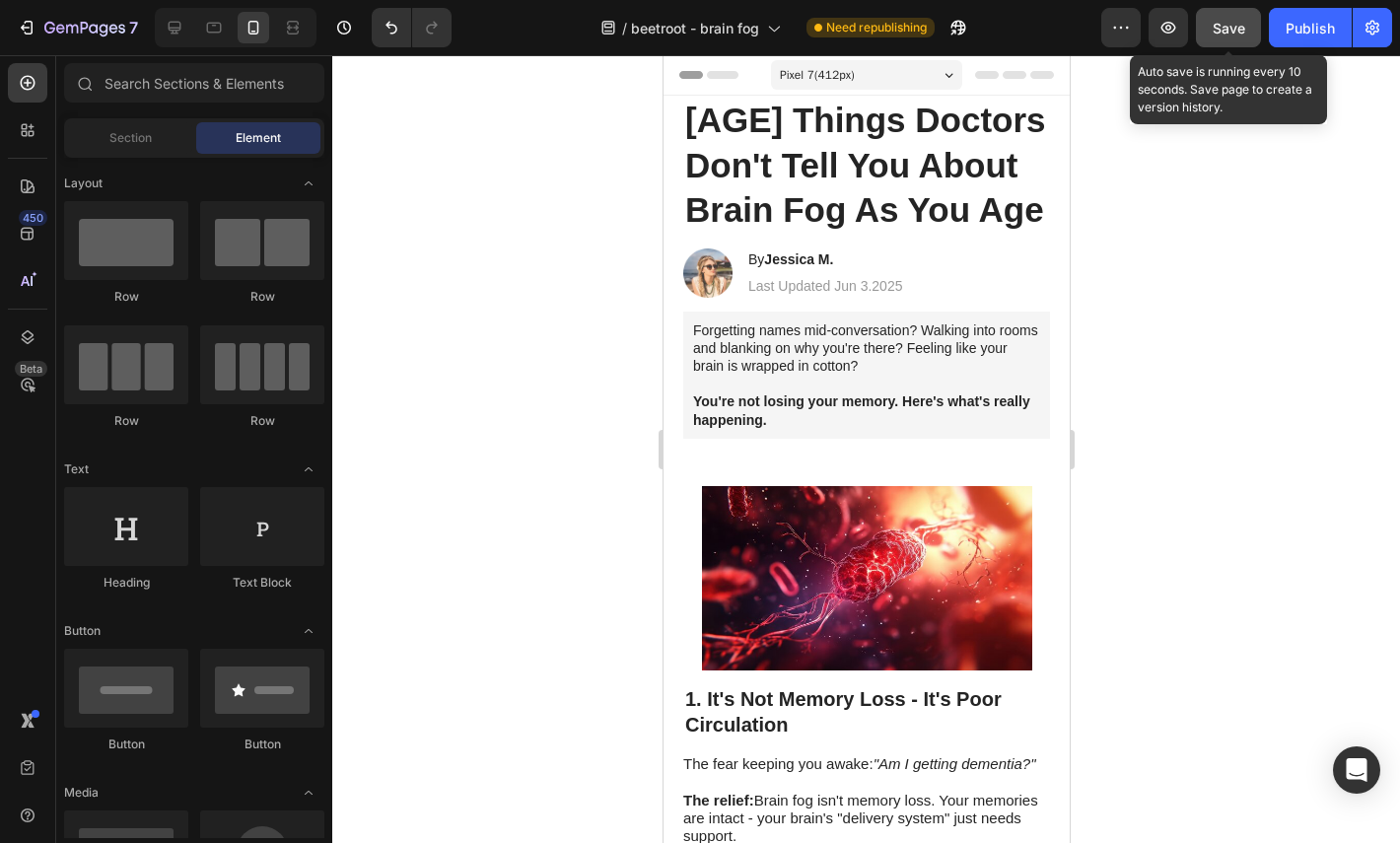 click on "Save" 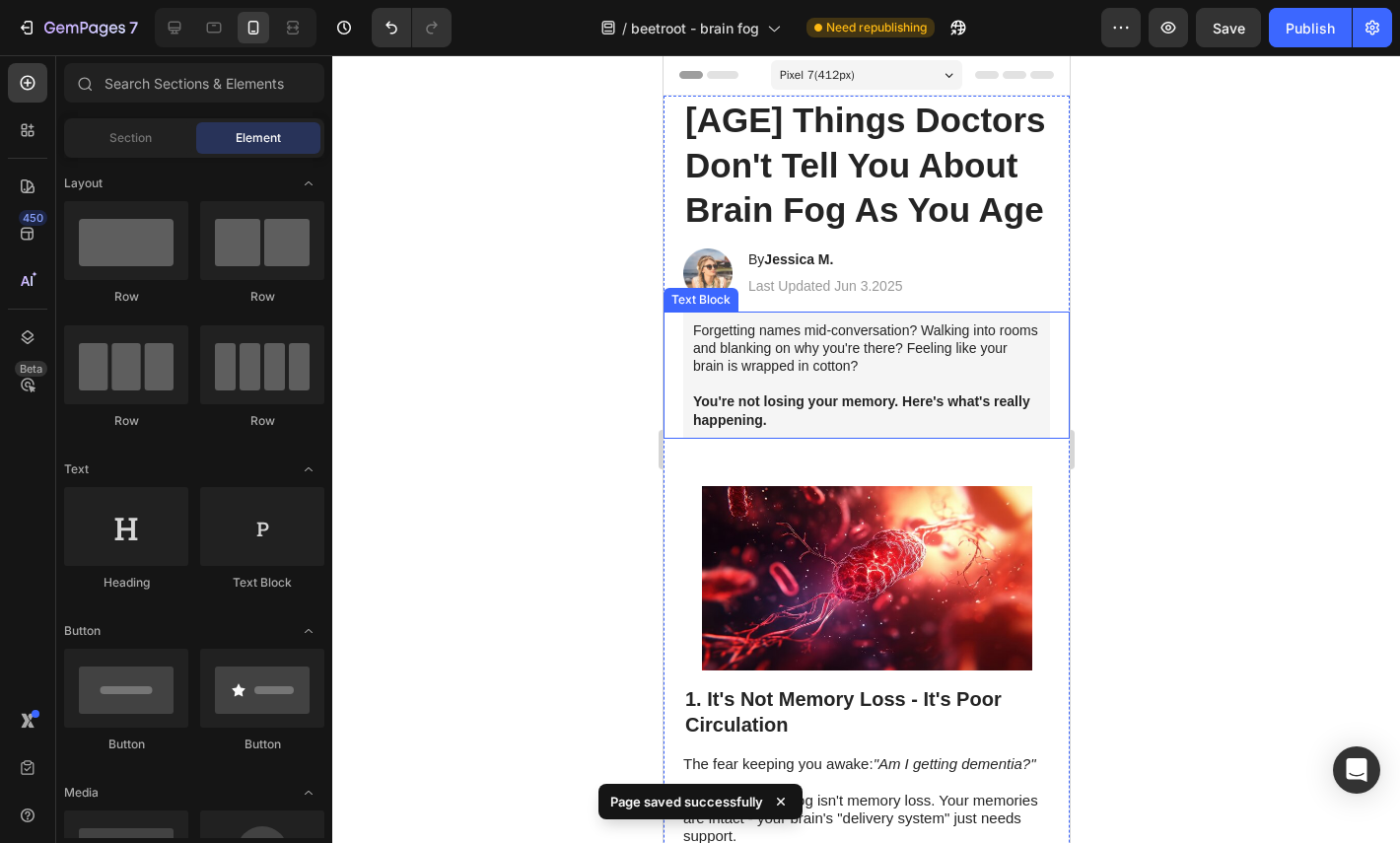 click on "Forgetting names mid-conversation? Walking into rooms and blanking on why you're there? Feeling like your brain is wrapped in cotton?" at bounding box center [866, 348] 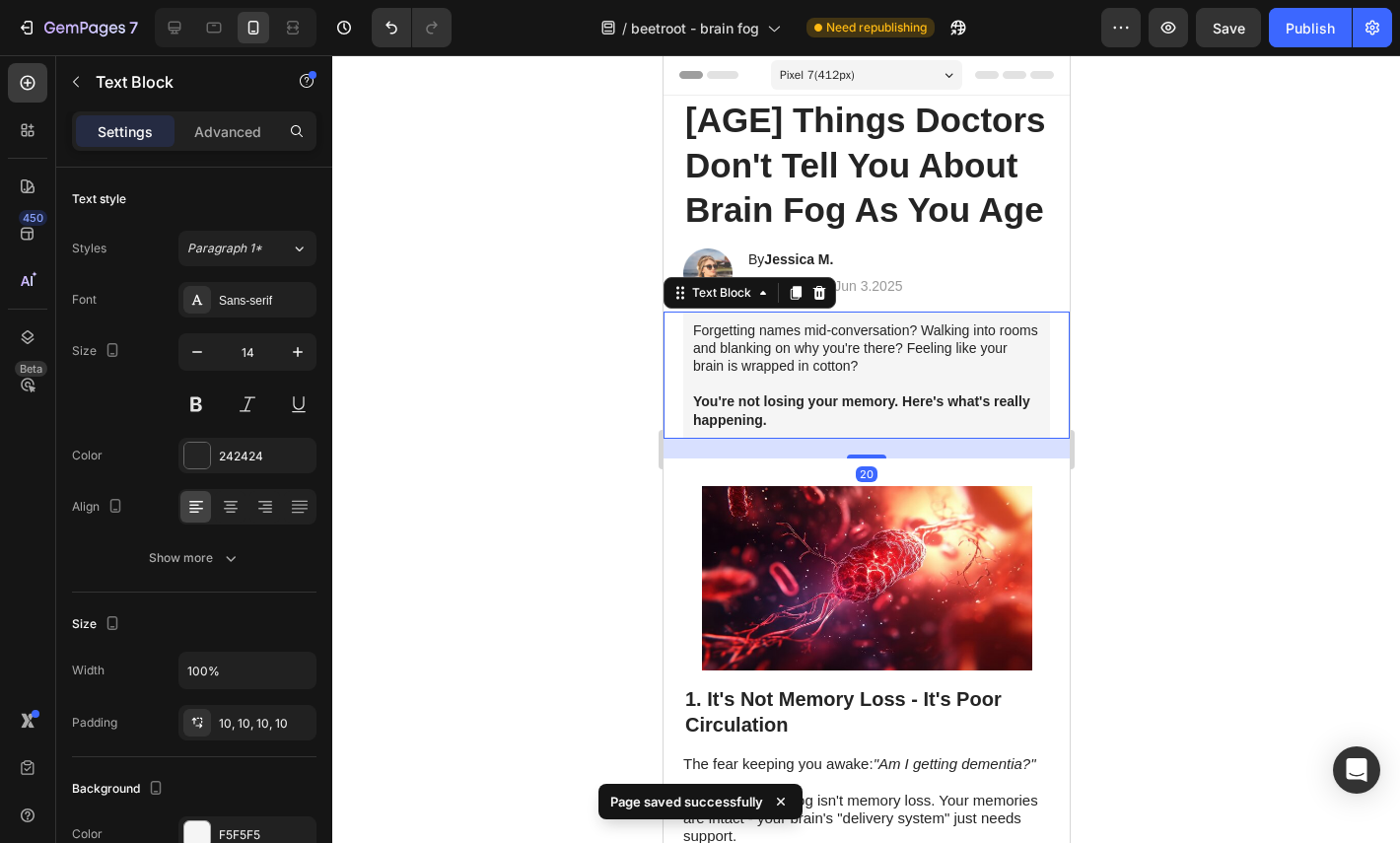click on "Forgetting names mid-conversation? Walking into rooms and blanking on why you're there? Feeling like your brain is wrapped in cotton?" at bounding box center [866, 348] 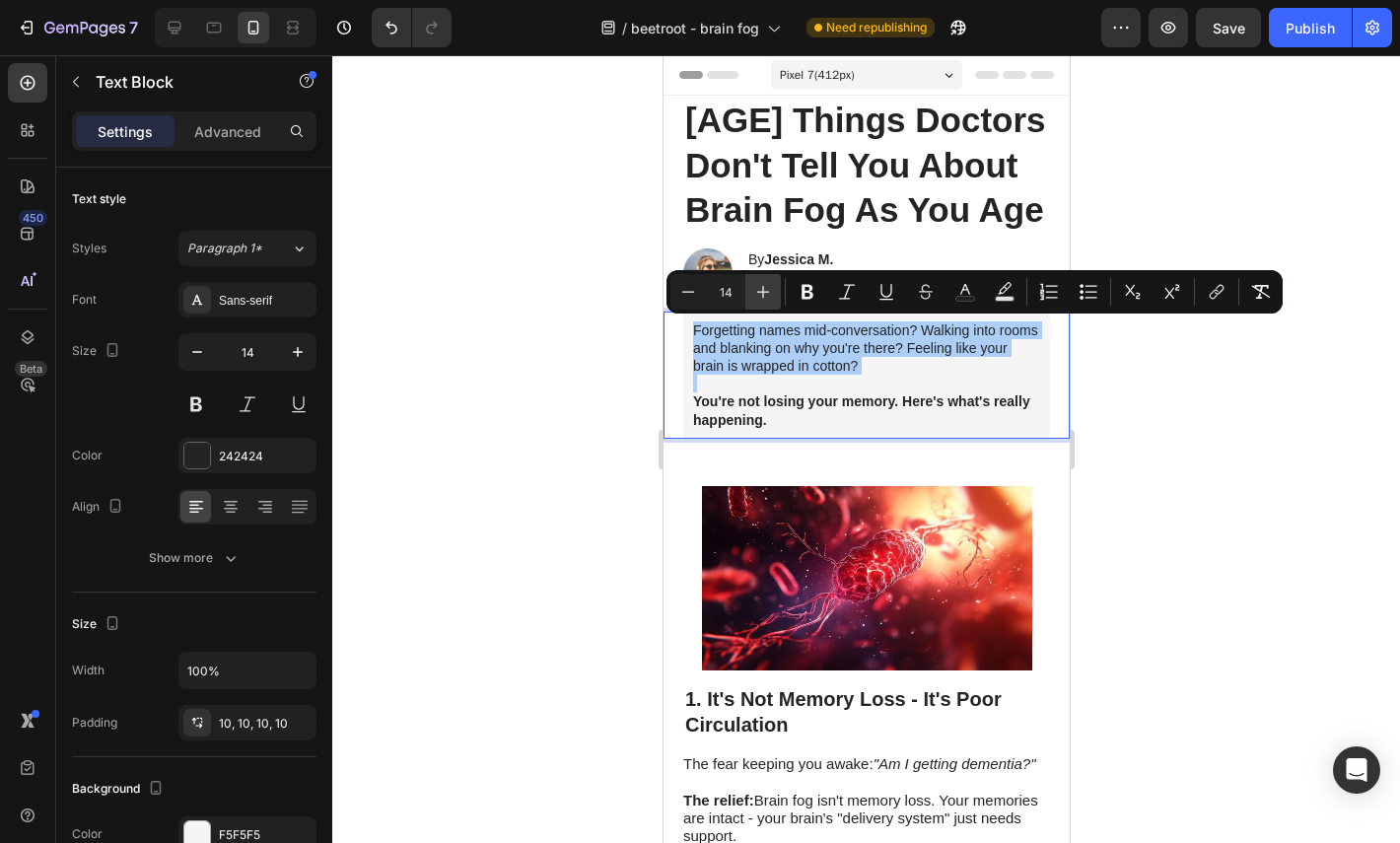 click 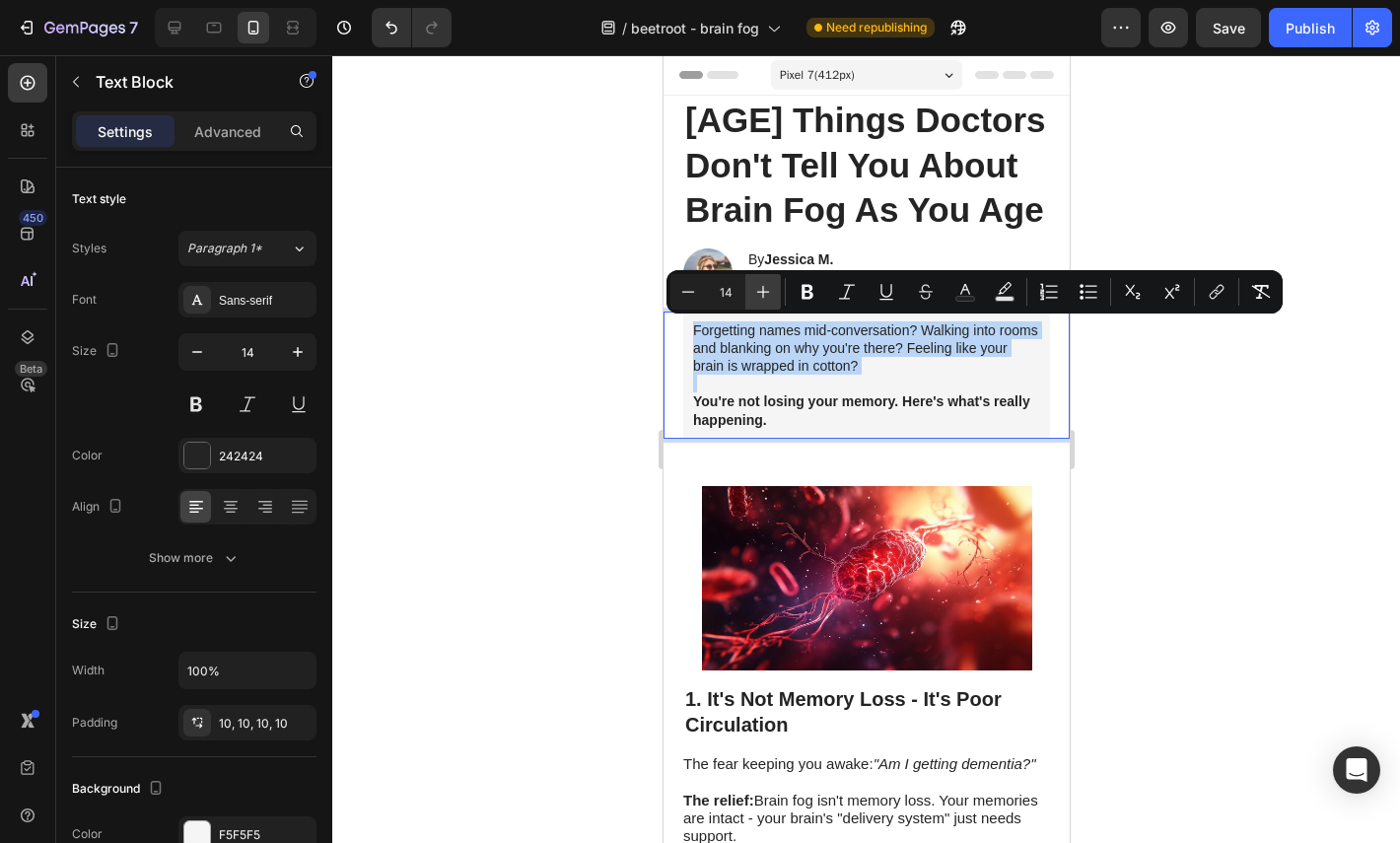 type on "15" 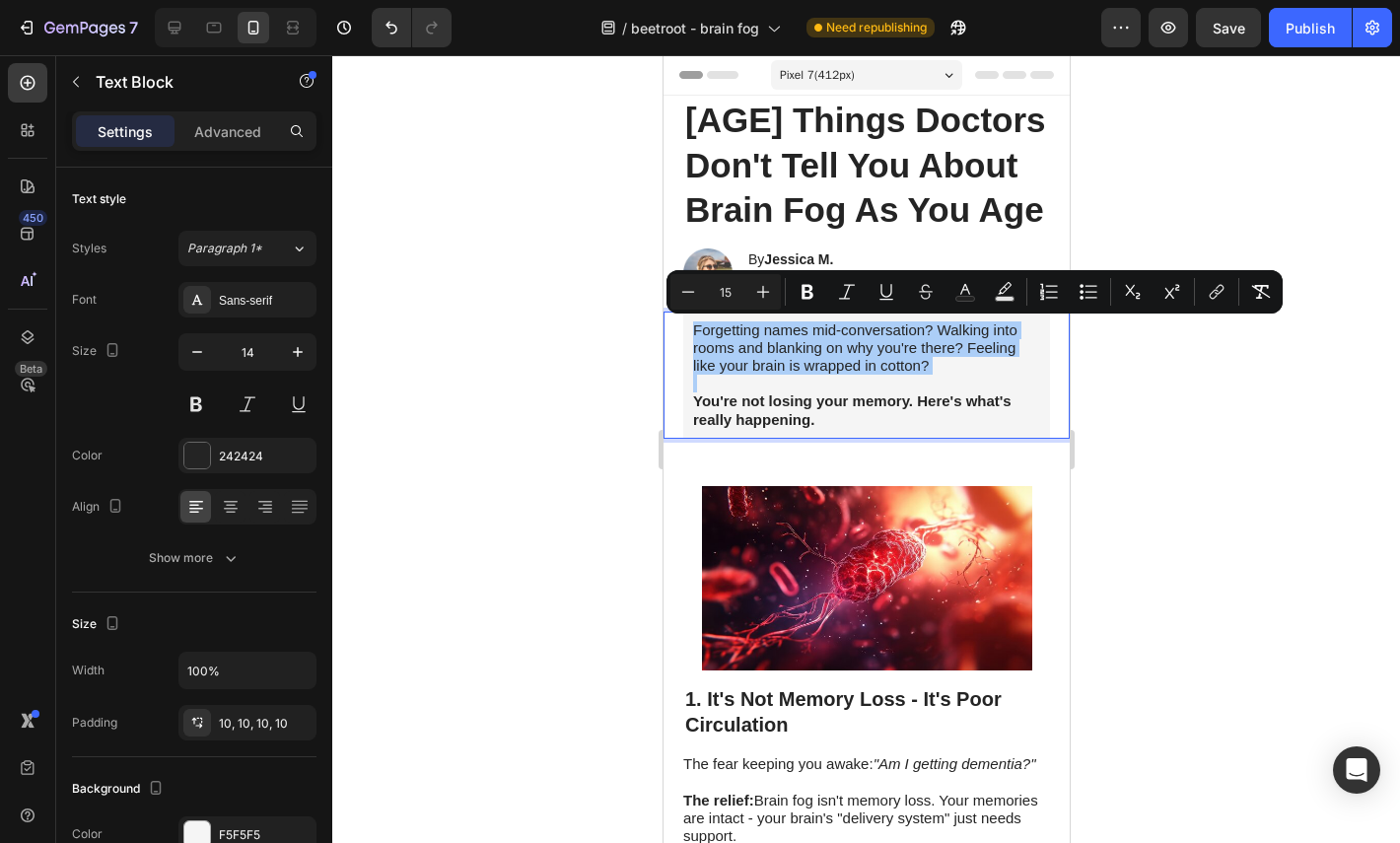 click 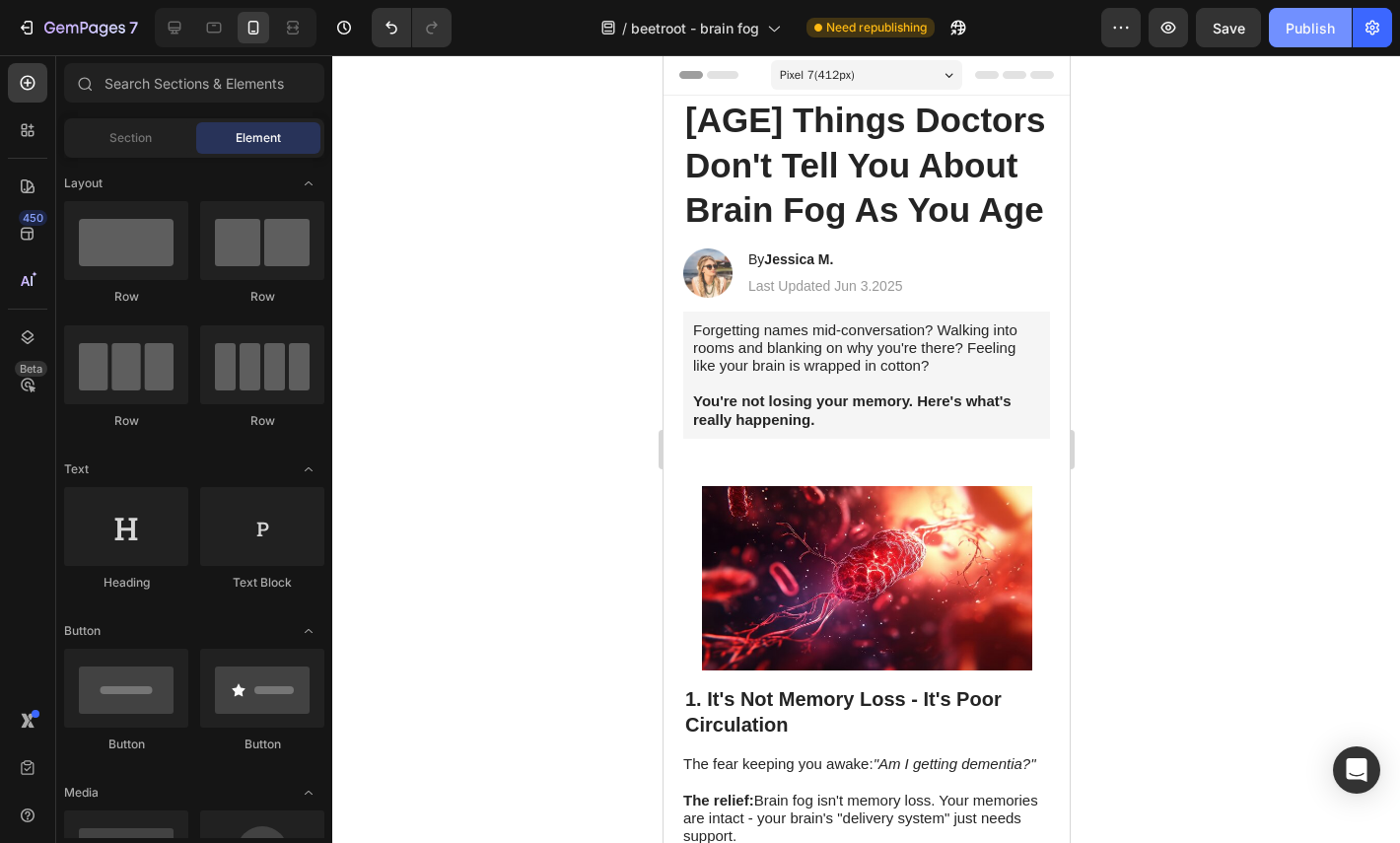 click on "Publish" 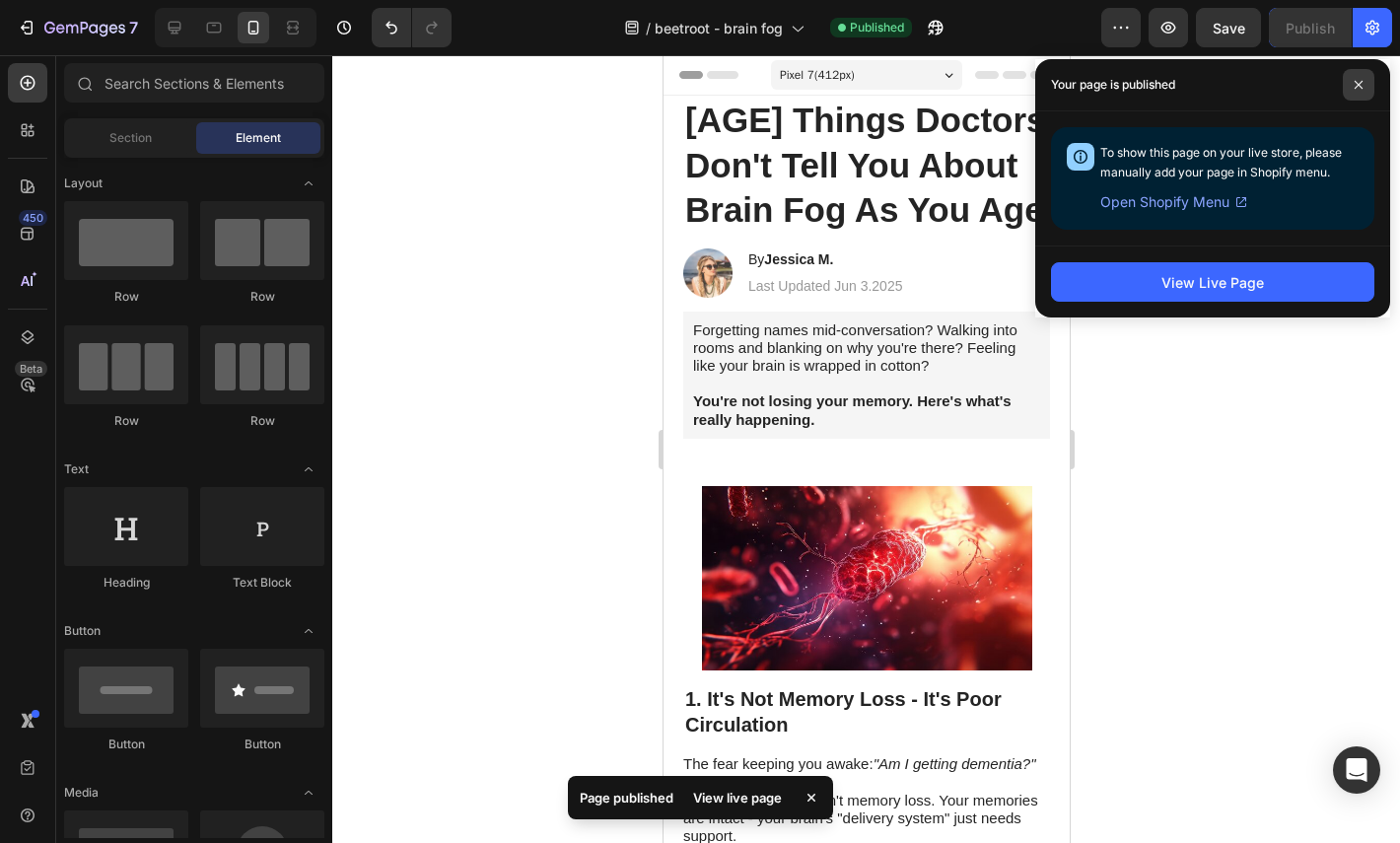 click at bounding box center (1359, 85) 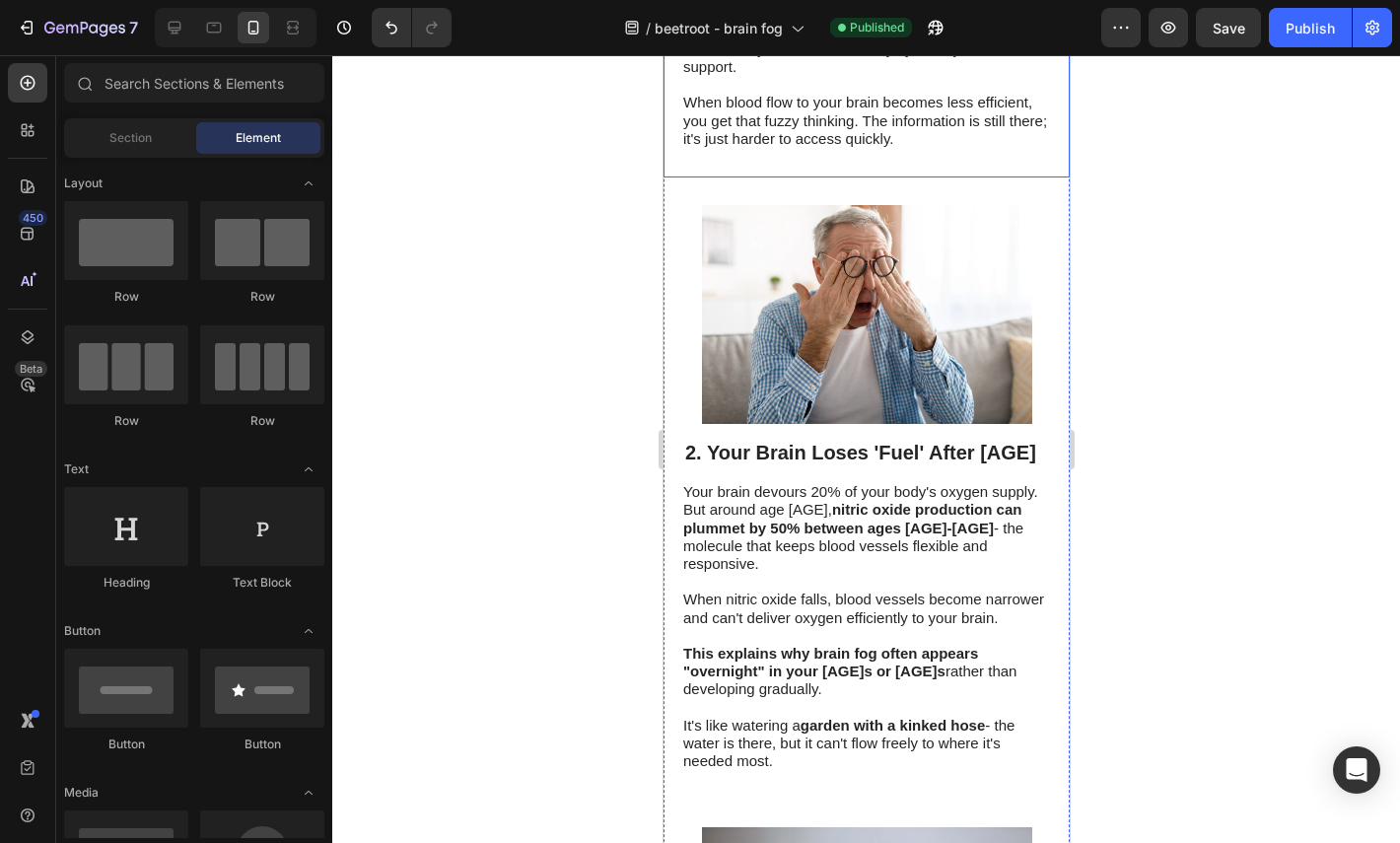 scroll, scrollTop: 1034, scrollLeft: 0, axis: vertical 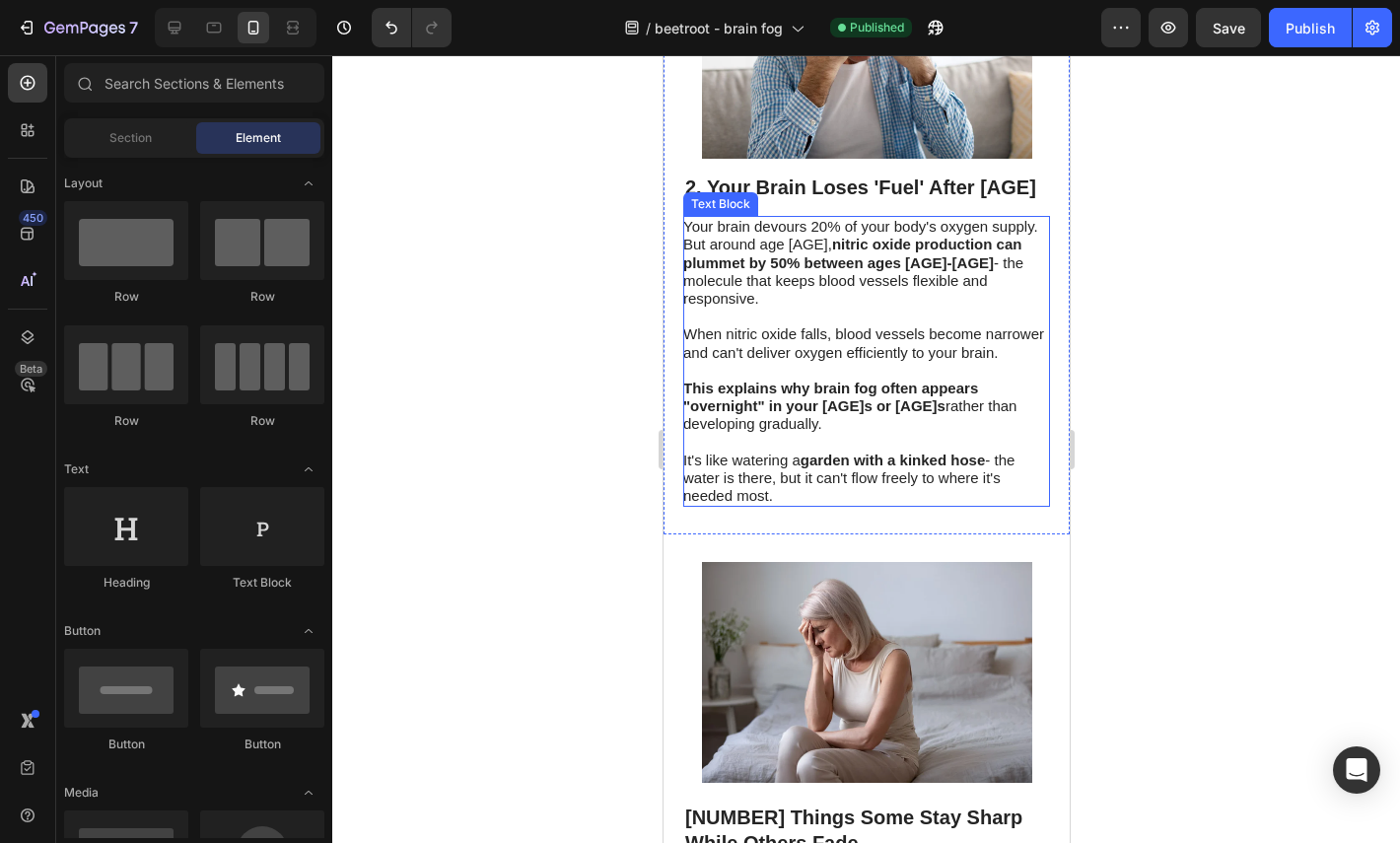 click on "This explains why brain fog often appears "overnight" in your [AGE]s or [AGE]s rather than developing gradually." at bounding box center [865, 406] 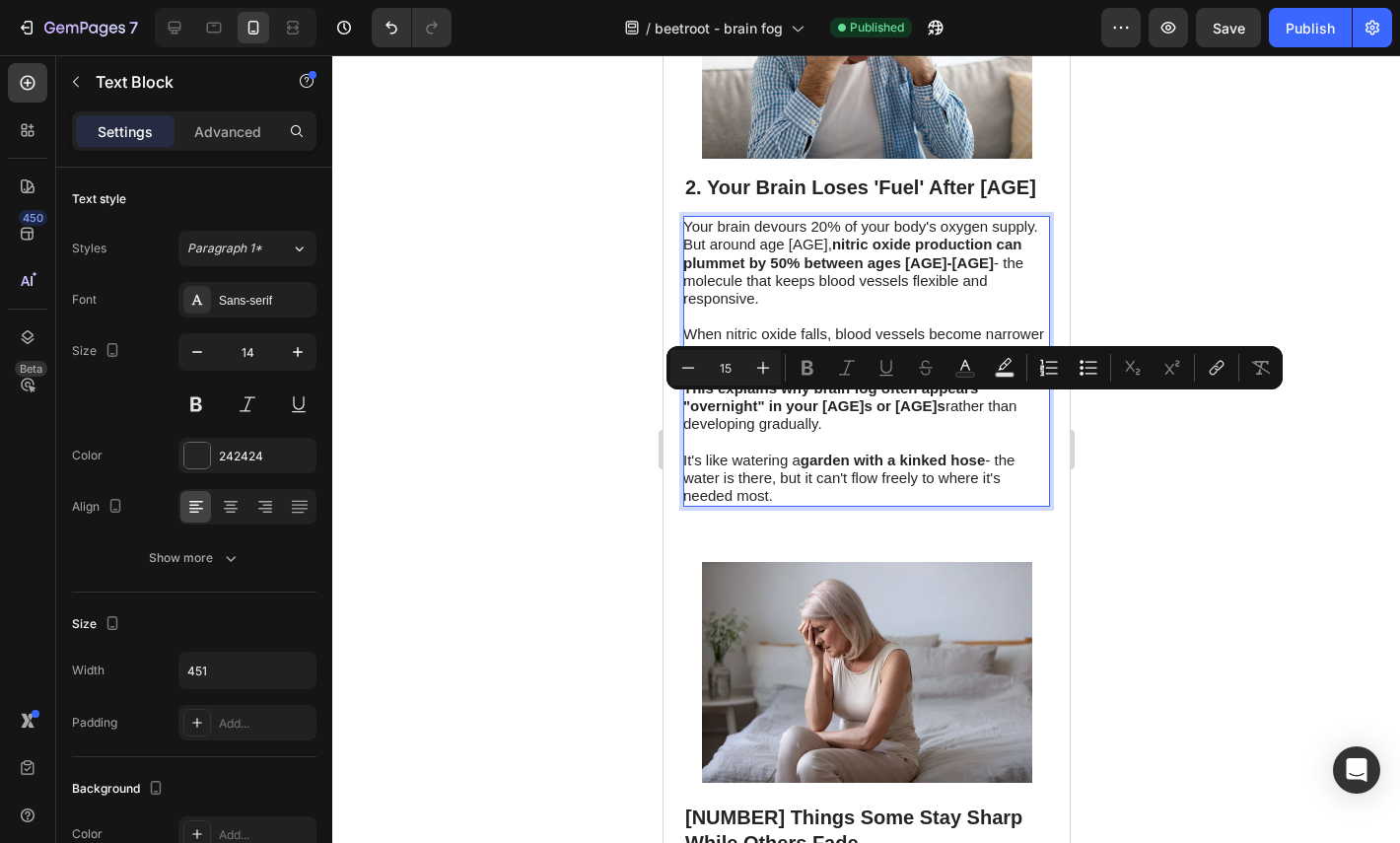 click on "This explains why brain fog often appears "overnight" in your [AGE]s or [AGE]s rather than developing gradually." at bounding box center [865, 406] 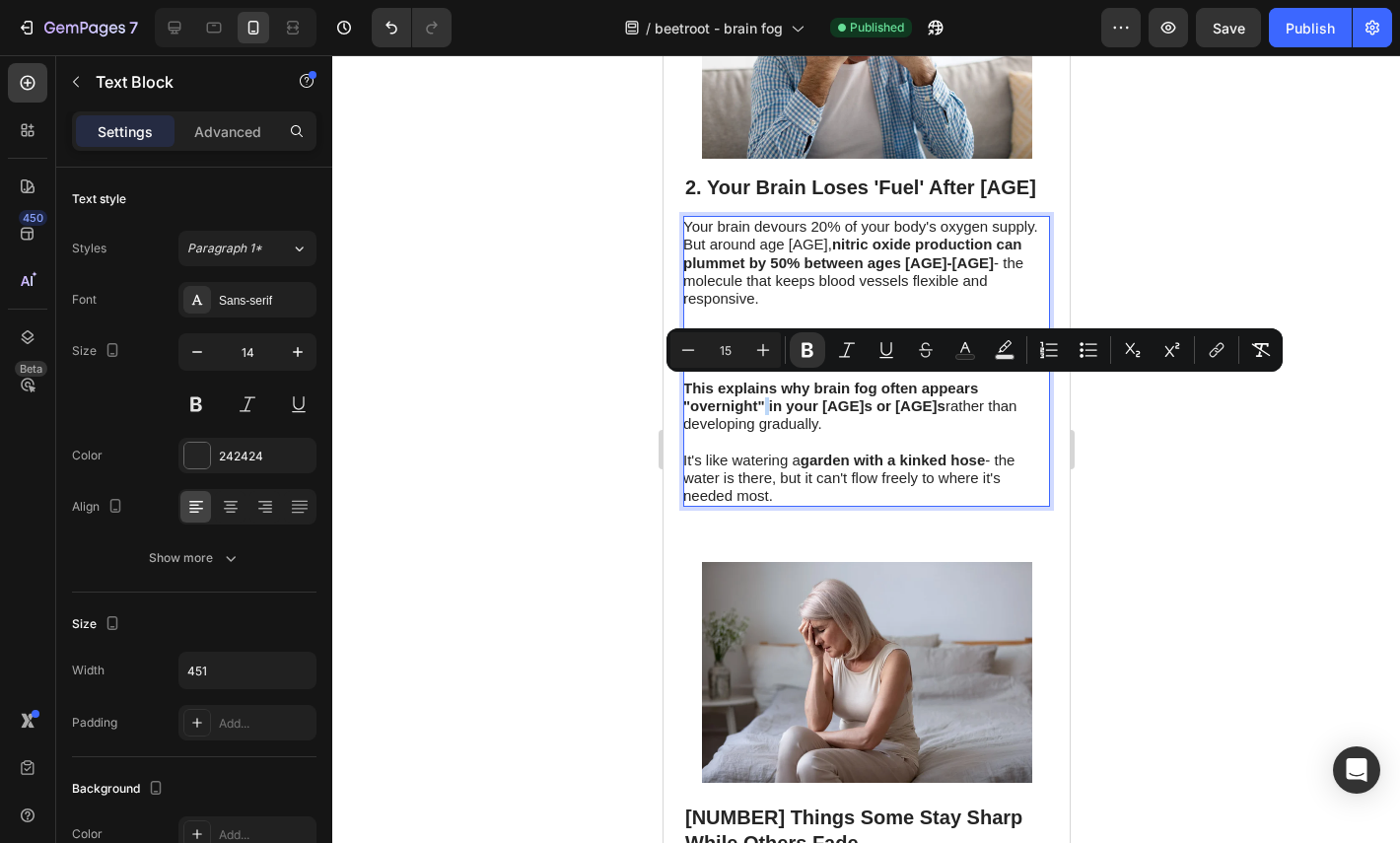 click on "This explains why brain fog often appears "overnight" in your [AGE]s or [AGE]s rather than developing gradually." at bounding box center (865, 406) 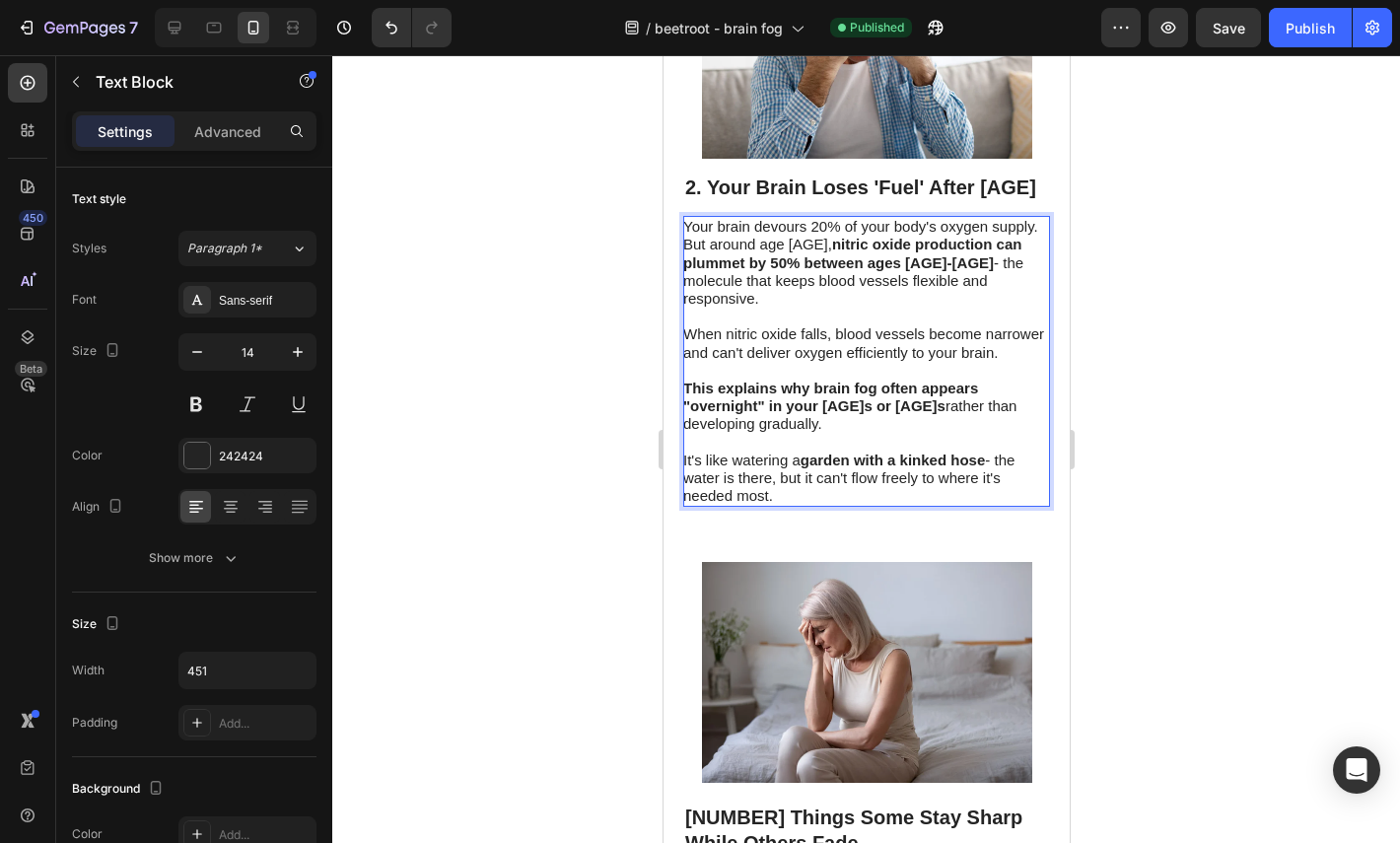 click 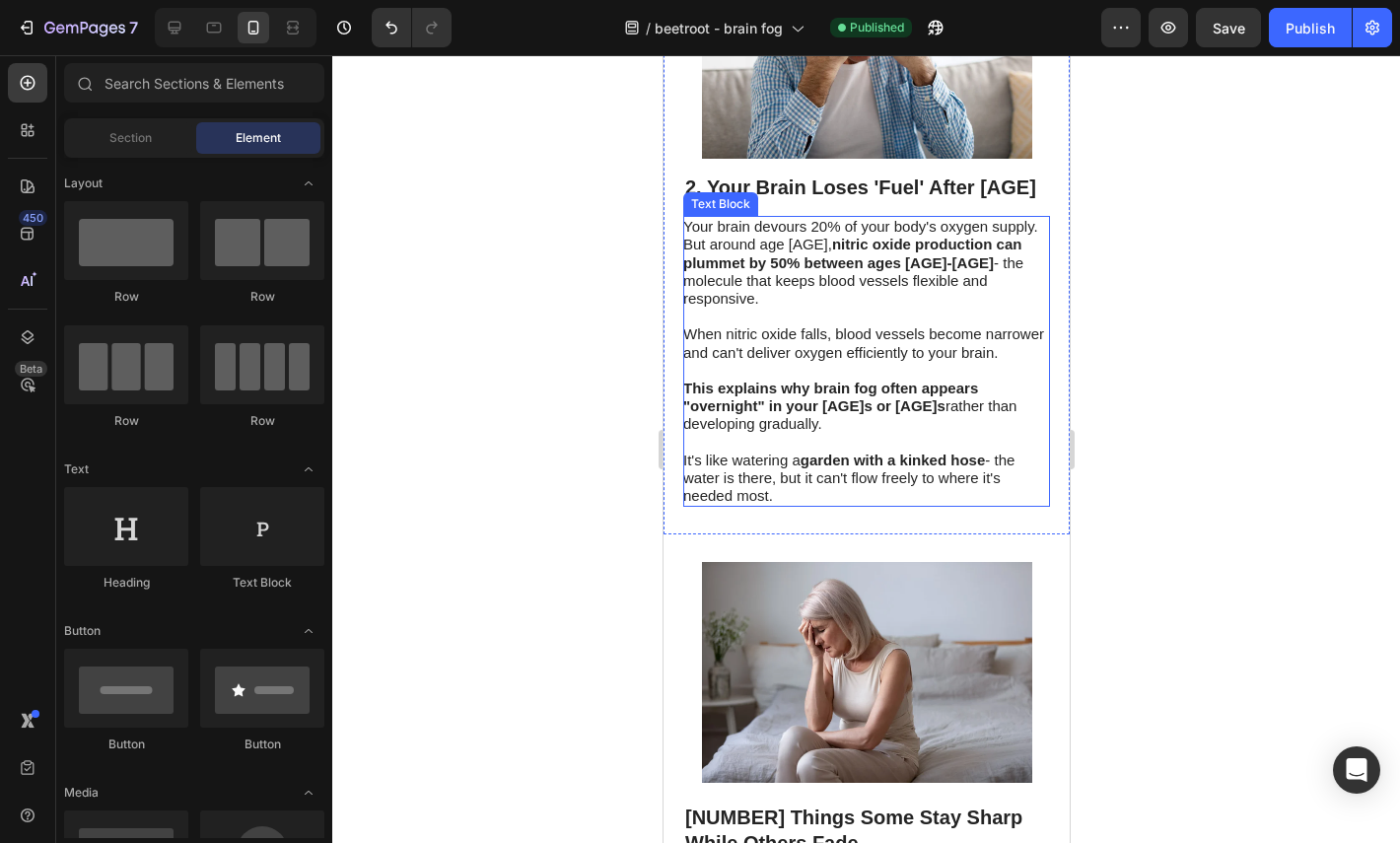 click on "Your brain devours 20% of your body's oxygen supply. But around age [AGE], nitric oxide production can plummet by 50% between ages [AGE] or [AGE] - the molecule that keeps blood vessels flexible and responsive." at bounding box center [860, 262] 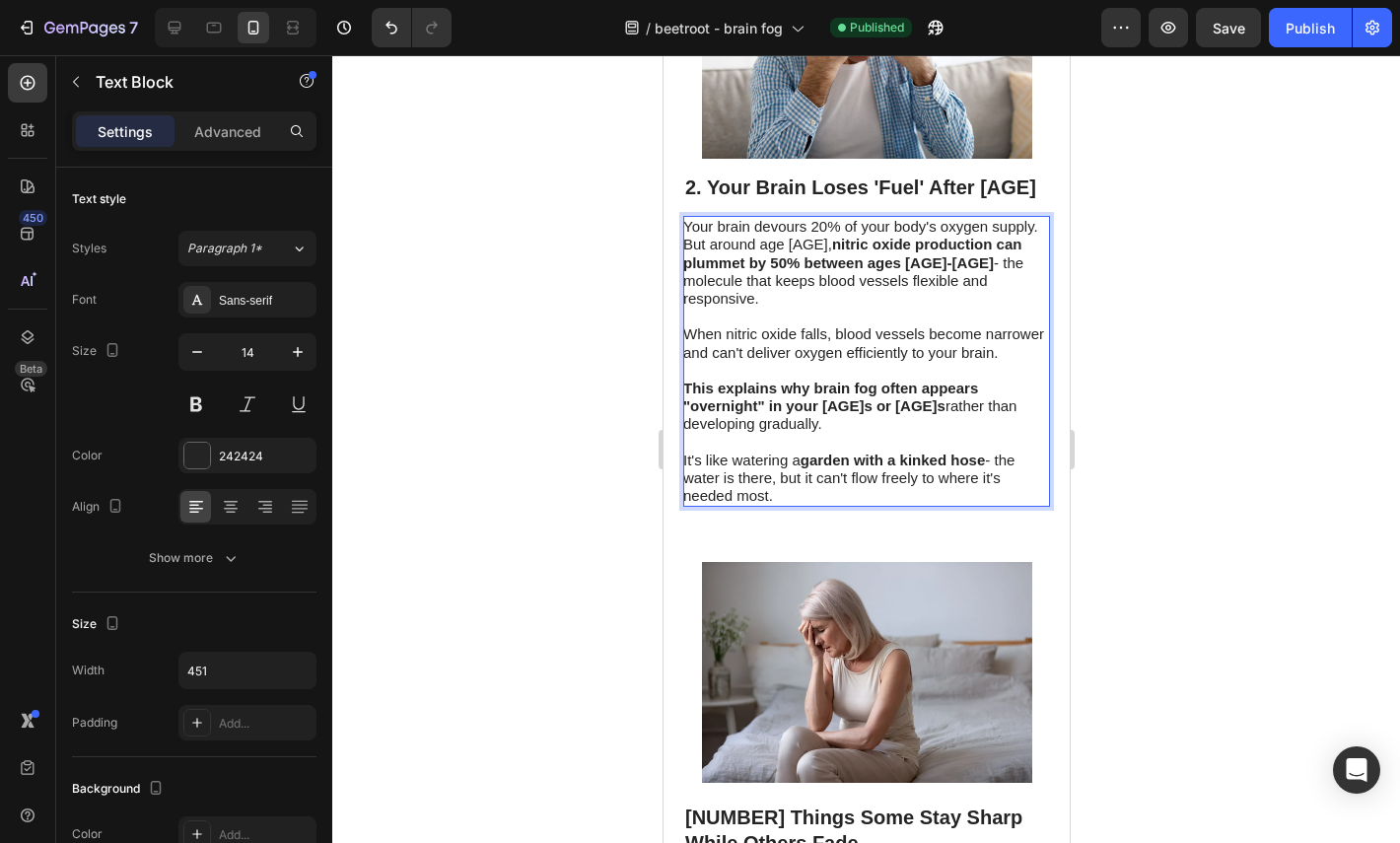 click on "Your brain devours 20% of your body's oxygen supply. But around age [AGE], nitric oxide production can plummet by 50% between ages [AGE] or [AGE] - the molecule that keeps blood vessels flexible and responsive." at bounding box center (860, 262) 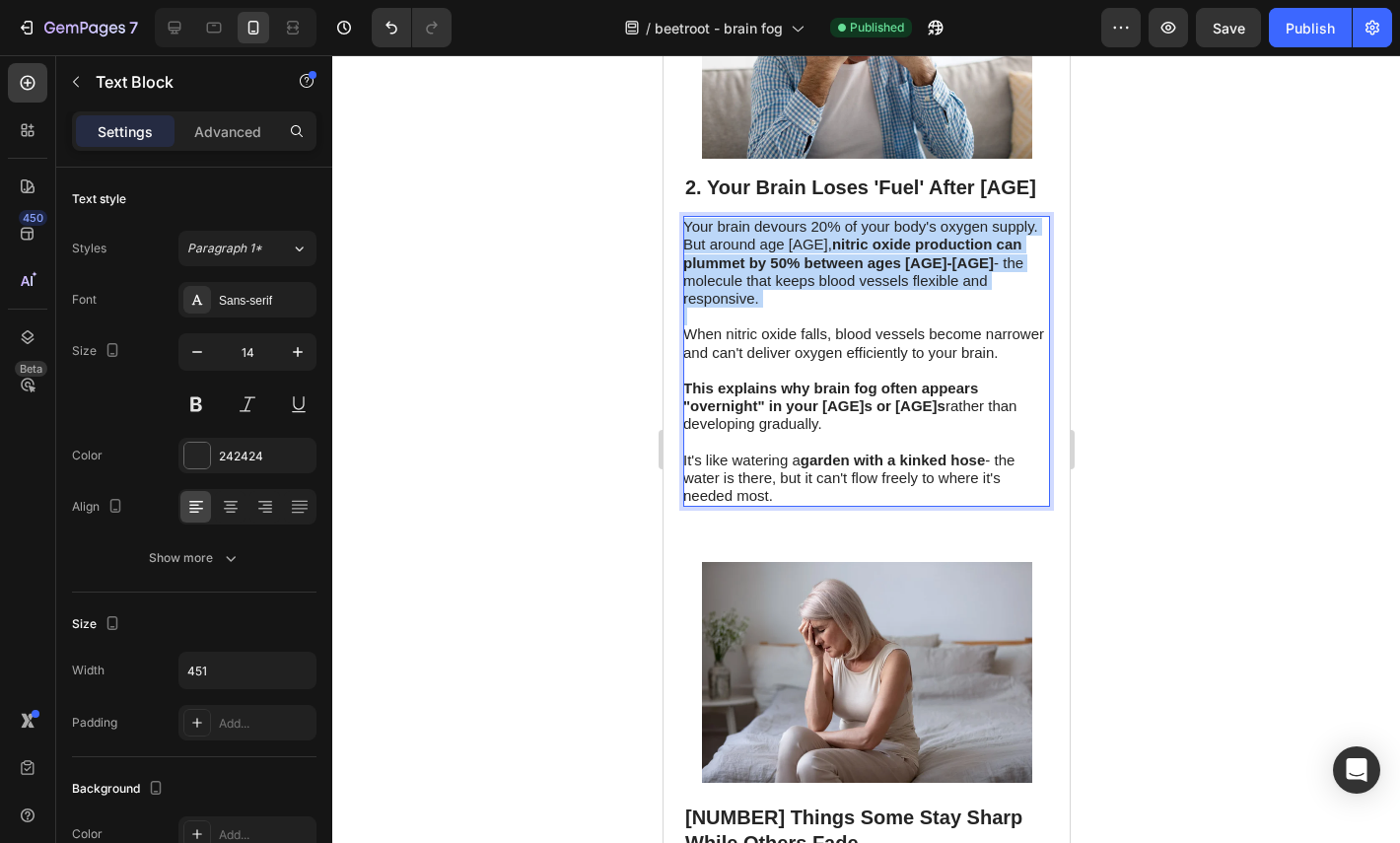 click on "Your brain devours 20% of your body's oxygen supply. But around age [AGE], nitric oxide production can plummet by 50% between ages [AGE] or [AGE] - the molecule that keeps blood vessels flexible and responsive." at bounding box center (860, 262) 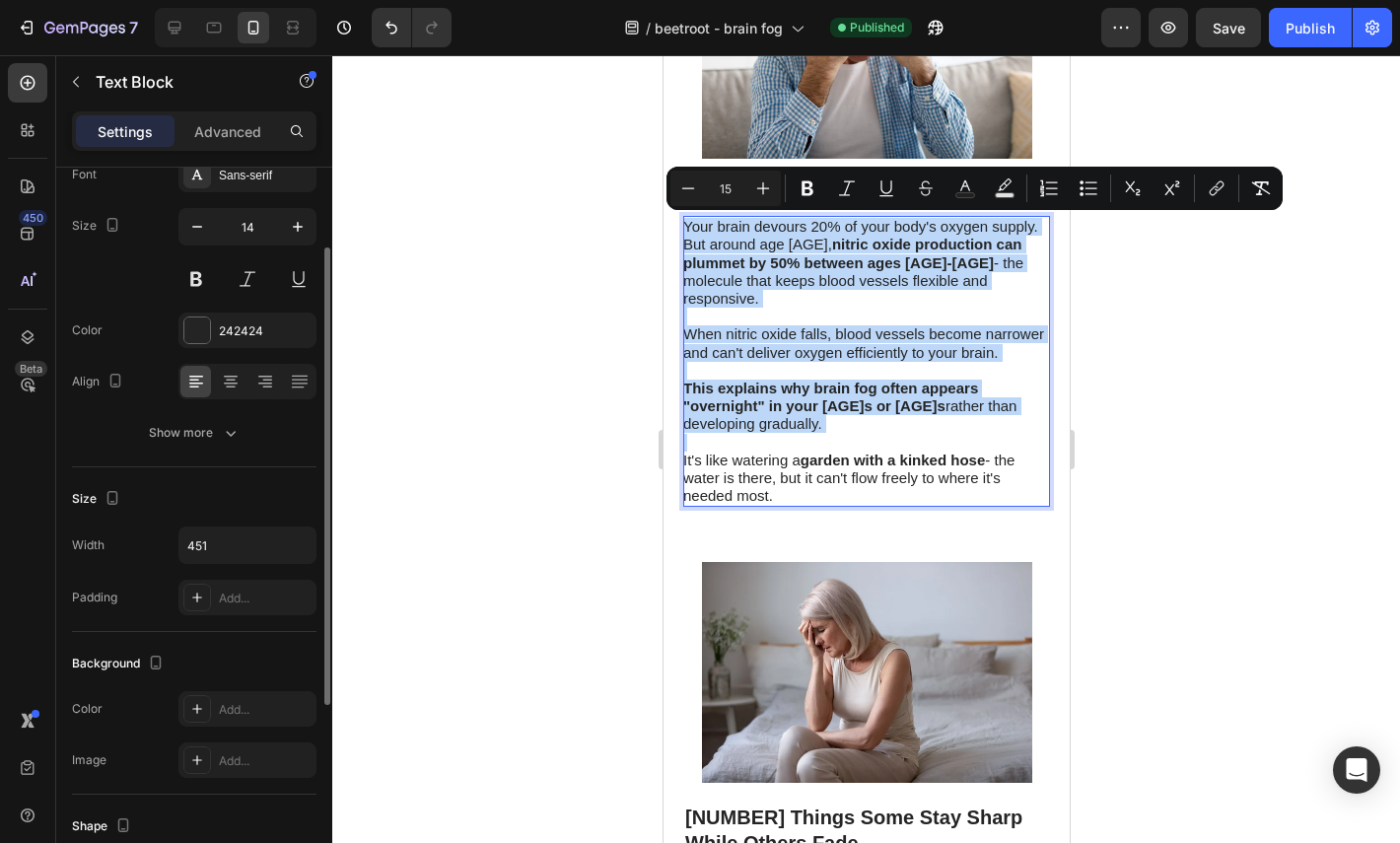 scroll, scrollTop: 159, scrollLeft: 0, axis: vertical 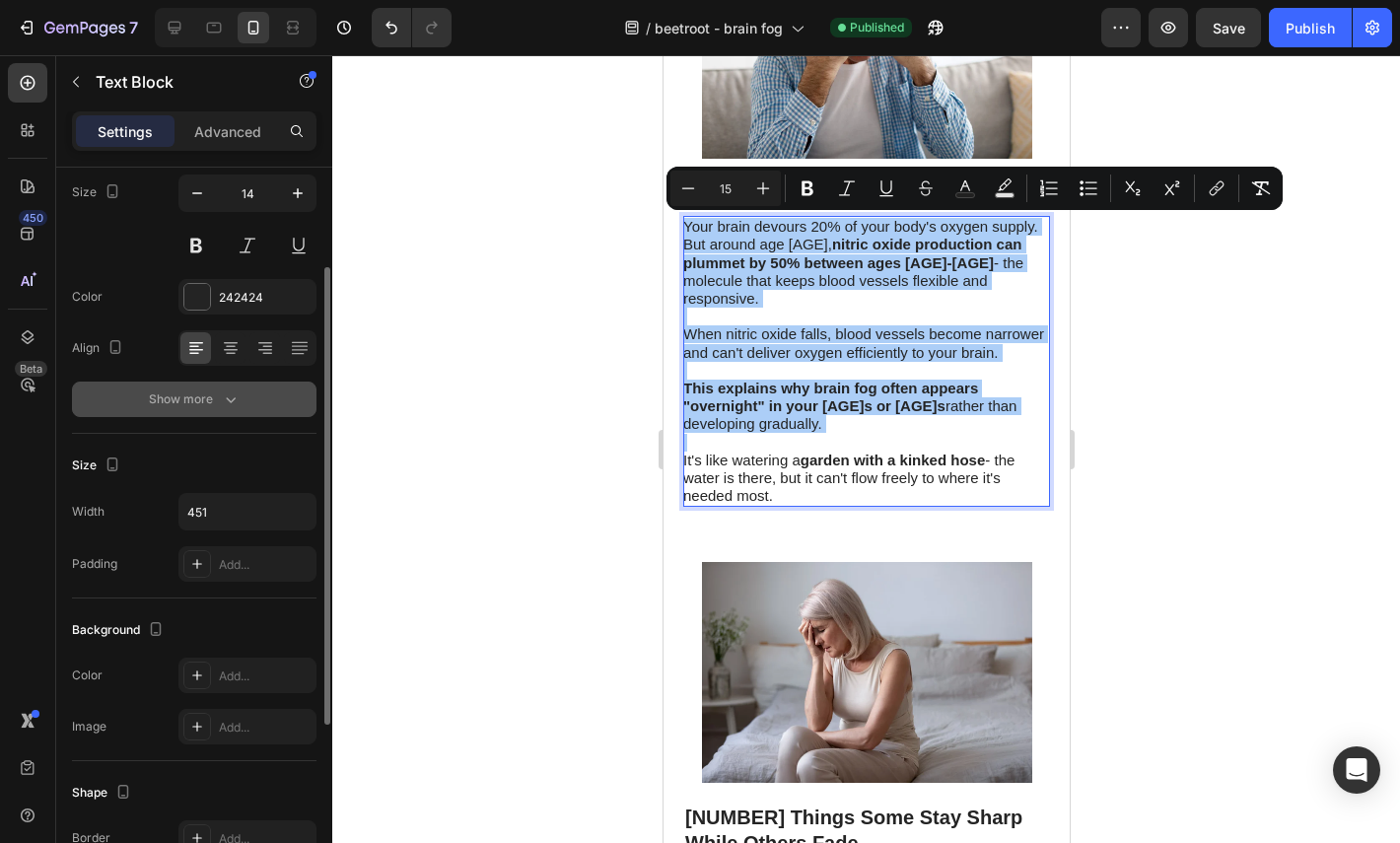 click on "Show more" at bounding box center [194, 399] 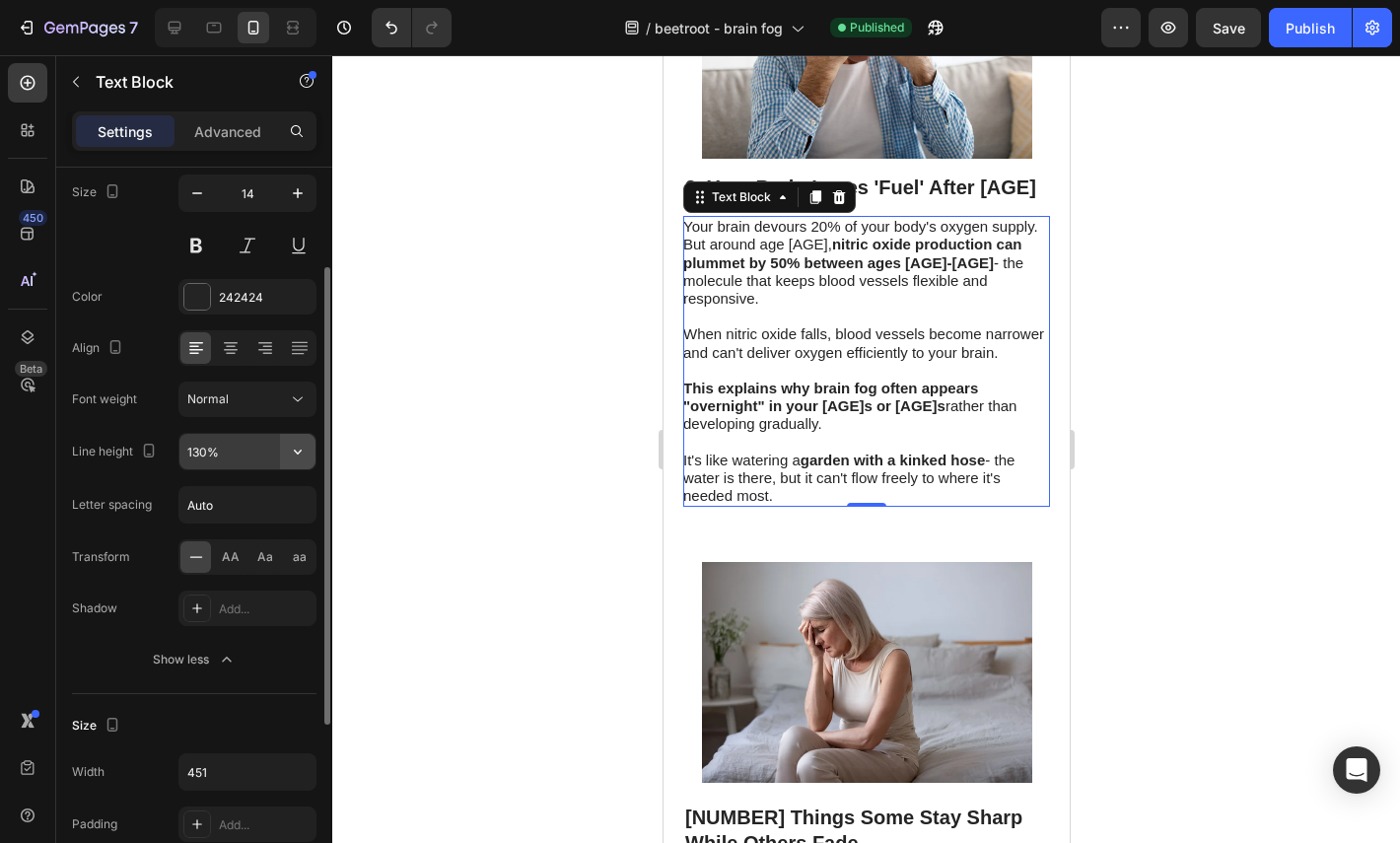click 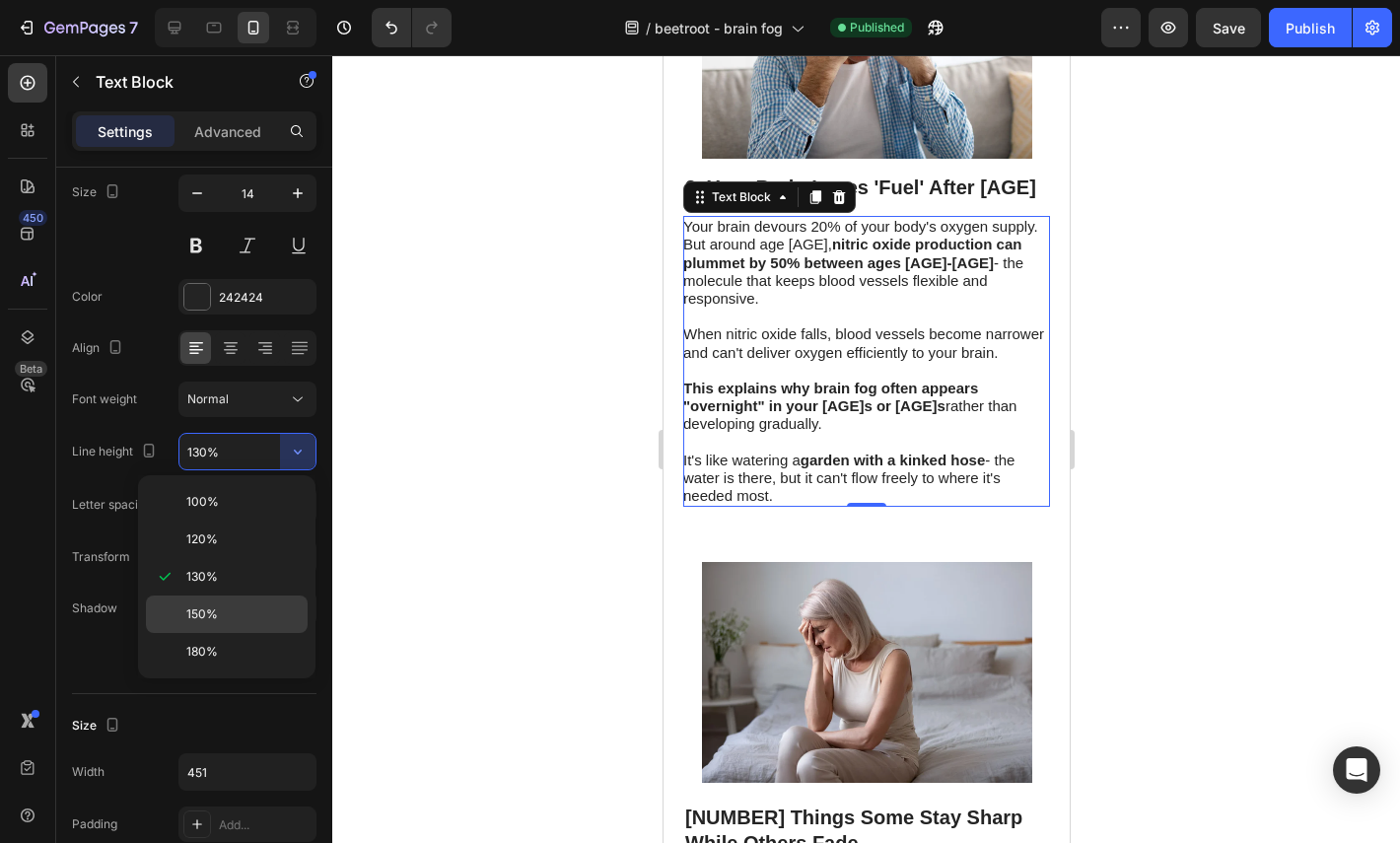 click on "150%" 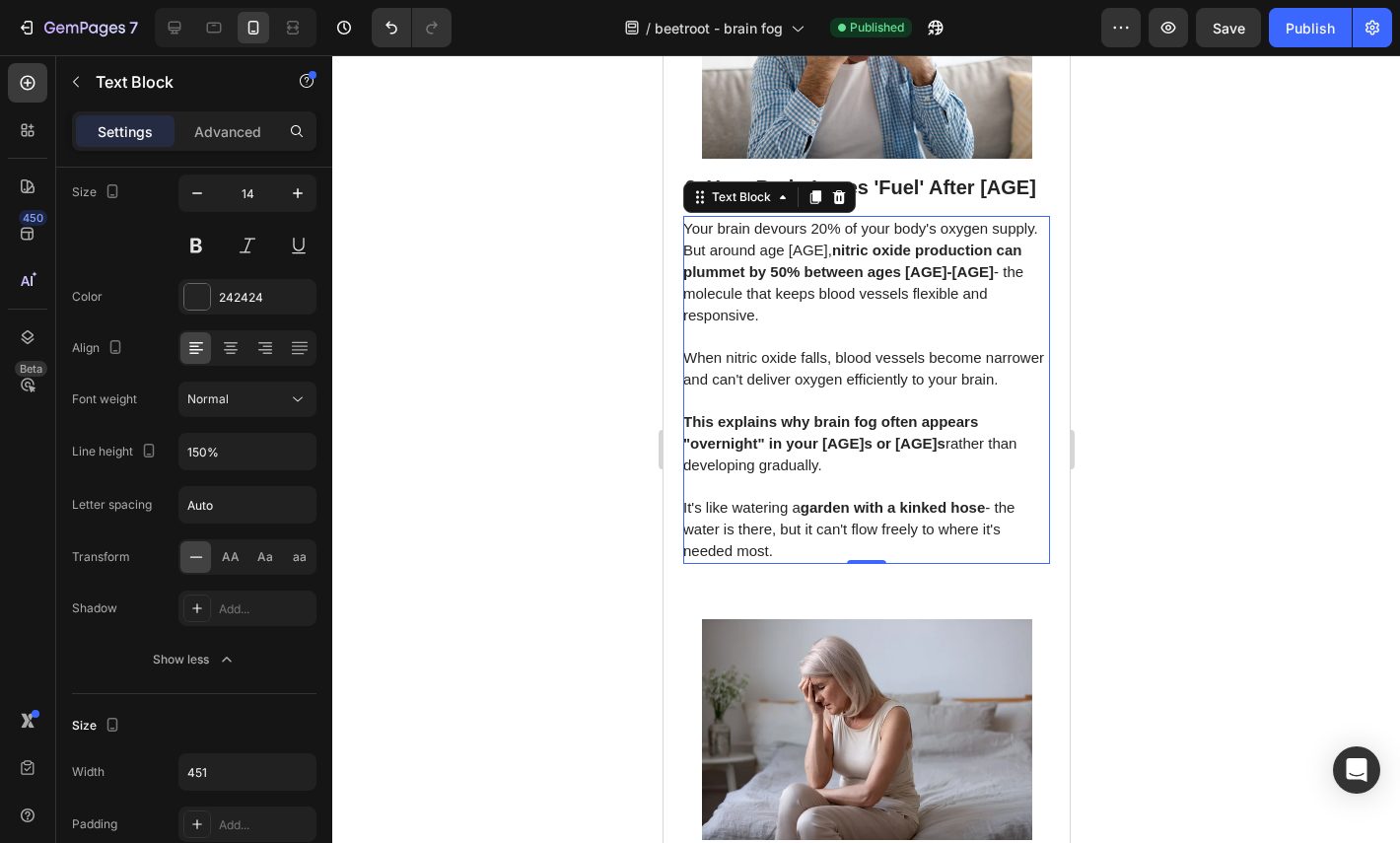 click 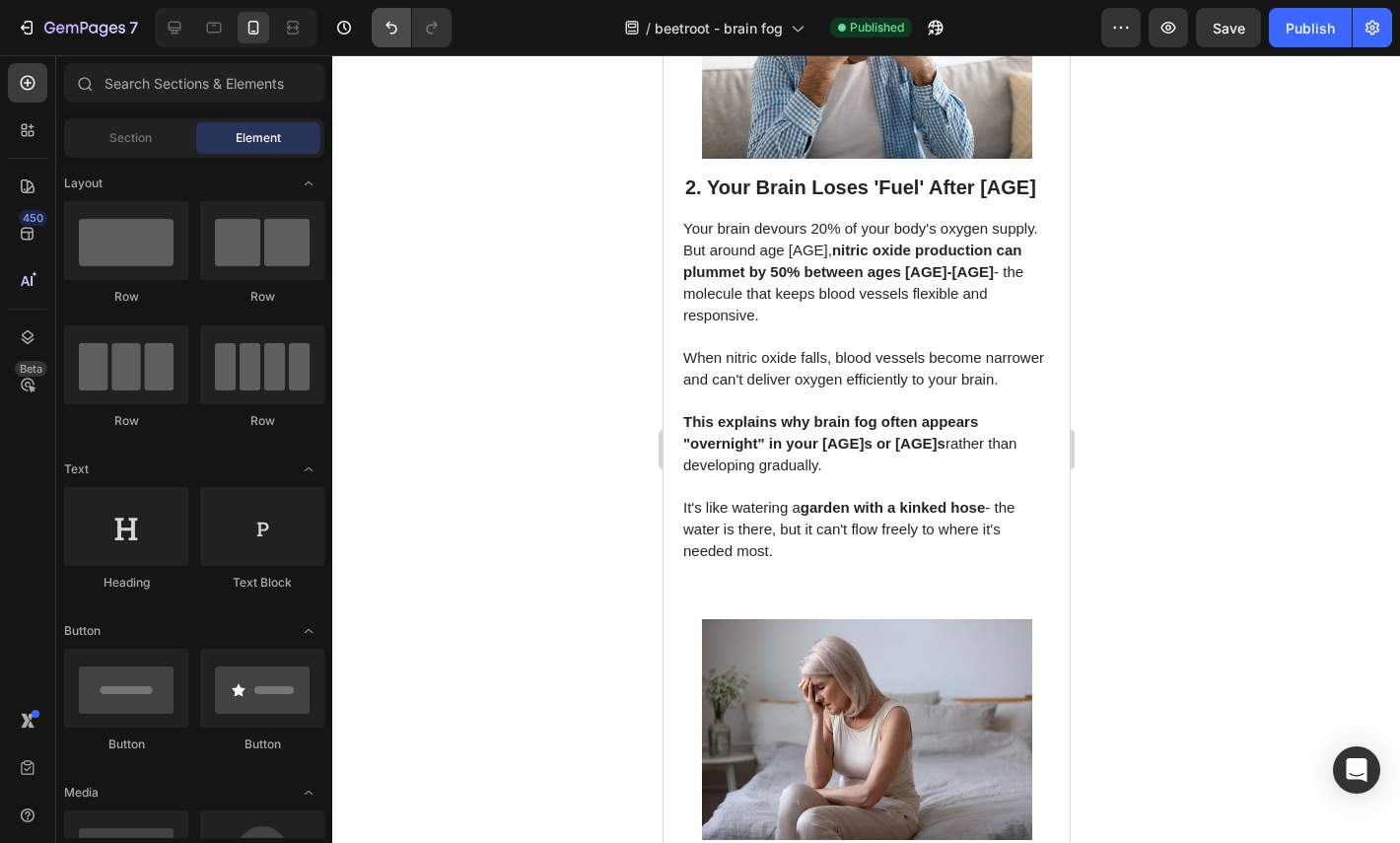 click 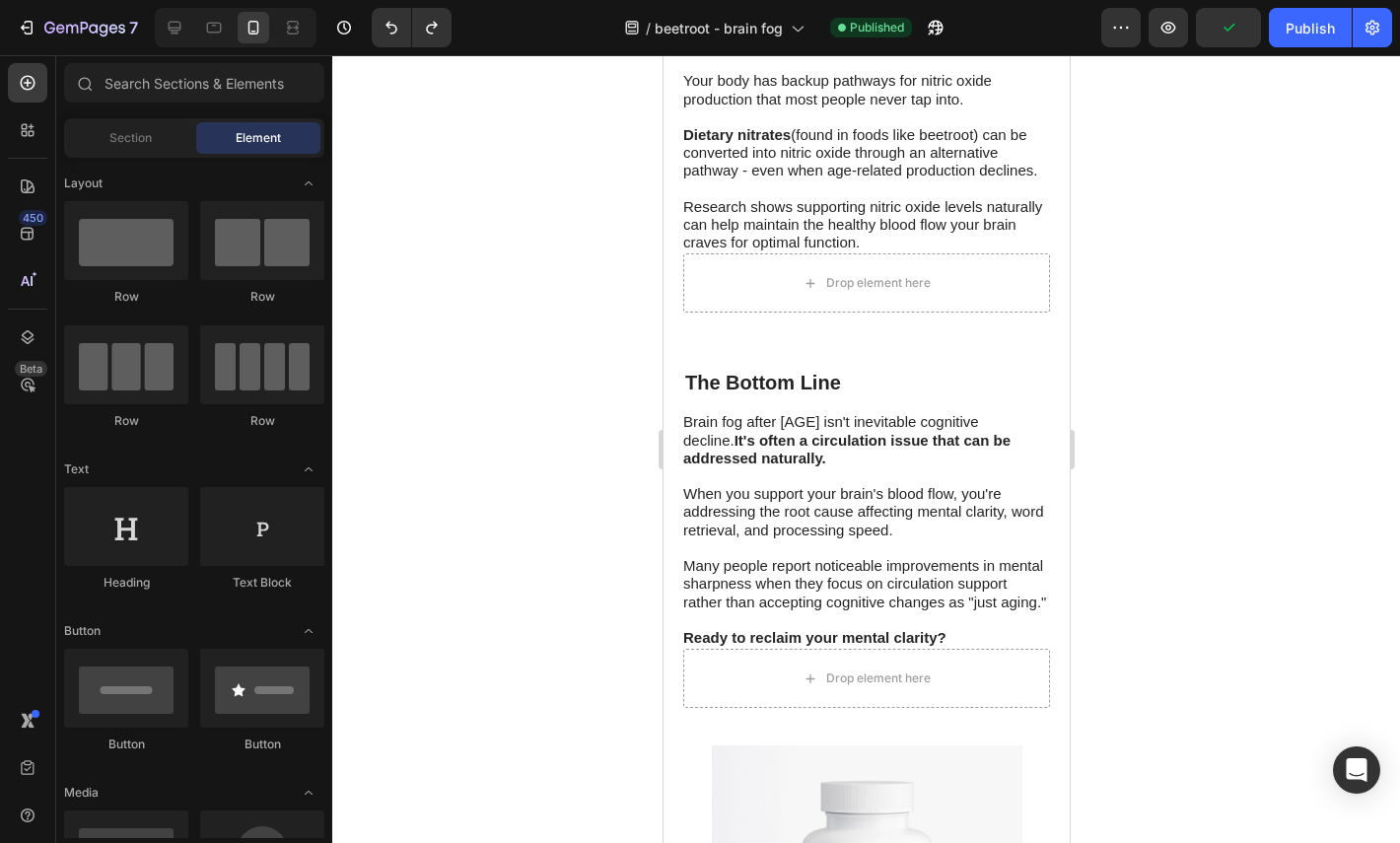 scroll, scrollTop: 2177, scrollLeft: 0, axis: vertical 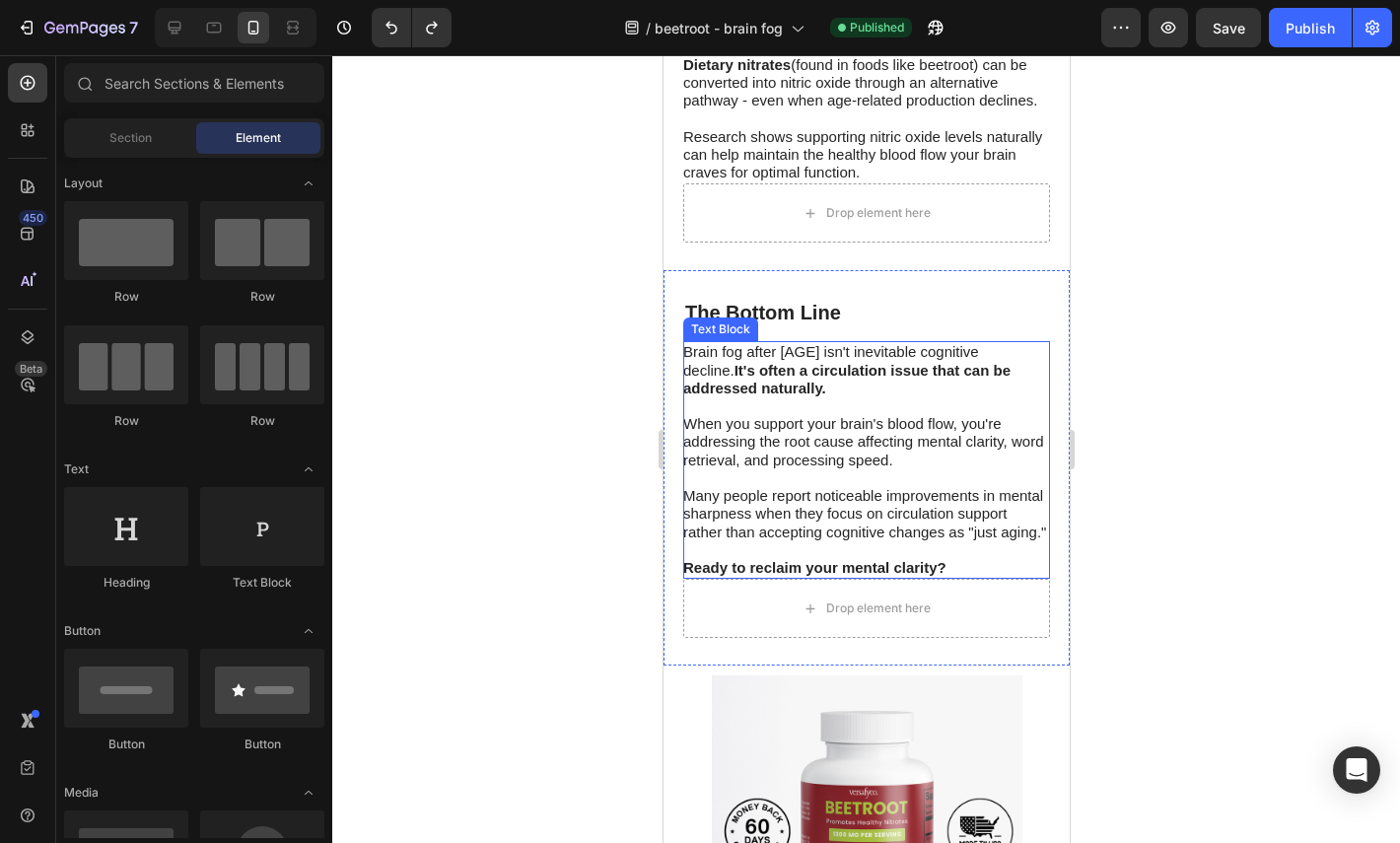 click on "When you support your brain's blood flow, you're addressing the root cause affecting mental clarity, word retrieval, and processing speed." at bounding box center [862, 441] 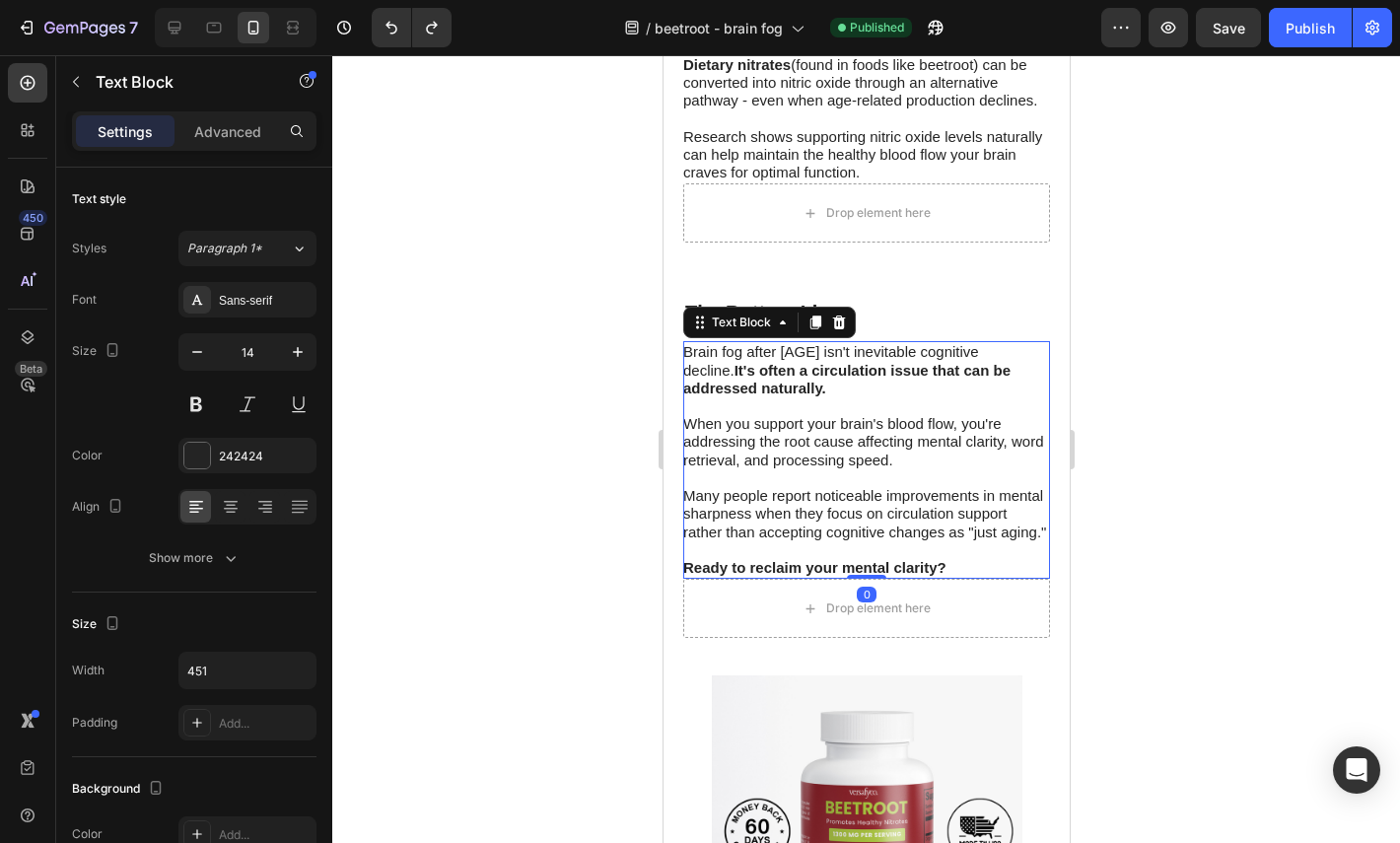 click on "When you support your brain's blood flow, you're addressing the root cause affecting mental clarity, word retrieval, and processing speed." at bounding box center [862, 441] 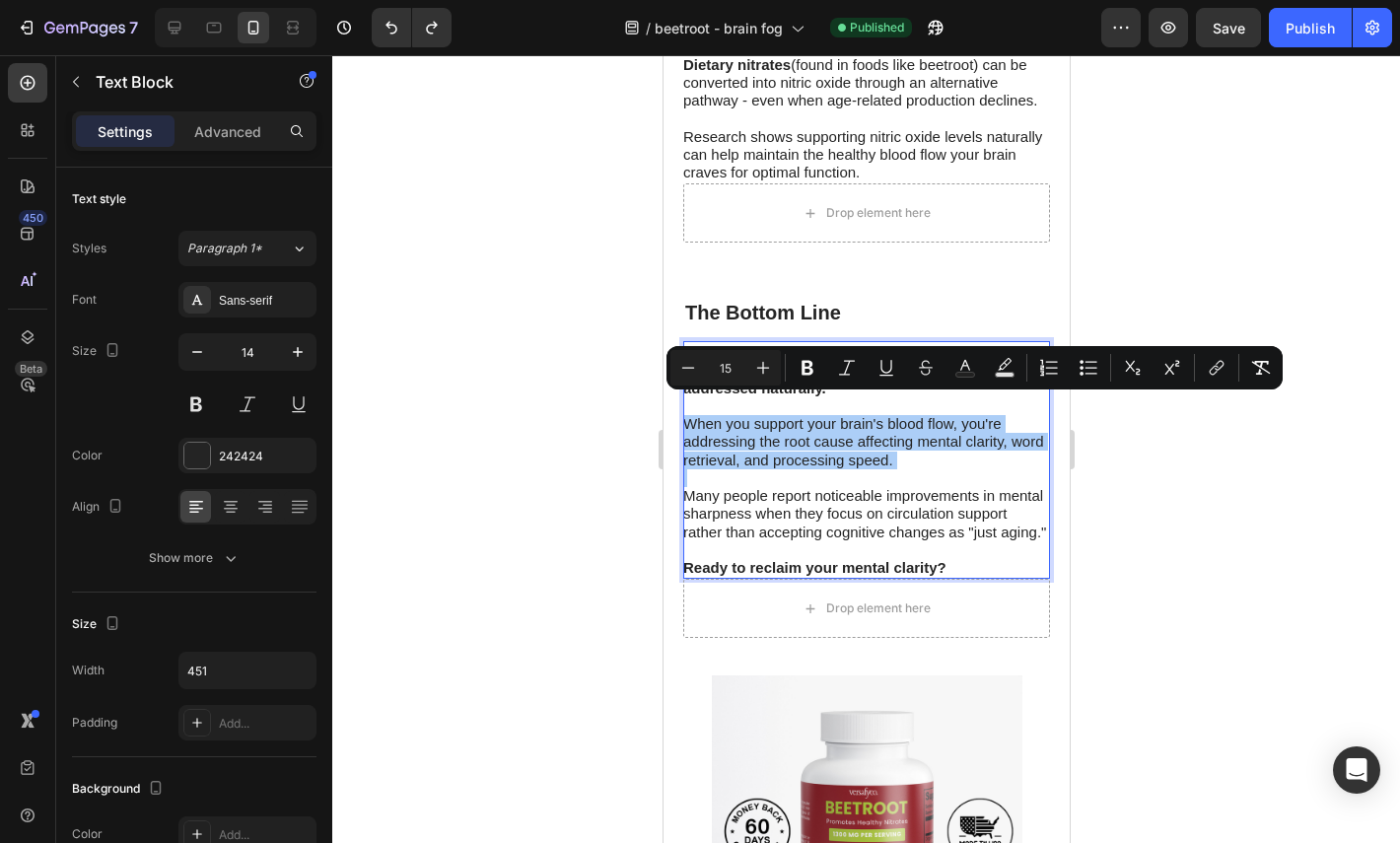 click 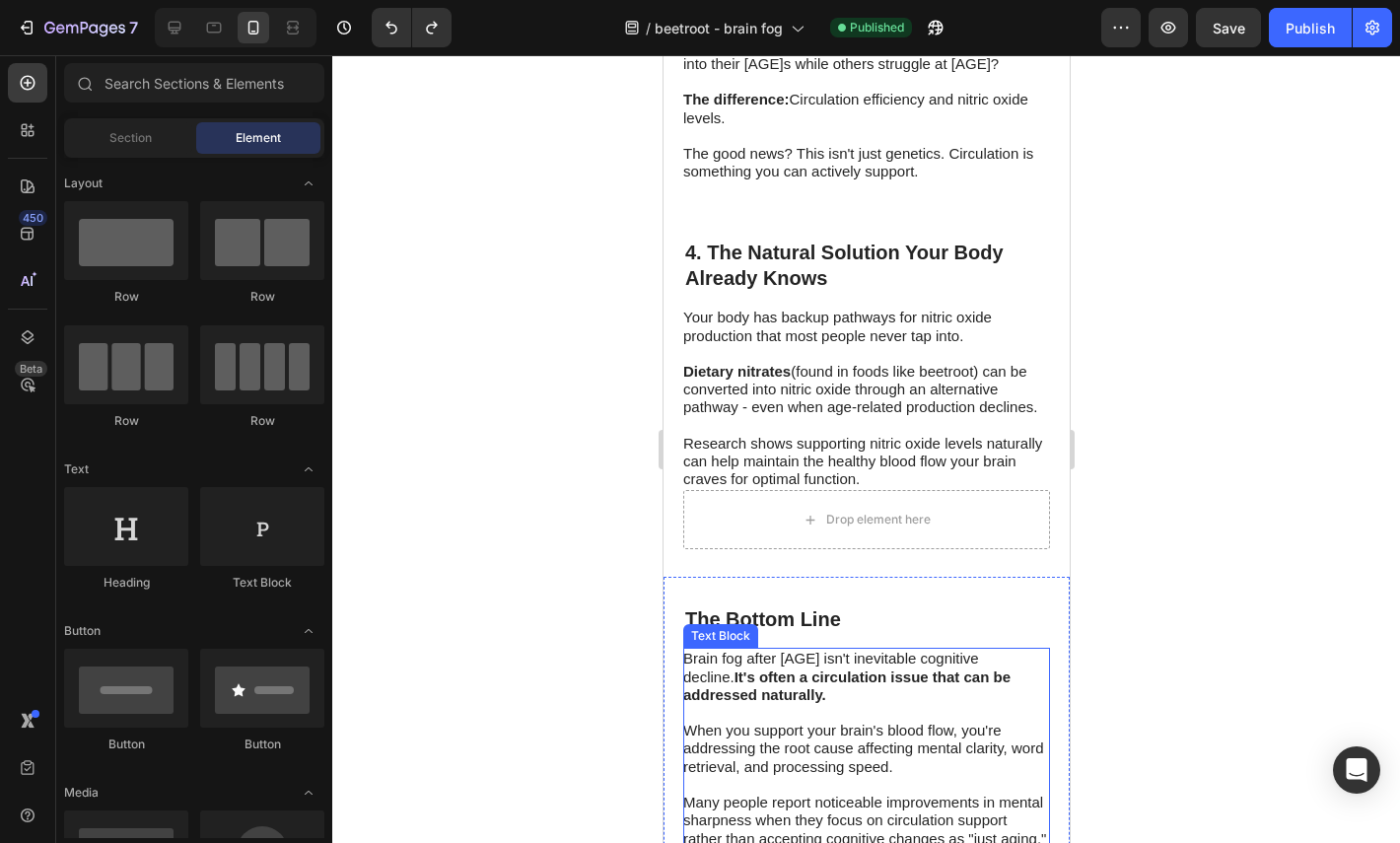 scroll, scrollTop: 1868, scrollLeft: 0, axis: vertical 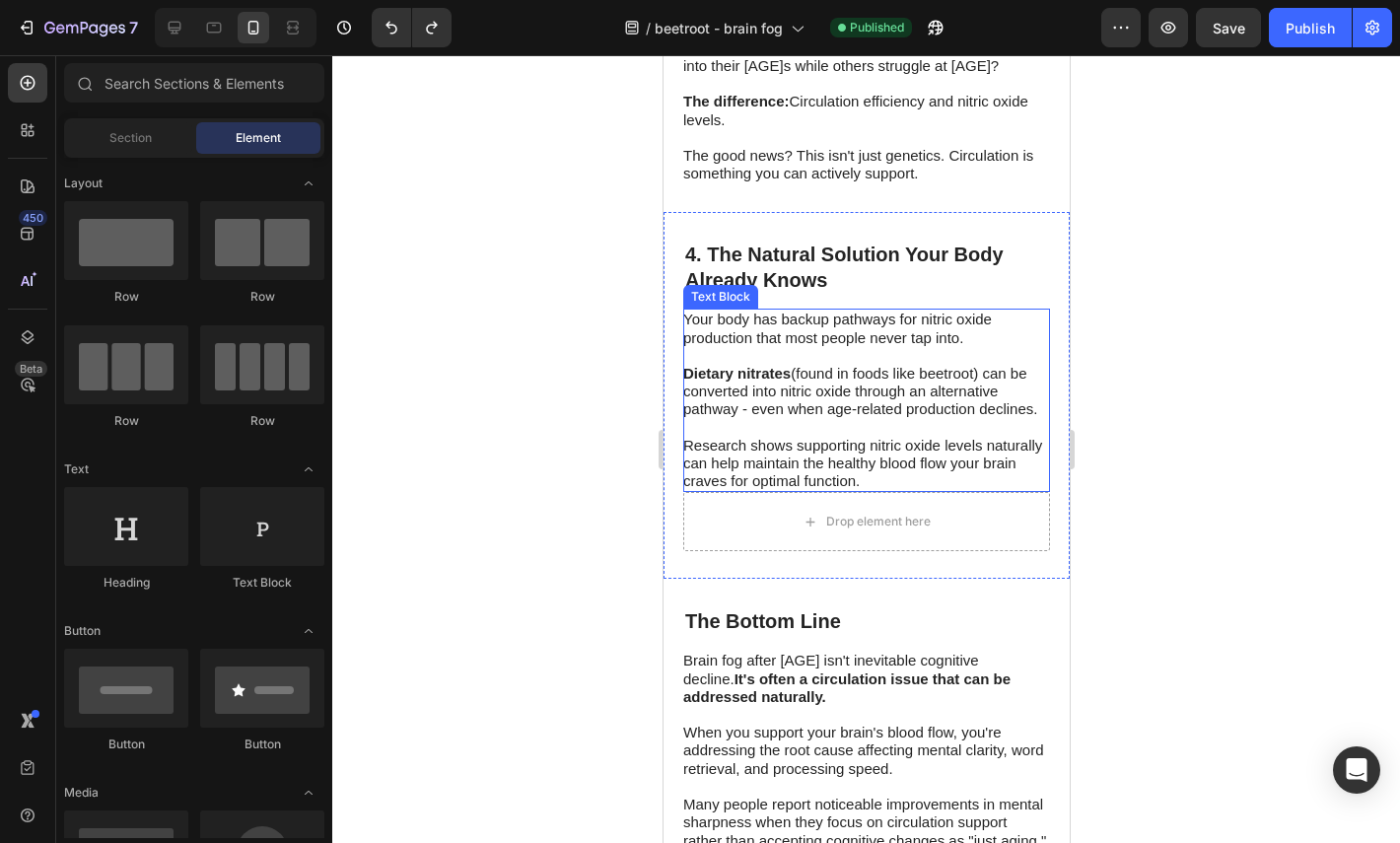 click at bounding box center (865, 428) 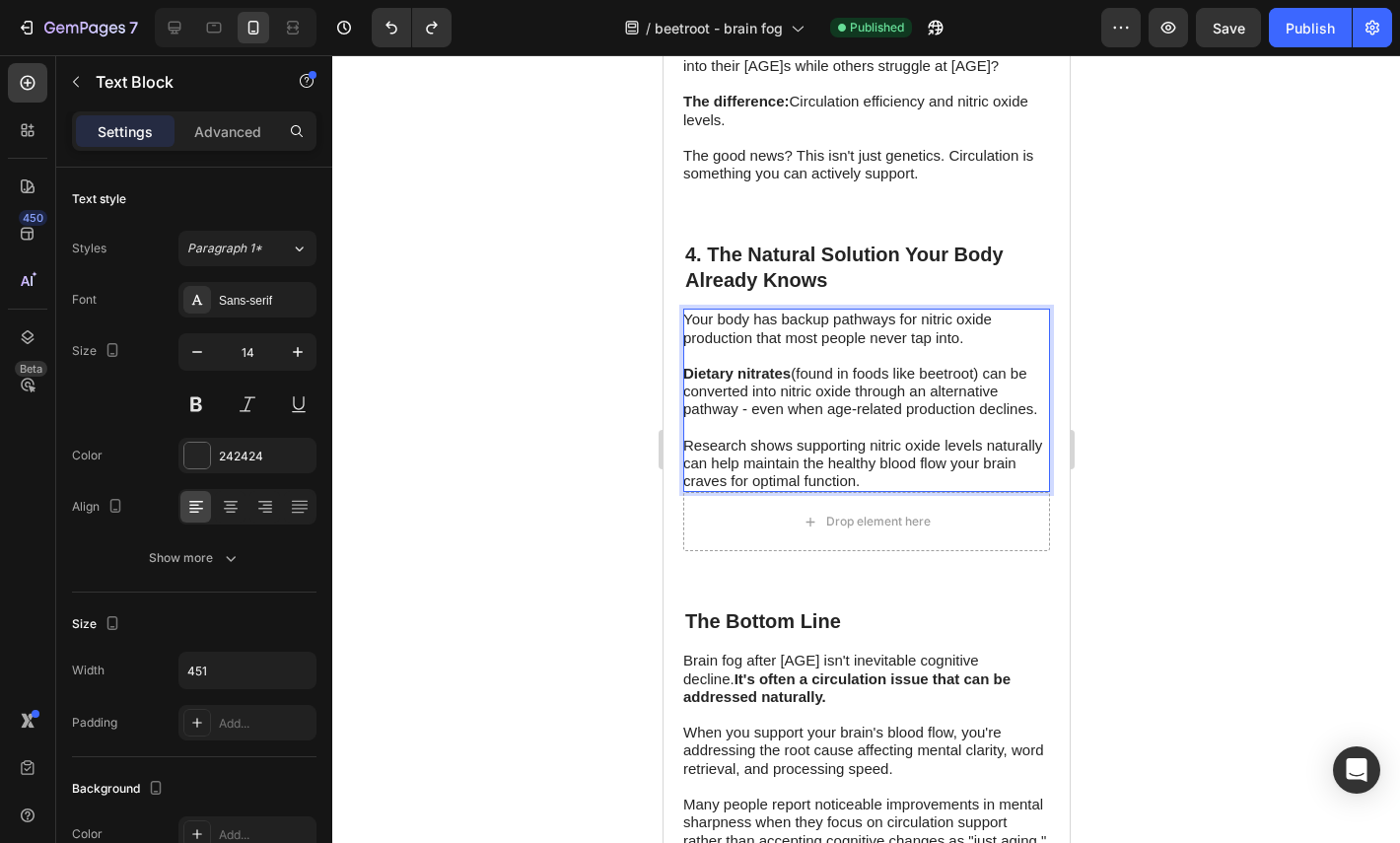 click at bounding box center [865, 428] 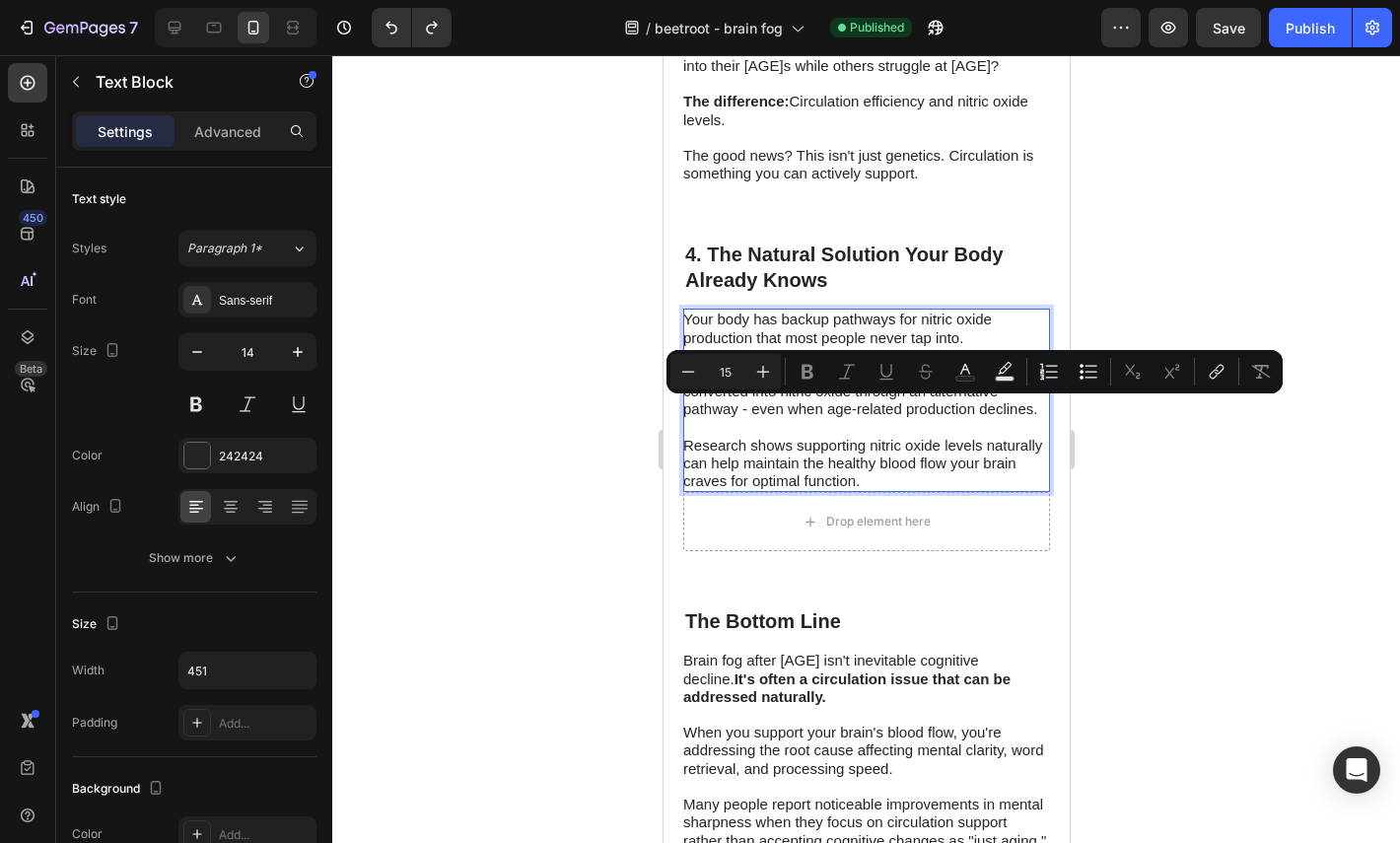 click on "Your body has backup pathways for nitric oxide production that most people never tap into." at bounding box center (836, 327) 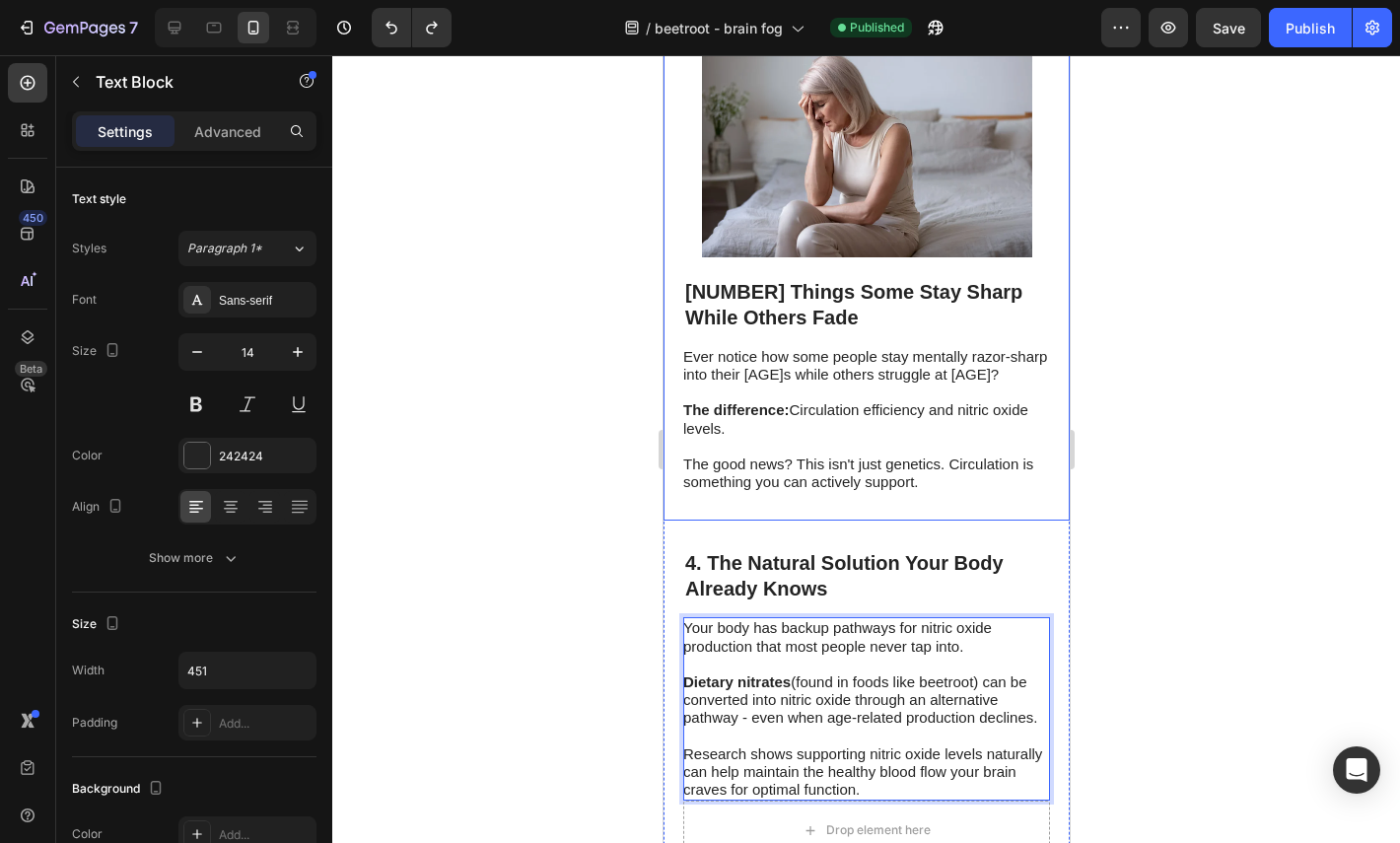 scroll, scrollTop: 1716, scrollLeft: 0, axis: vertical 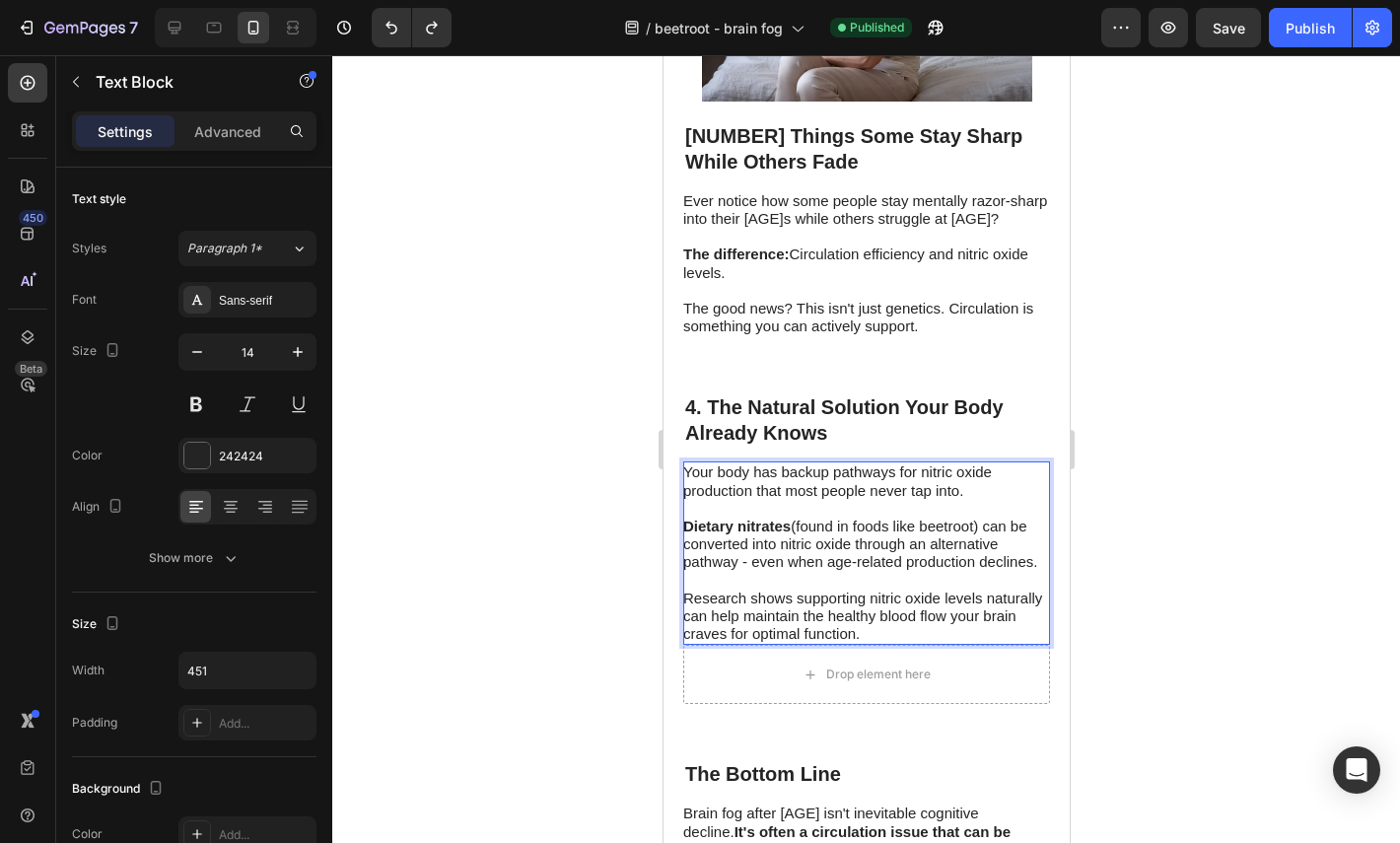 click 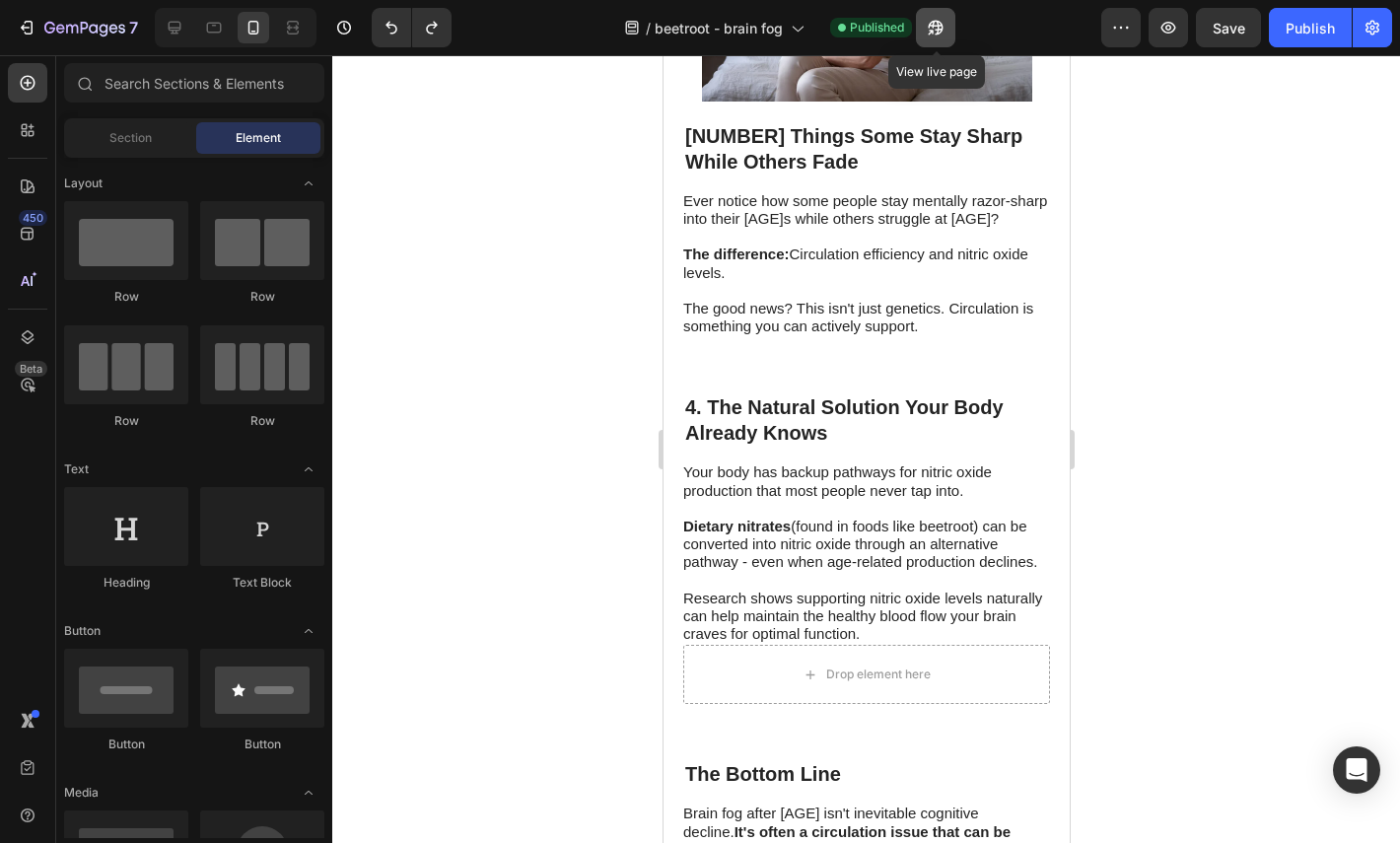 click 